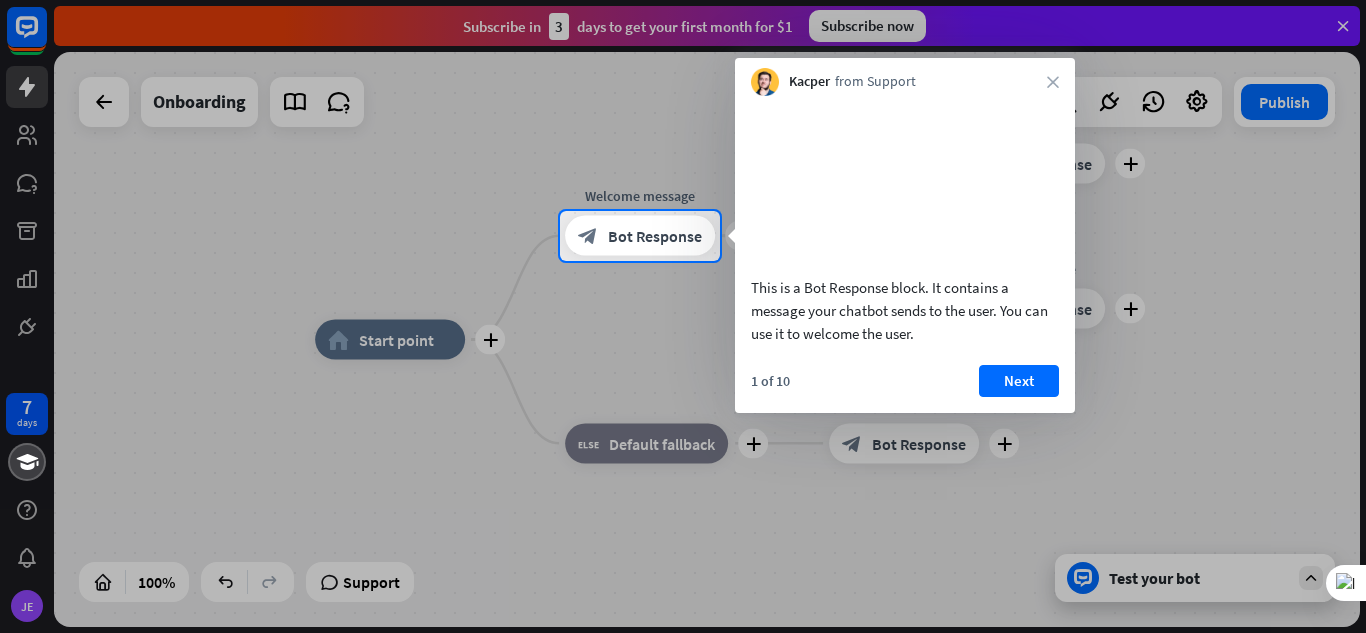 scroll, scrollTop: 0, scrollLeft: 0, axis: both 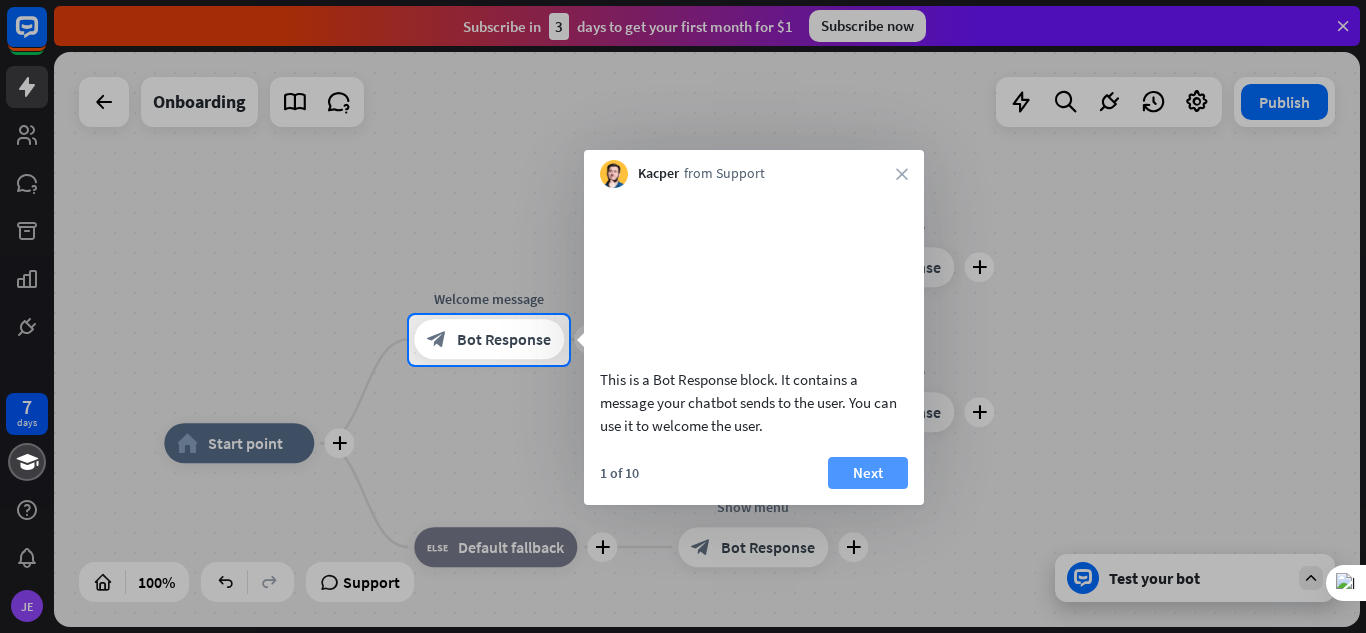 click on "Next" at bounding box center [868, 473] 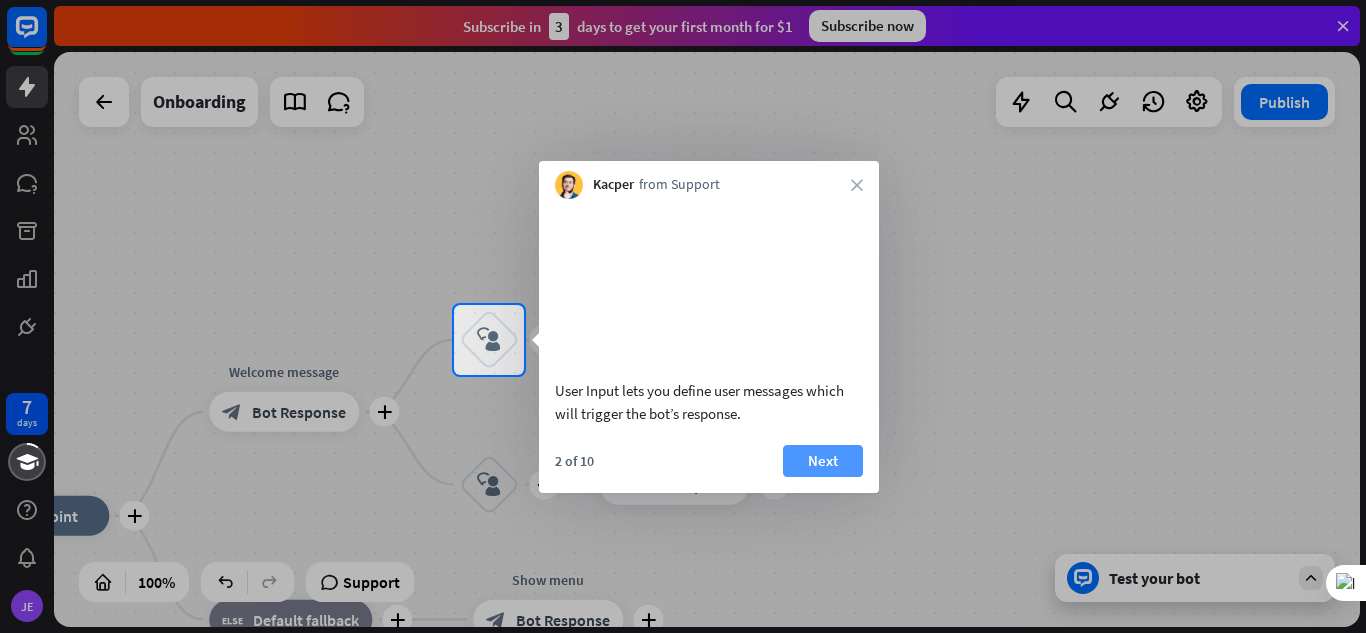 scroll, scrollTop: 0, scrollLeft: 0, axis: both 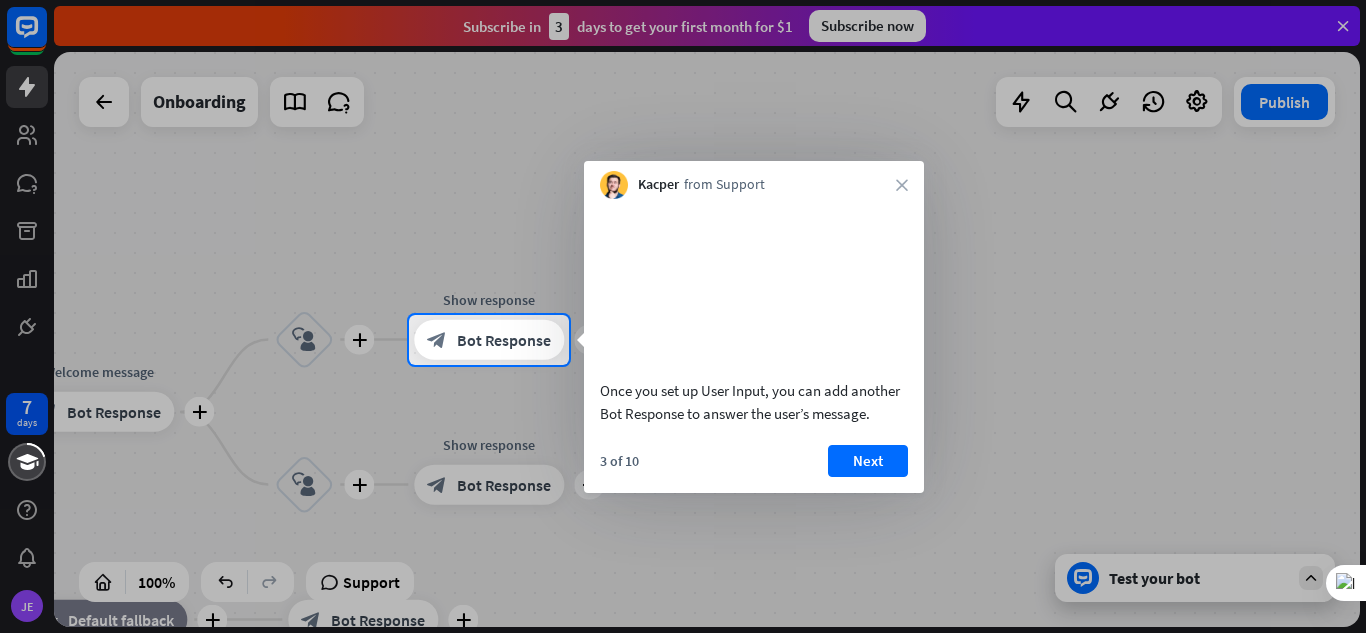 click on "Once you set up User Input, you can add another Bot Response to answer the user’s message.
3 of 10
Next" at bounding box center (754, 346) 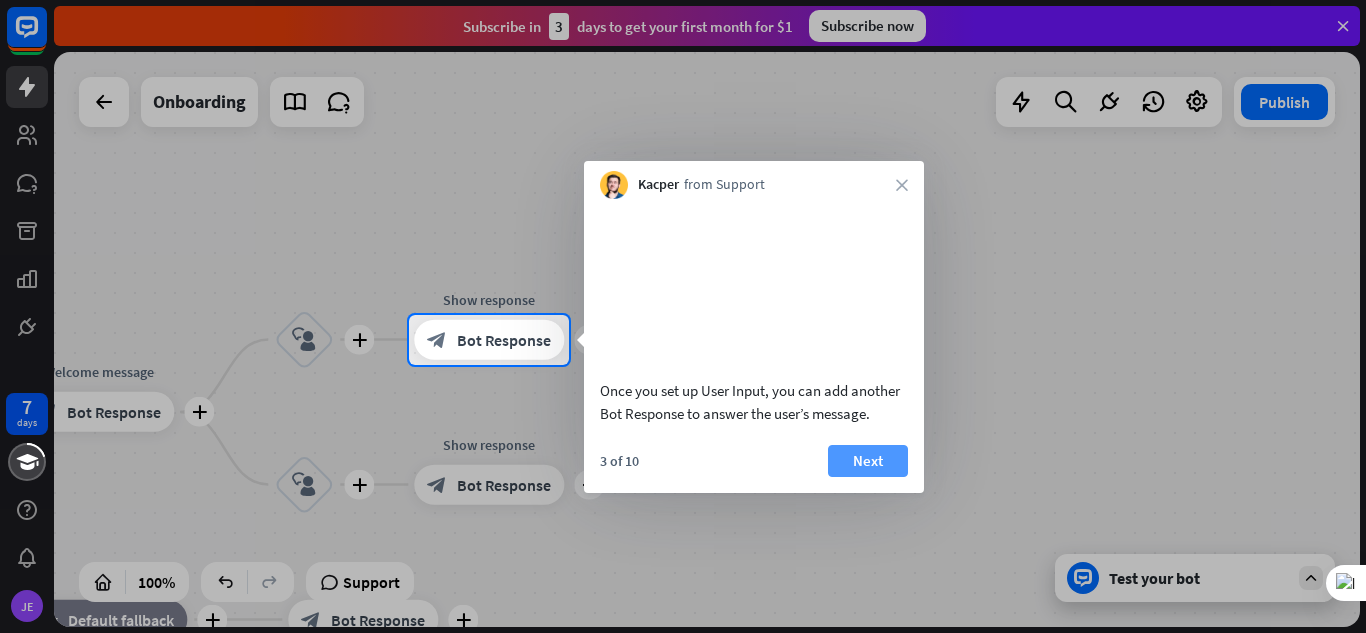 click on "Next" at bounding box center (868, 461) 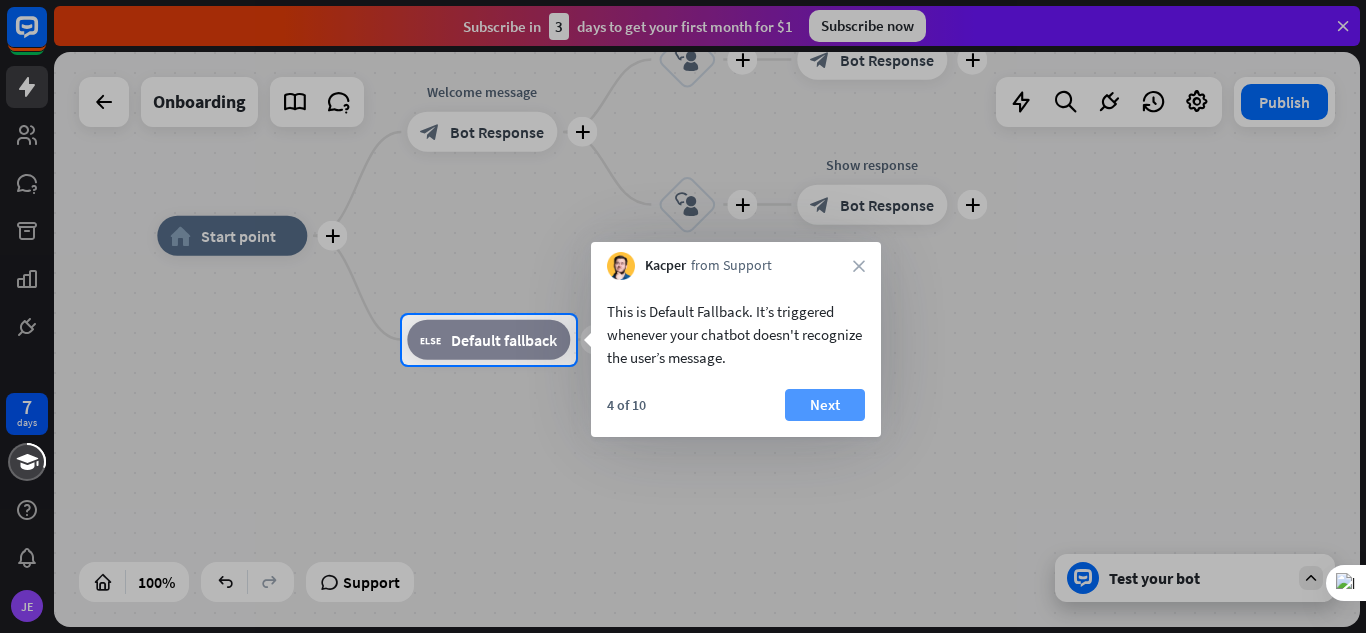 click on "Next" at bounding box center (825, 405) 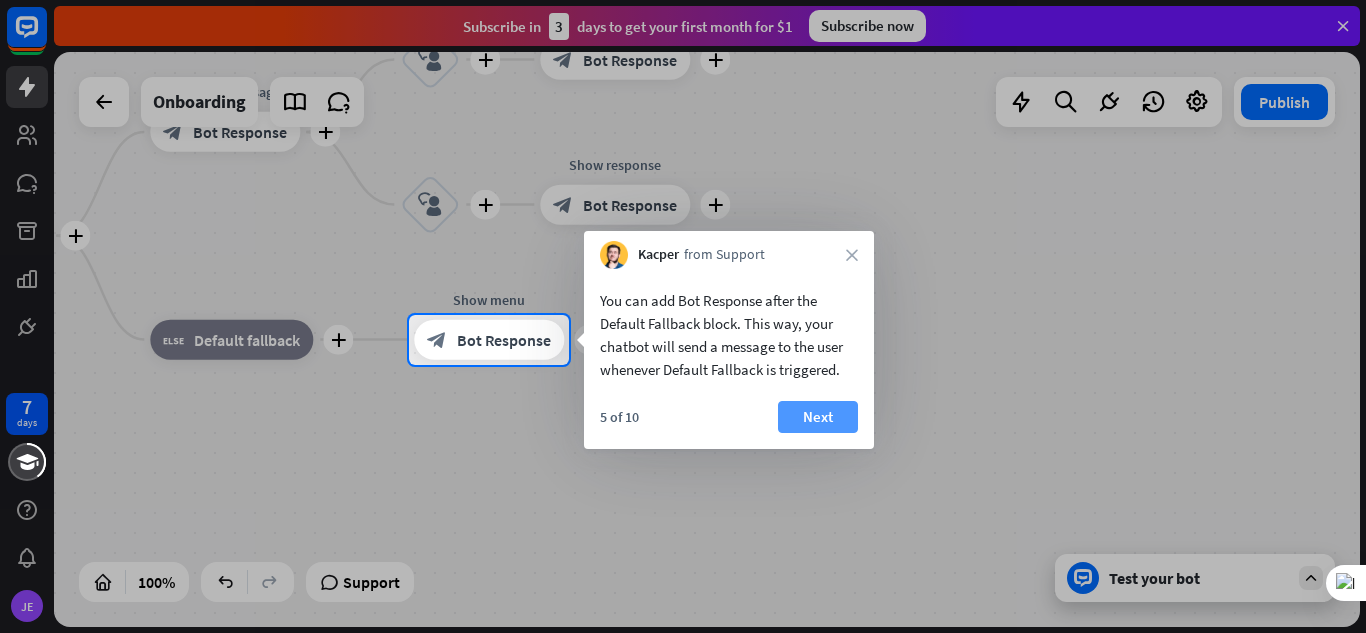 click on "Next" at bounding box center (818, 417) 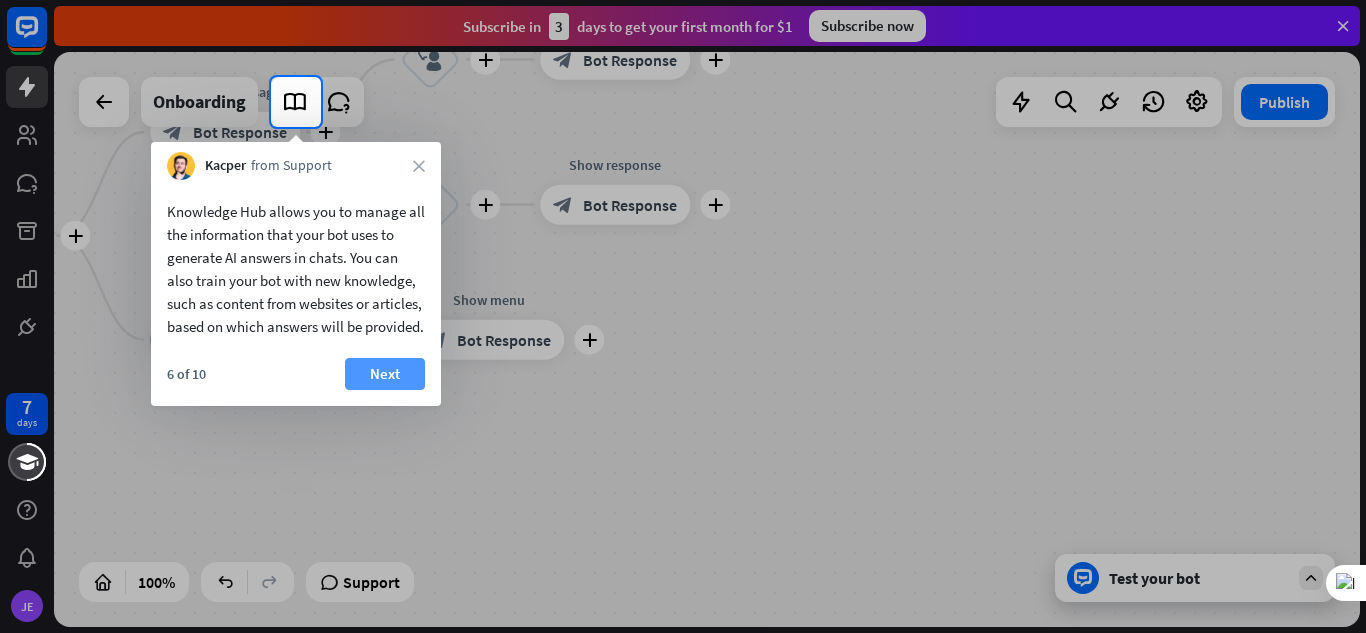 click on "Next" at bounding box center (385, 374) 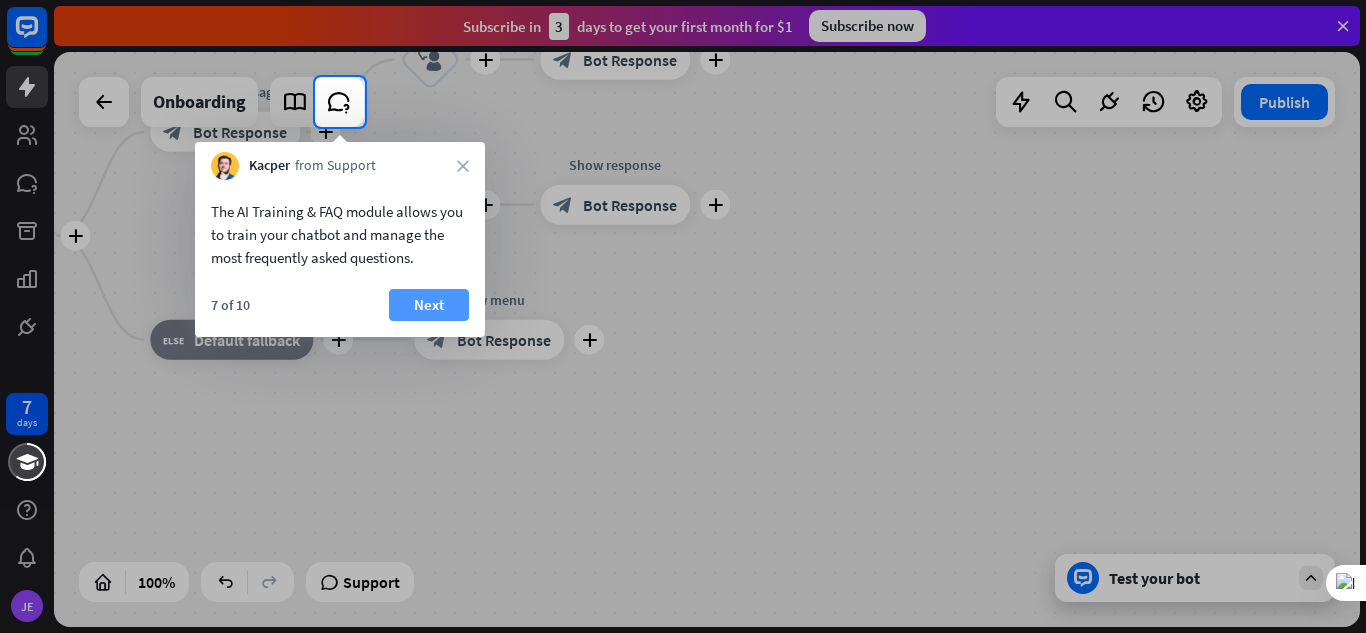 click on "Next" at bounding box center (429, 305) 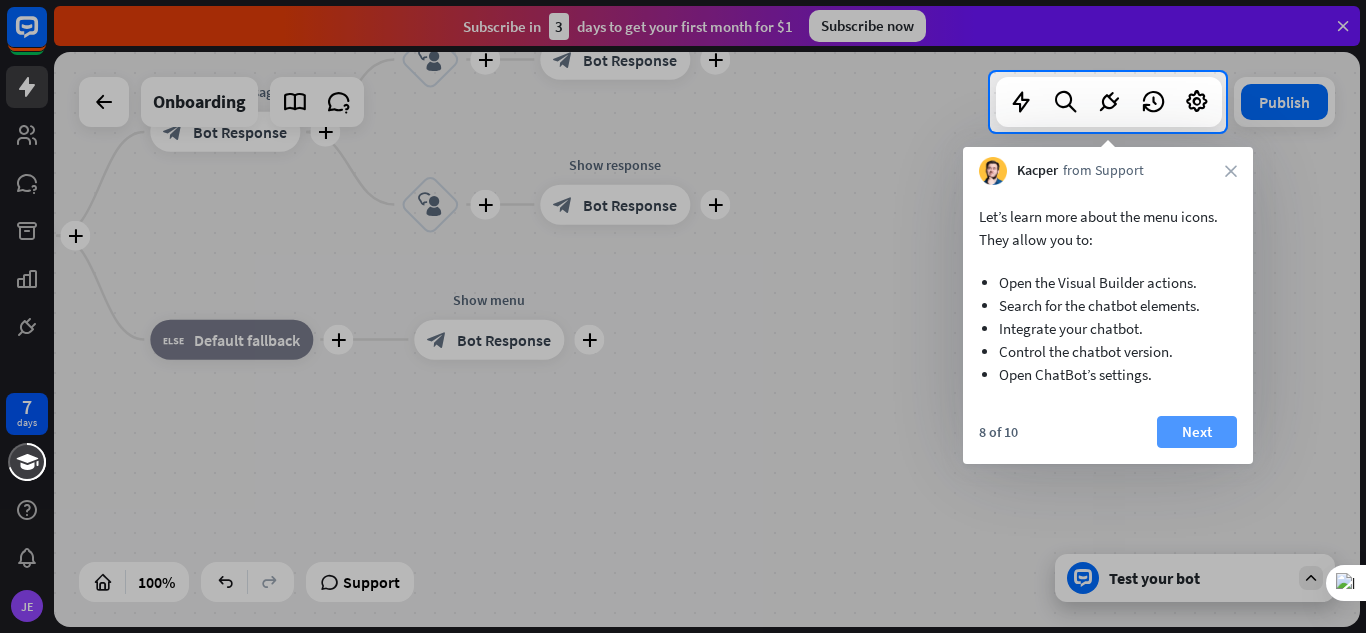 click on "Next" at bounding box center (1197, 432) 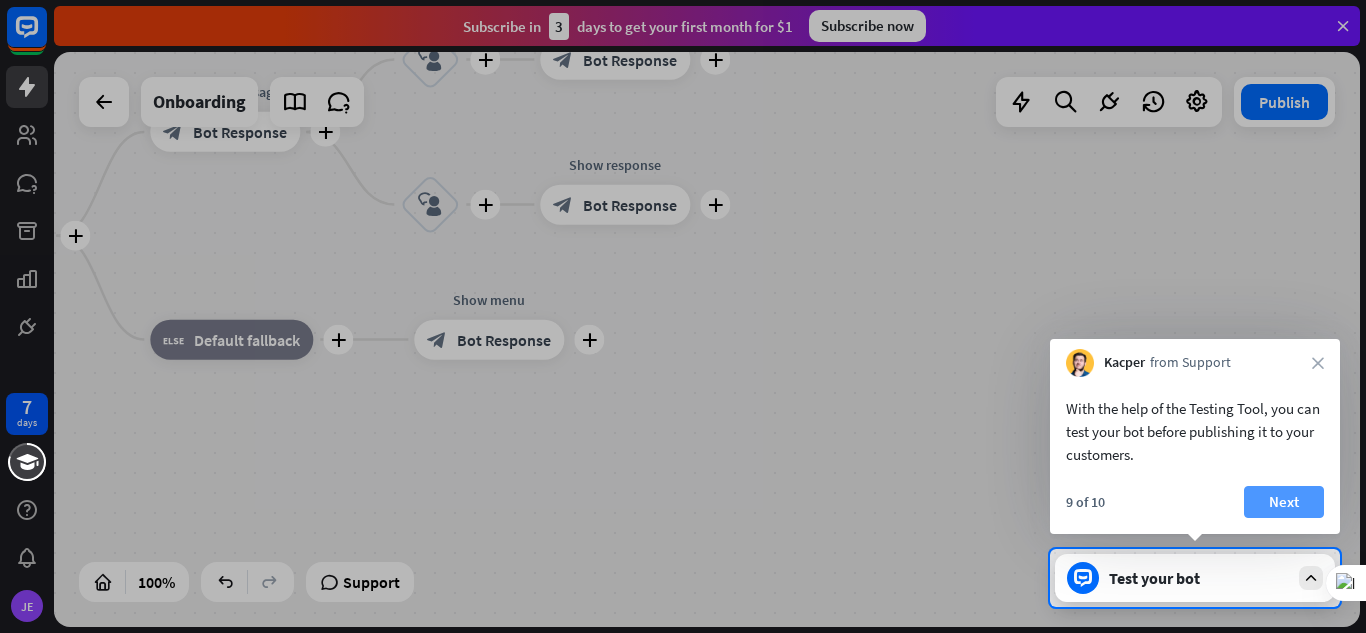 click on "Next" at bounding box center [1284, 502] 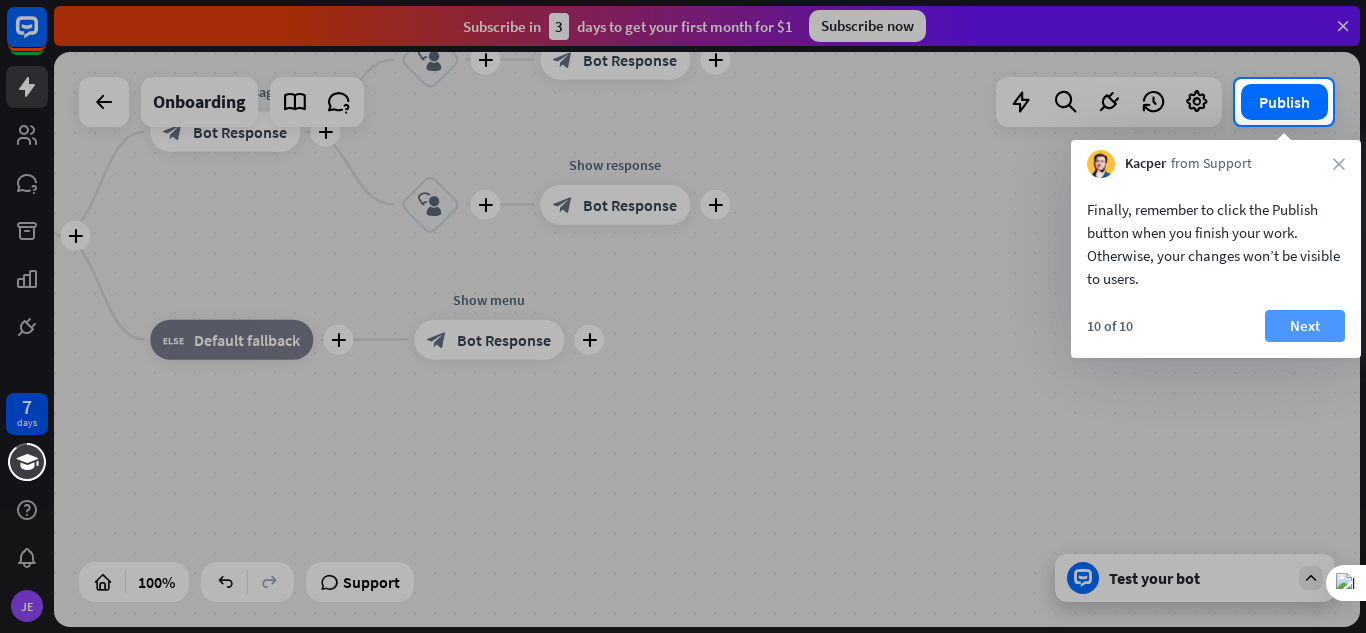 click on "Next" at bounding box center (1305, 326) 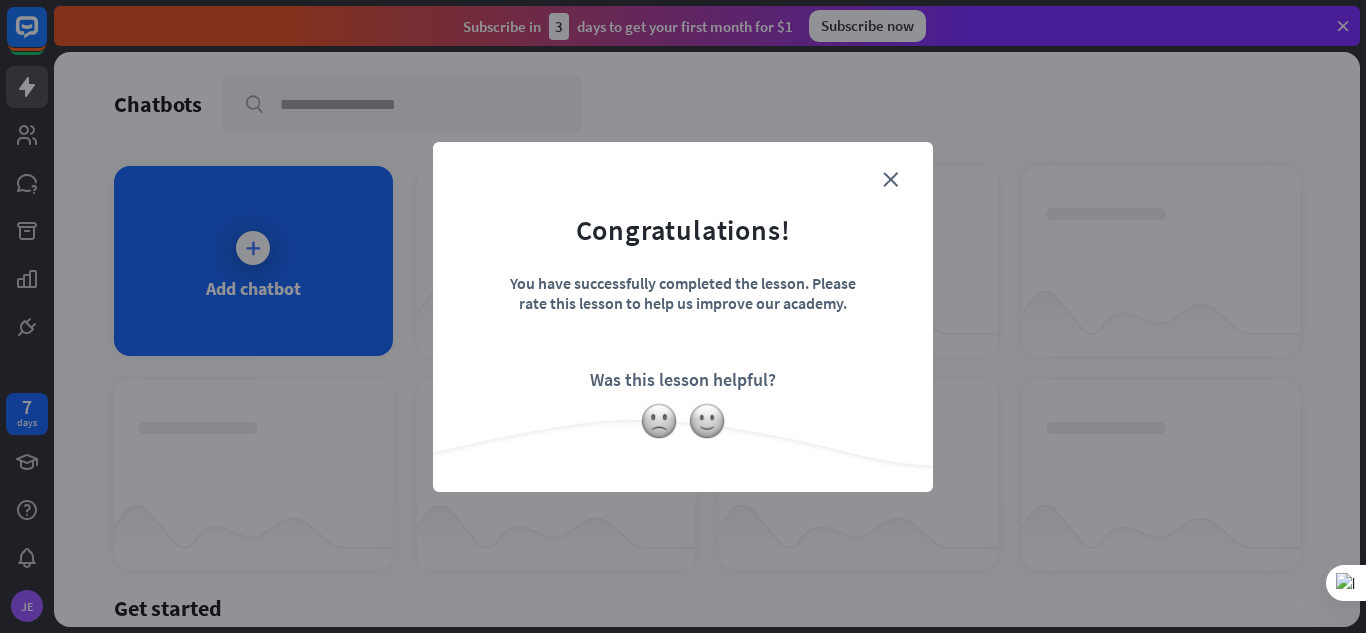 click on "Congratulations!
You have successfully completed the lesson.
Please rate this lesson to help us improve our
academy.
Was this lesson helpful?" at bounding box center [683, 286] 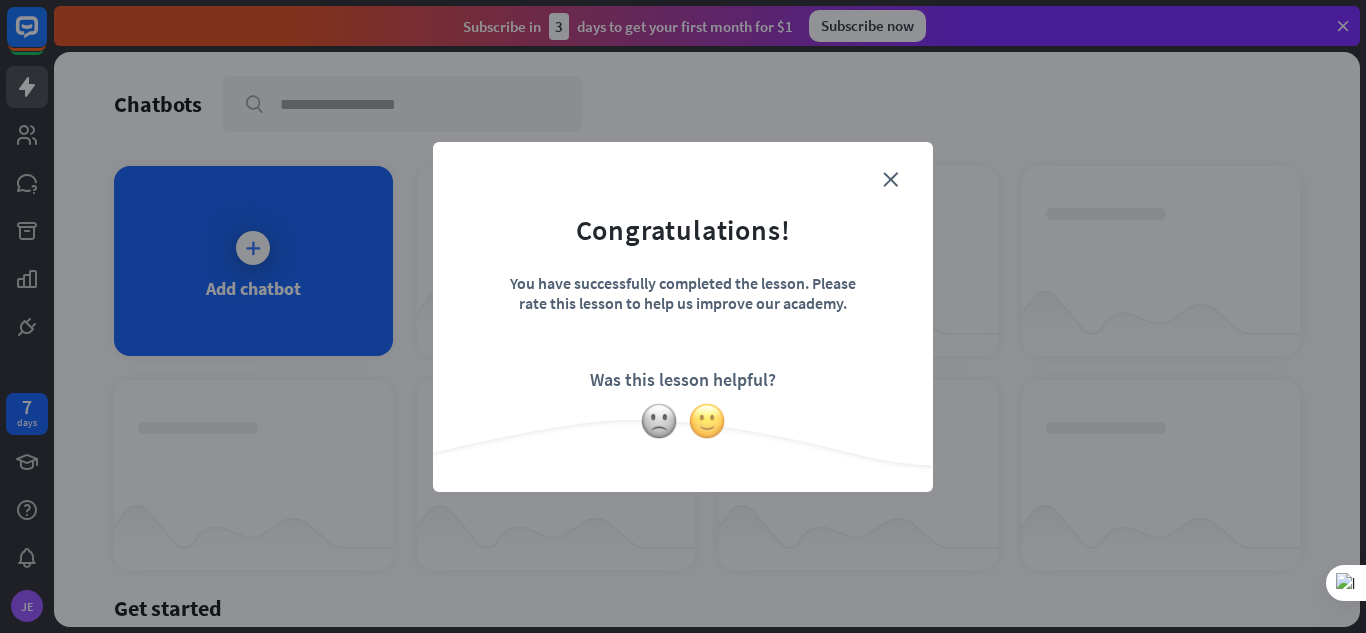 click at bounding box center (707, 421) 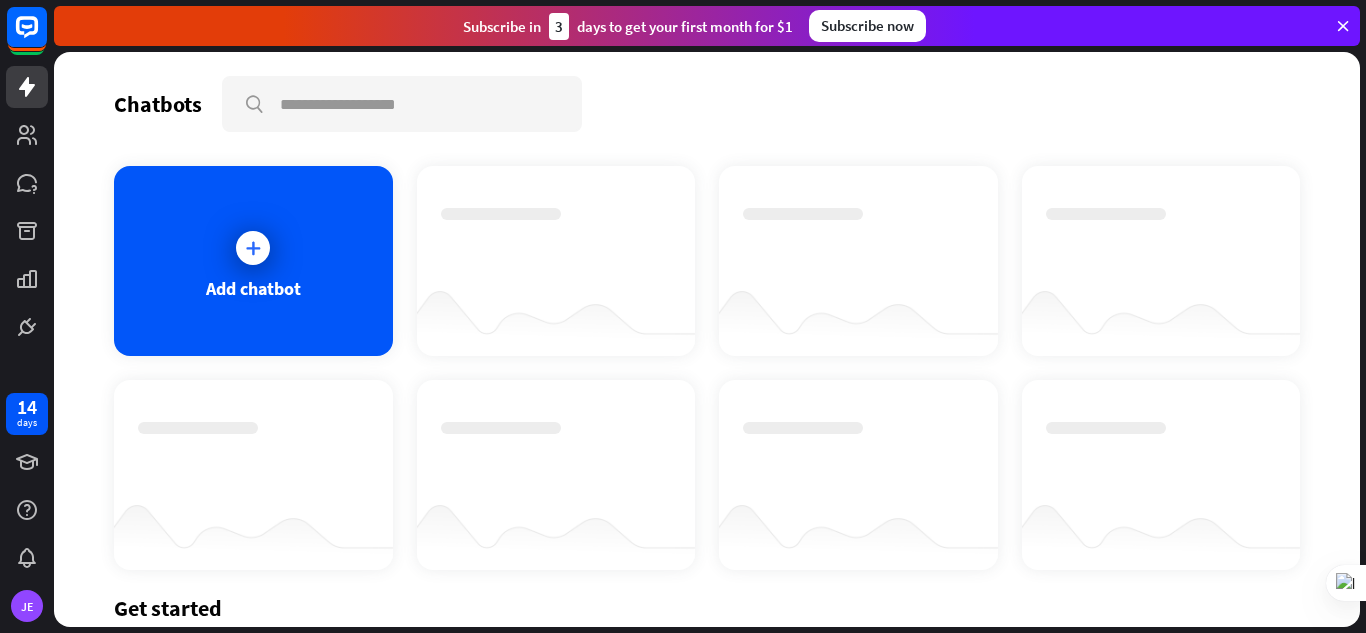 click on "Add chatbot" at bounding box center [707, 368] 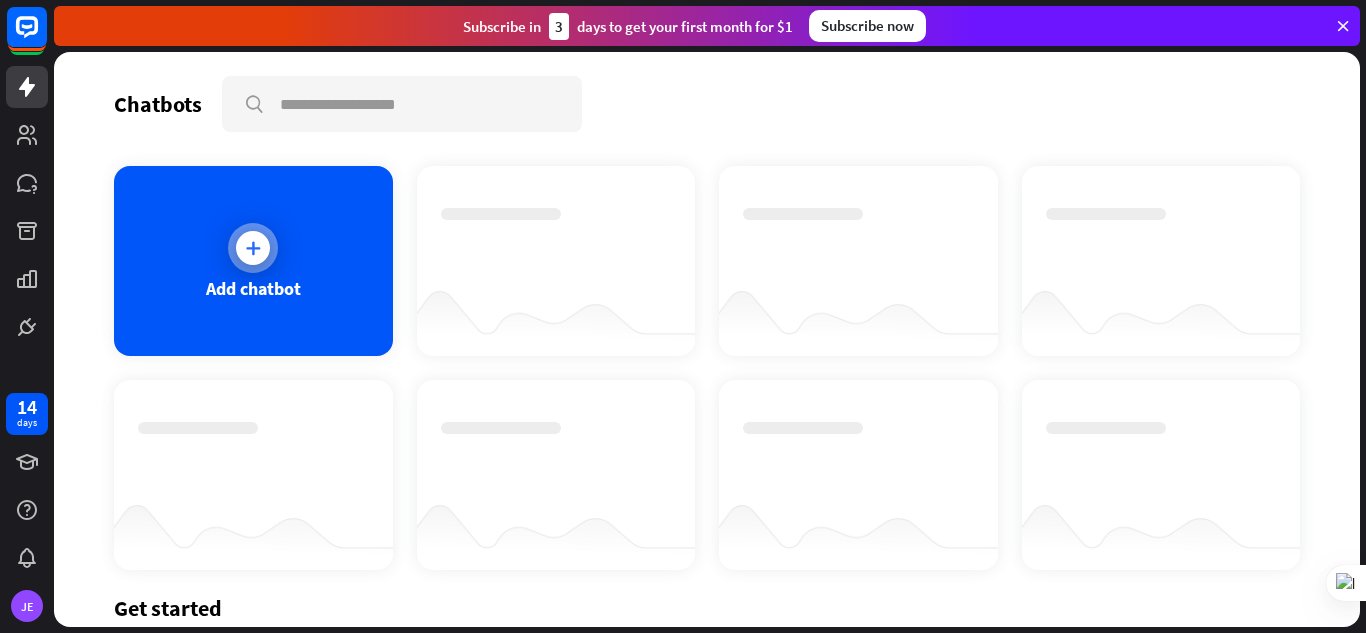 click at bounding box center [253, 248] 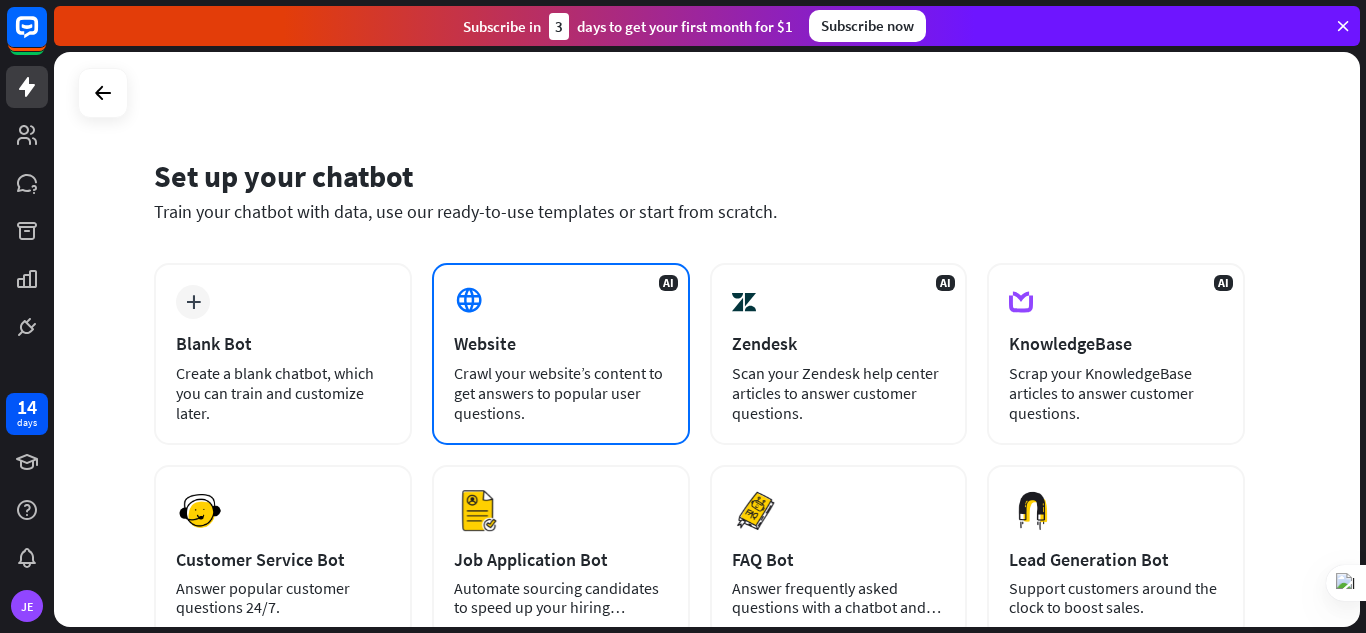 click on "Website" at bounding box center [561, 343] 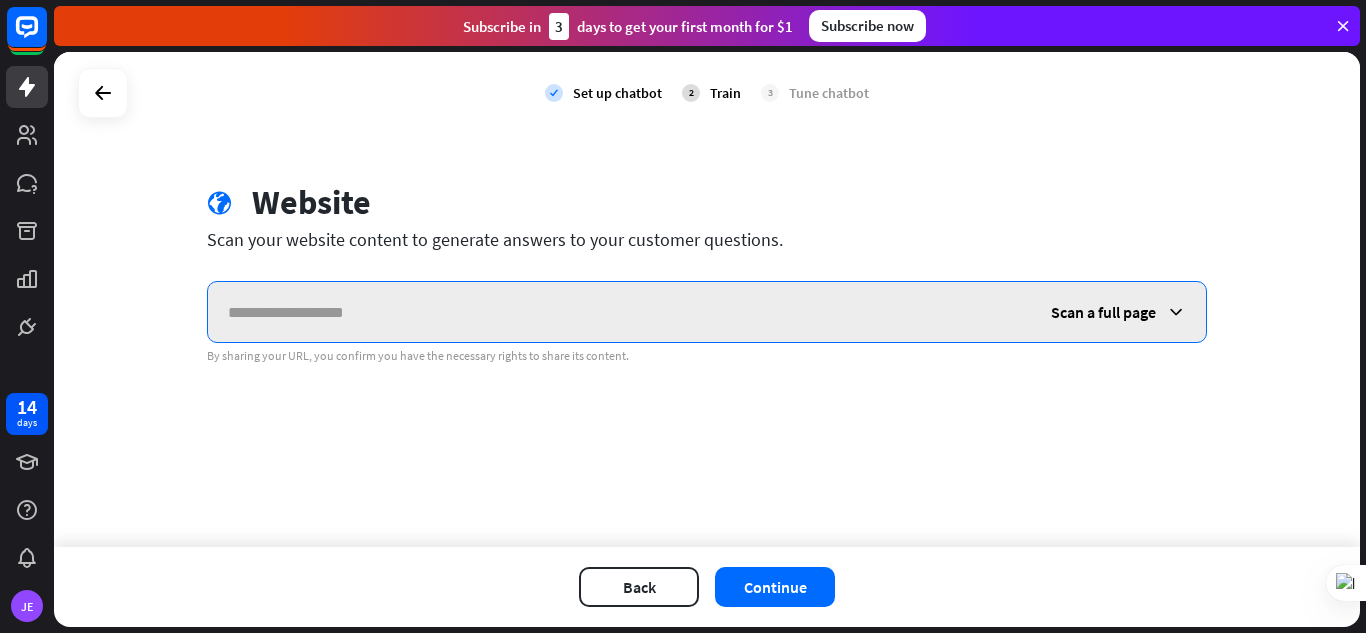 paste on "**********" 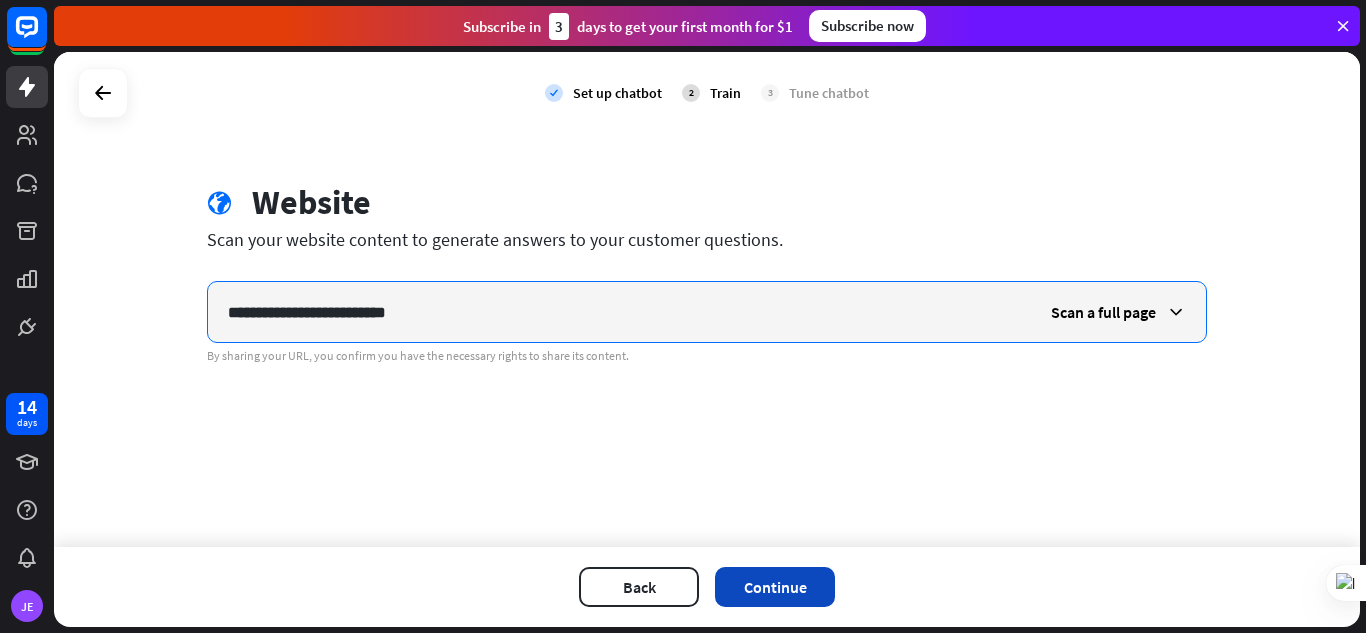 type on "**********" 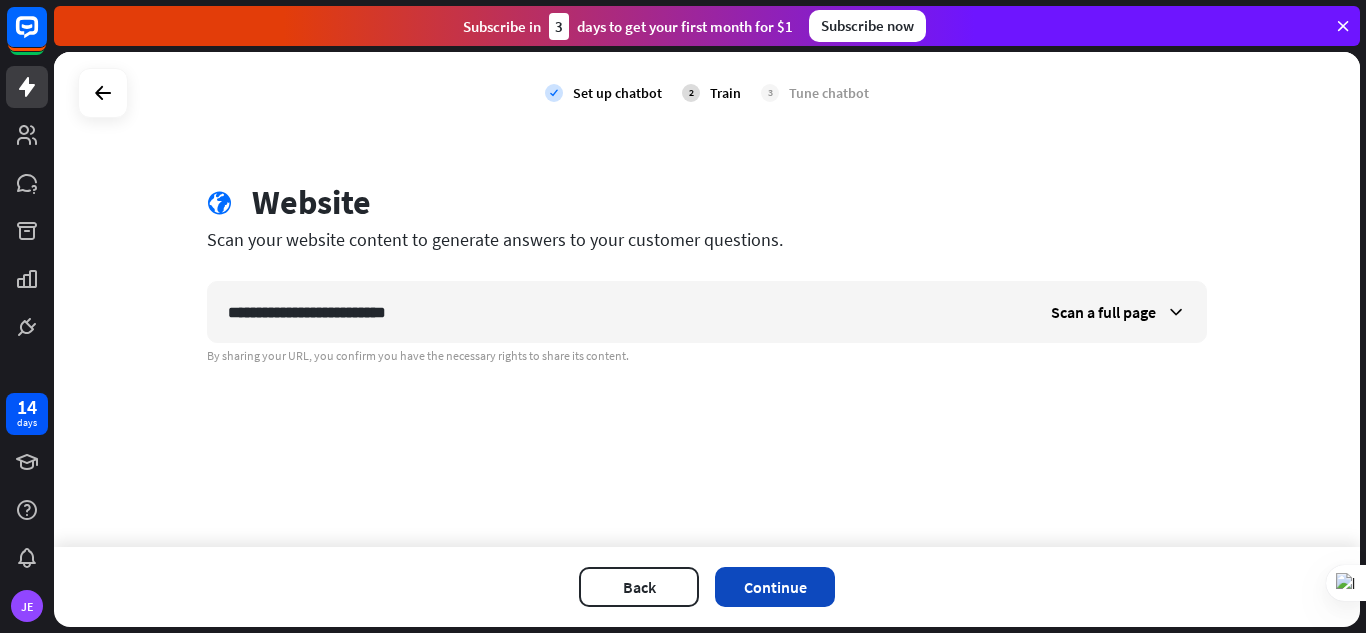 click on "Continue" at bounding box center [775, 587] 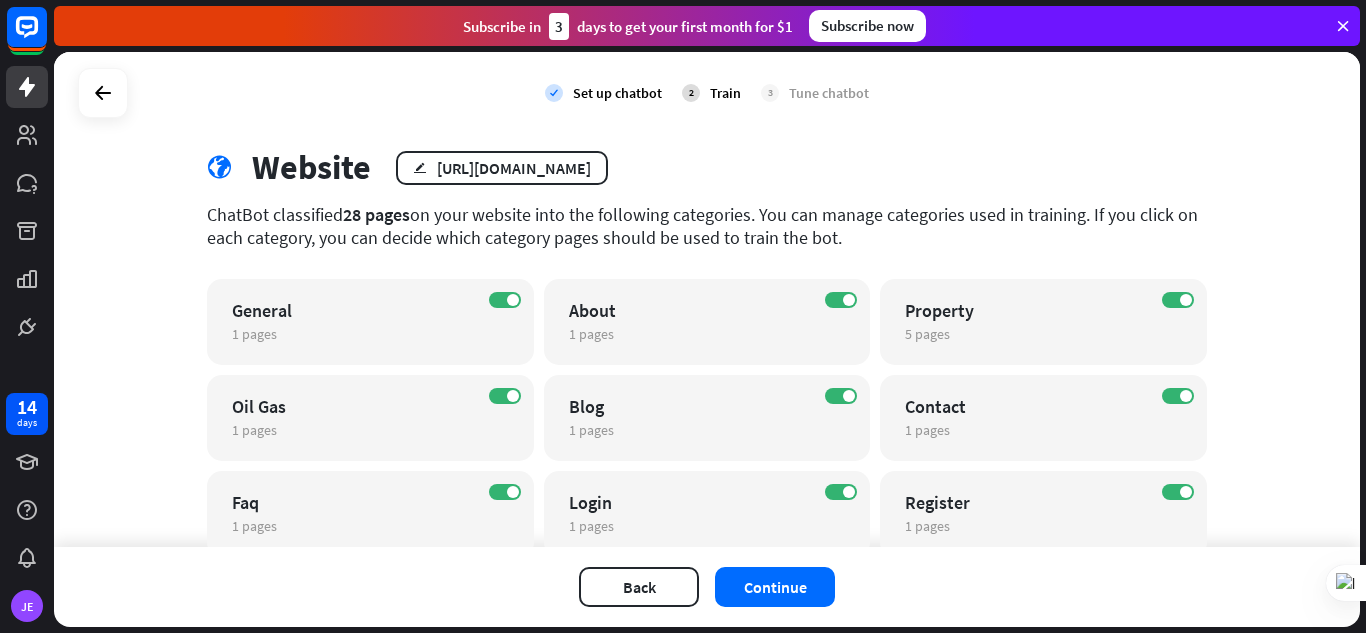scroll, scrollTop: 67, scrollLeft: 0, axis: vertical 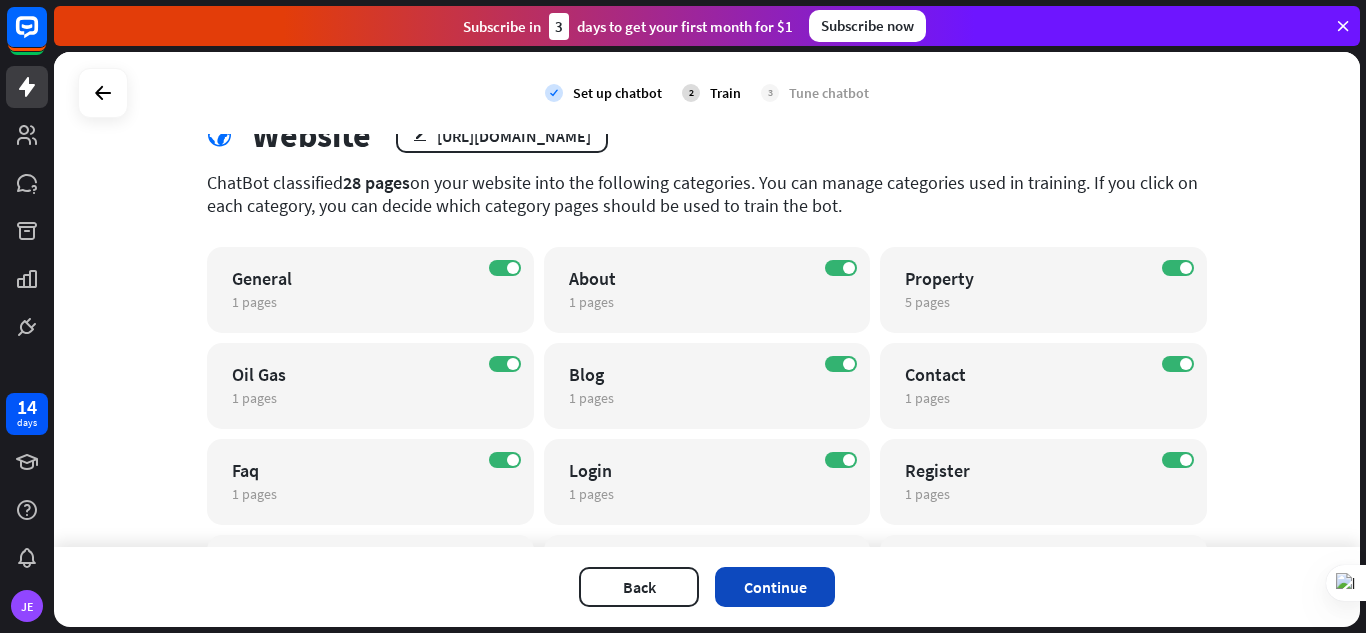 click on "Continue" at bounding box center (775, 587) 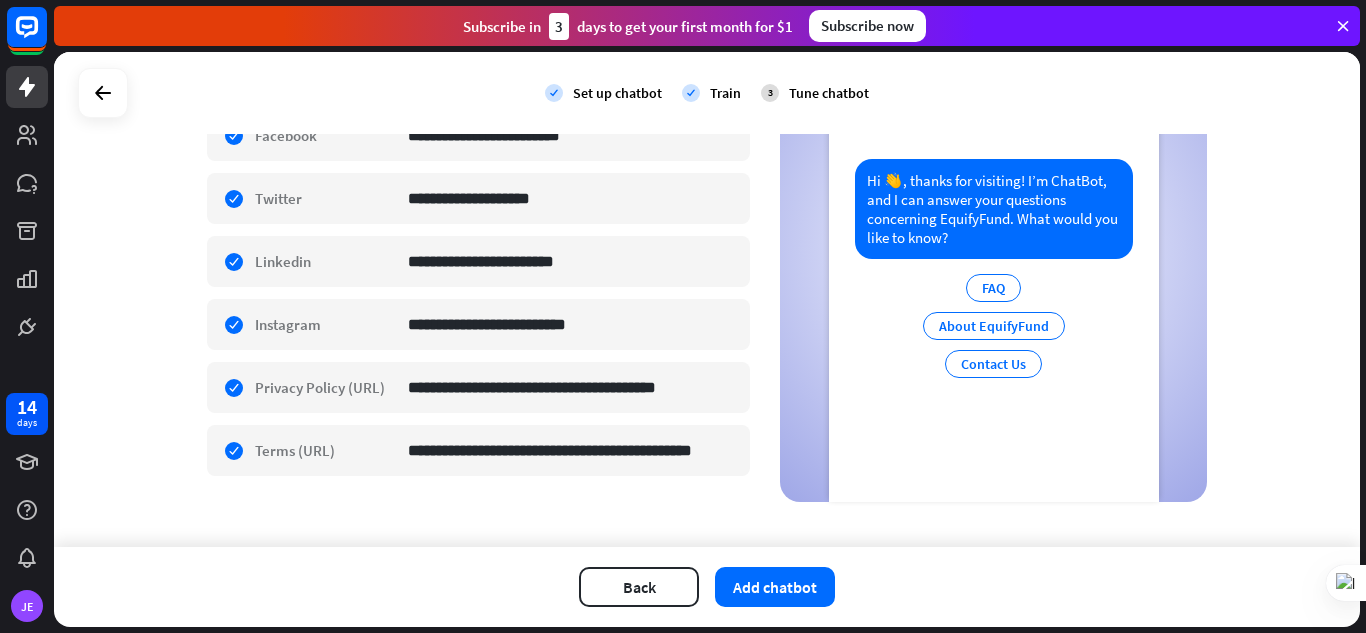 scroll, scrollTop: 659, scrollLeft: 0, axis: vertical 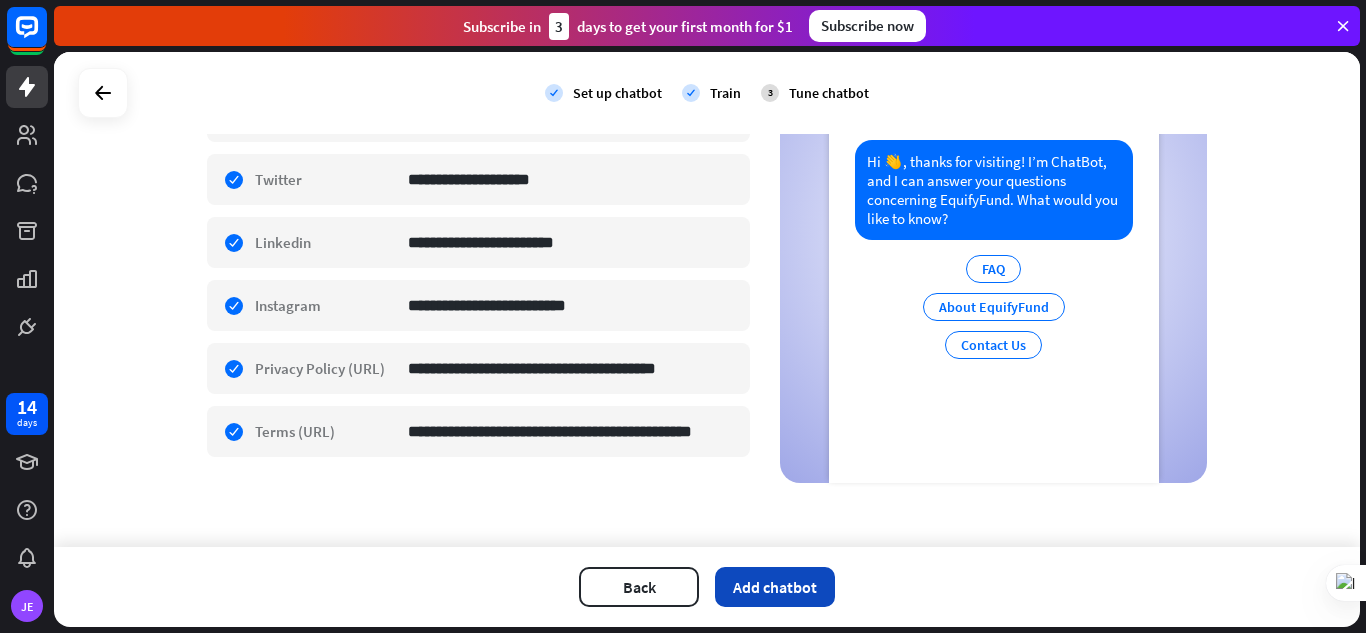 click on "Add chatbot" at bounding box center [775, 587] 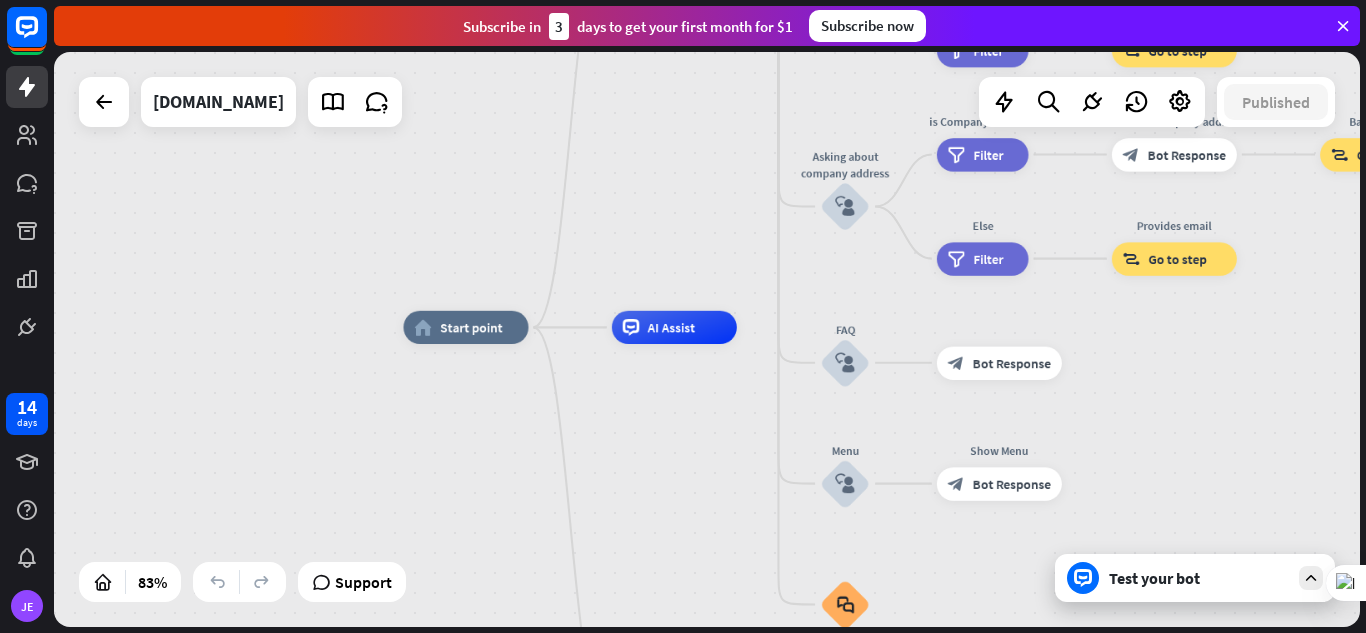 click on "Test your bot" at bounding box center (1195, 578) 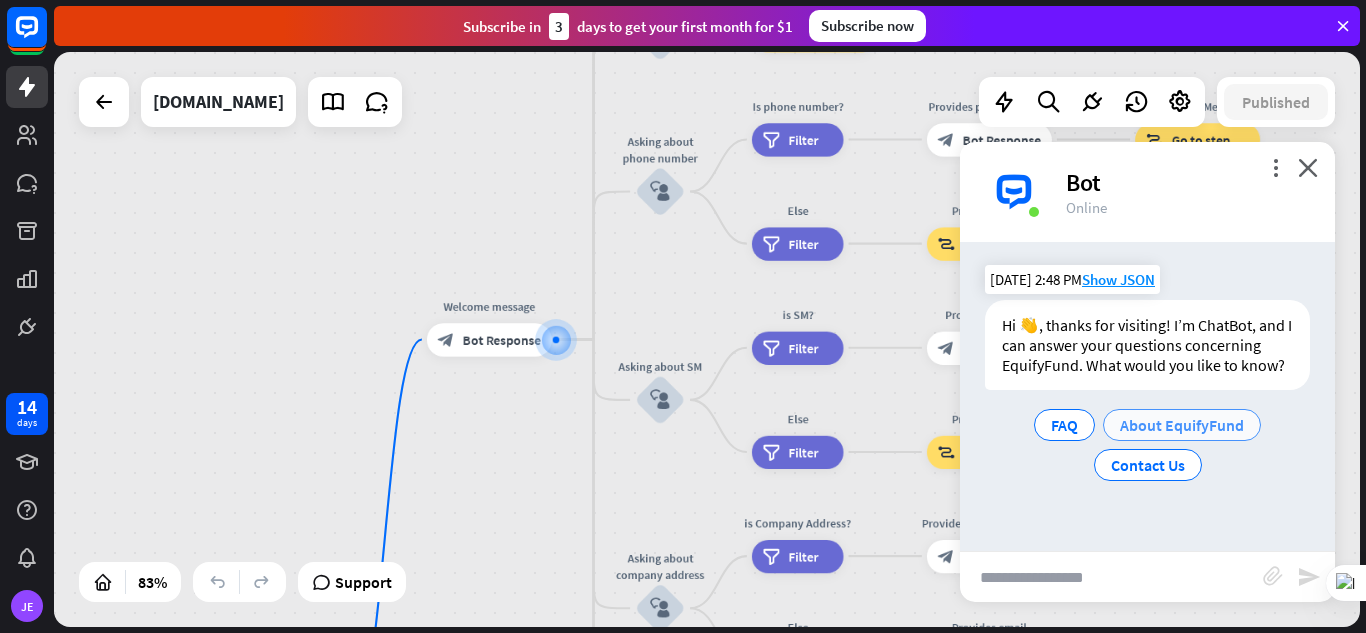 click on "About EquifyFund" at bounding box center (1182, 425) 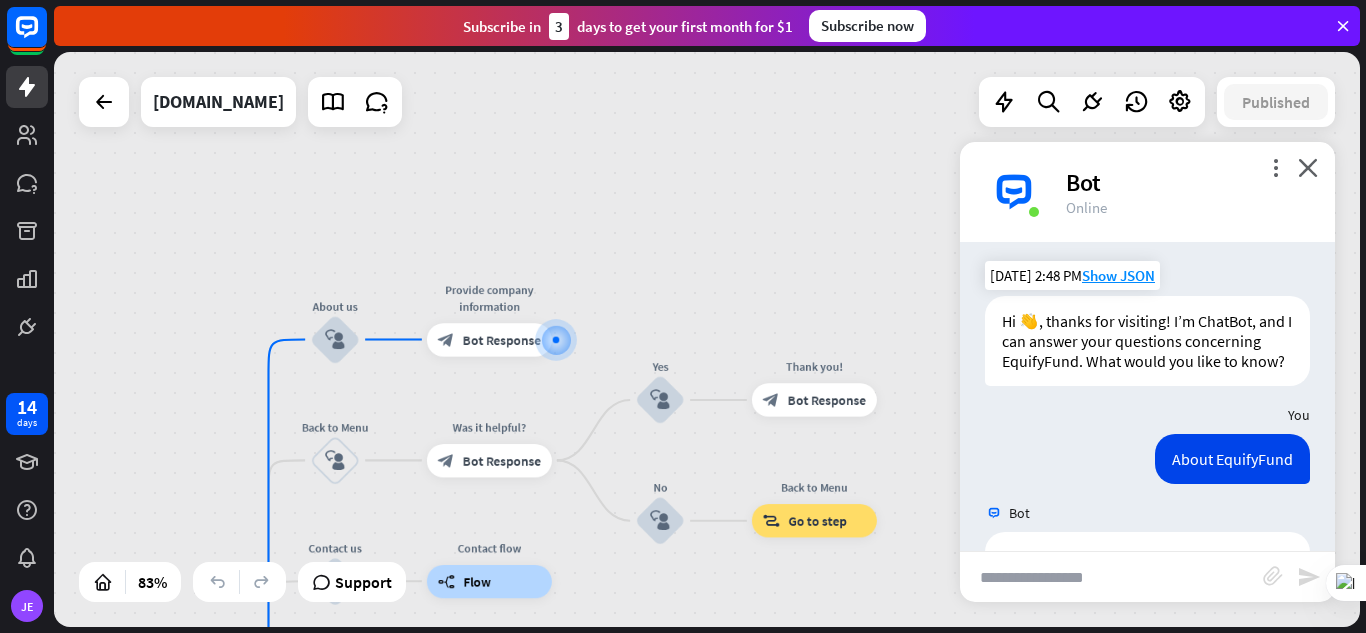 scroll, scrollTop: 0, scrollLeft: 0, axis: both 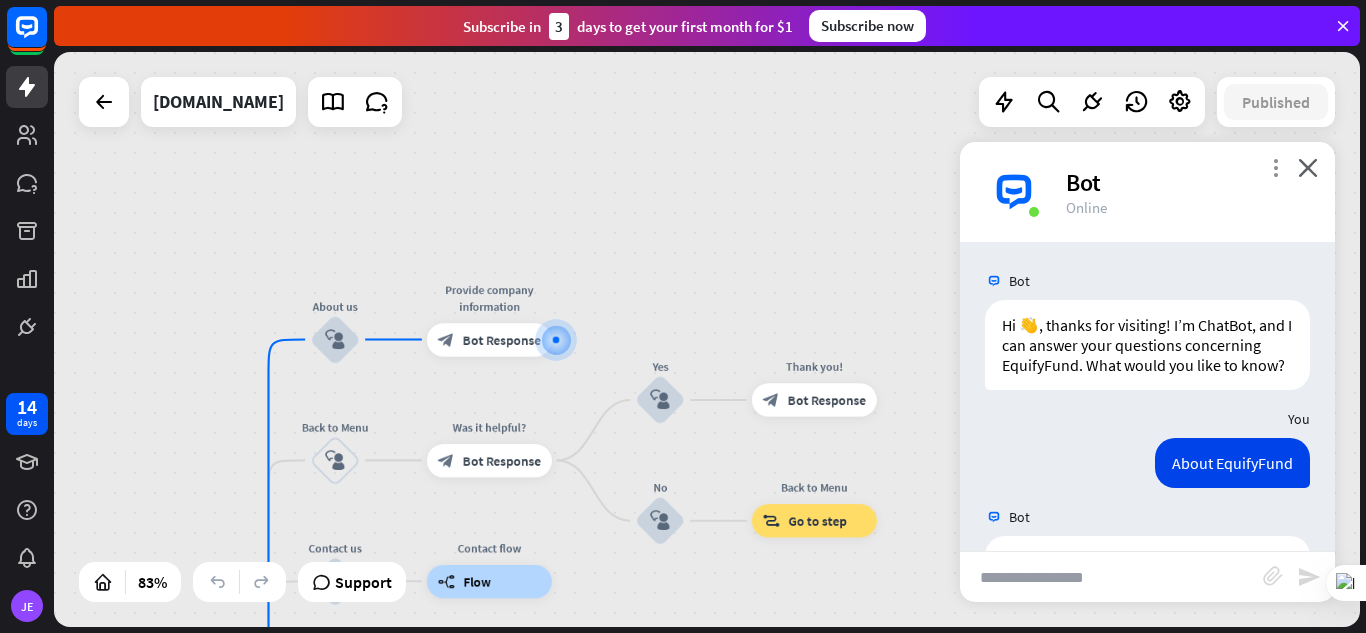 click on "more_vert" at bounding box center (1275, 167) 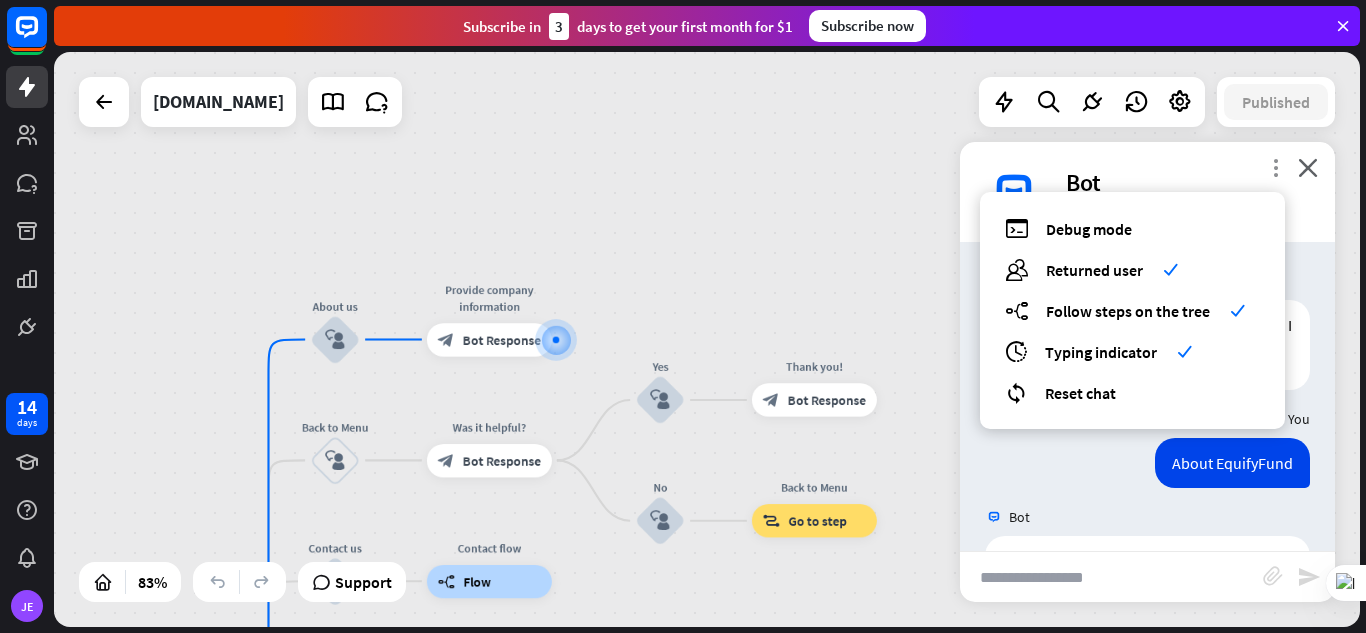 click on "more_vert" at bounding box center [1275, 167] 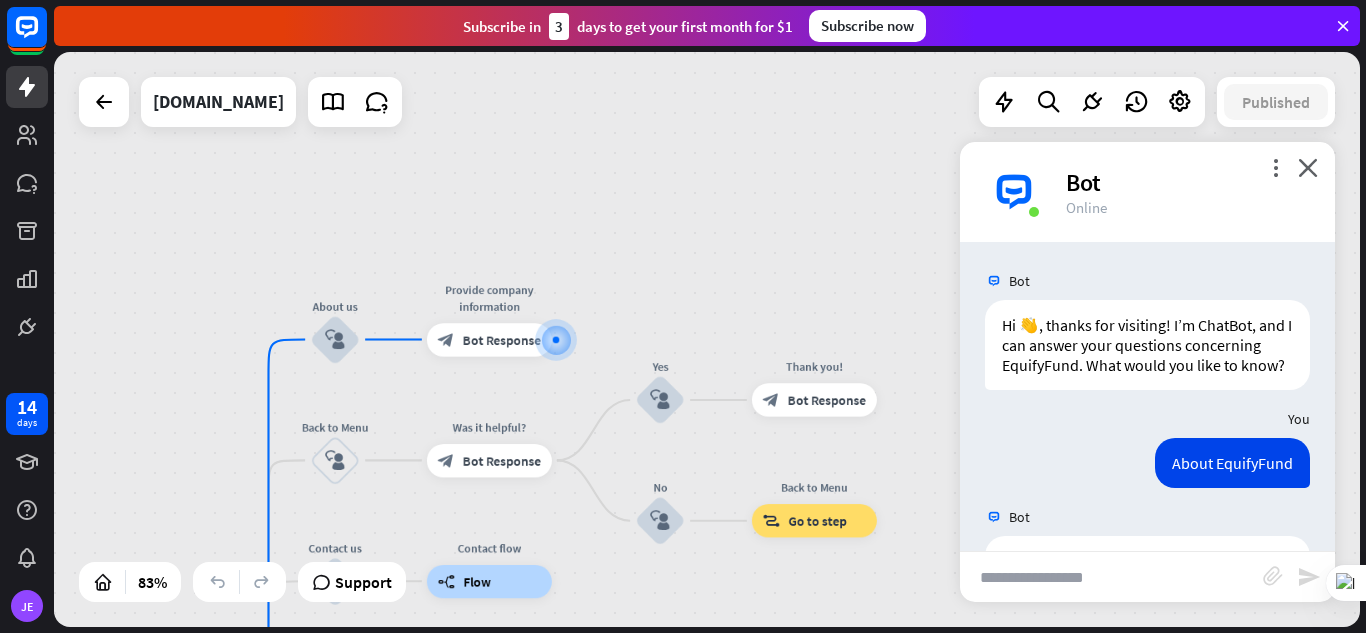 click on "more_vert
close
Bot
Online" at bounding box center [1147, 192] 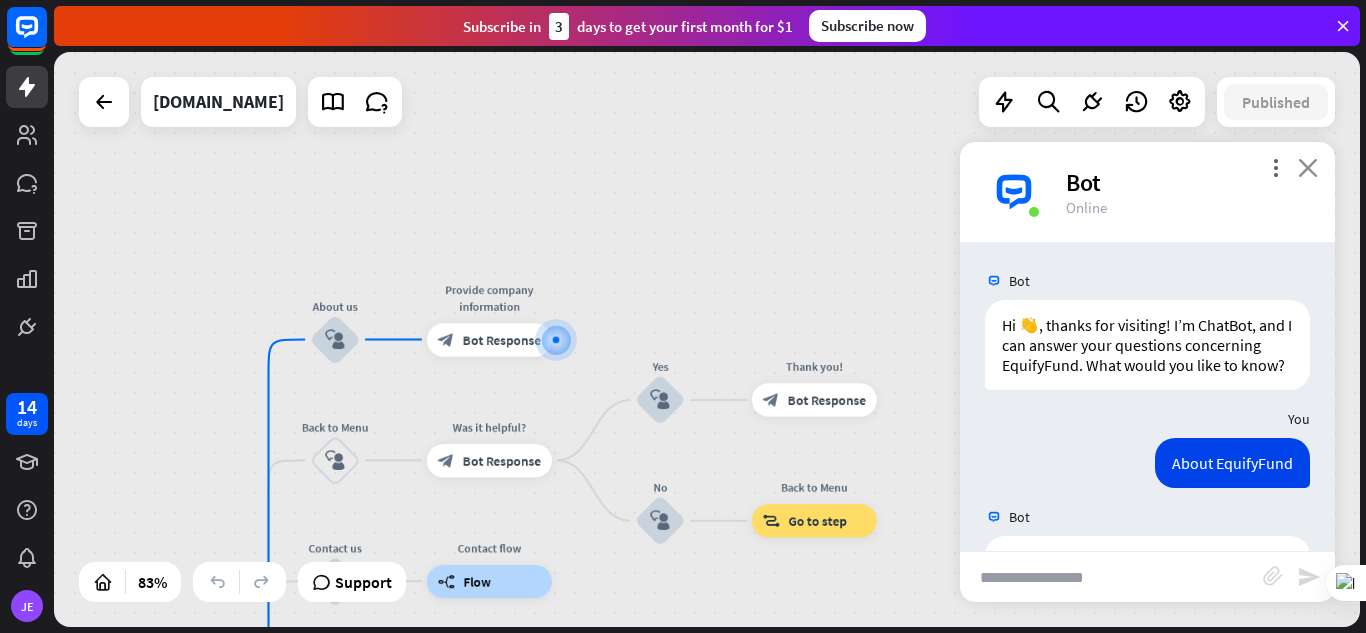 click on "close" at bounding box center [1308, 167] 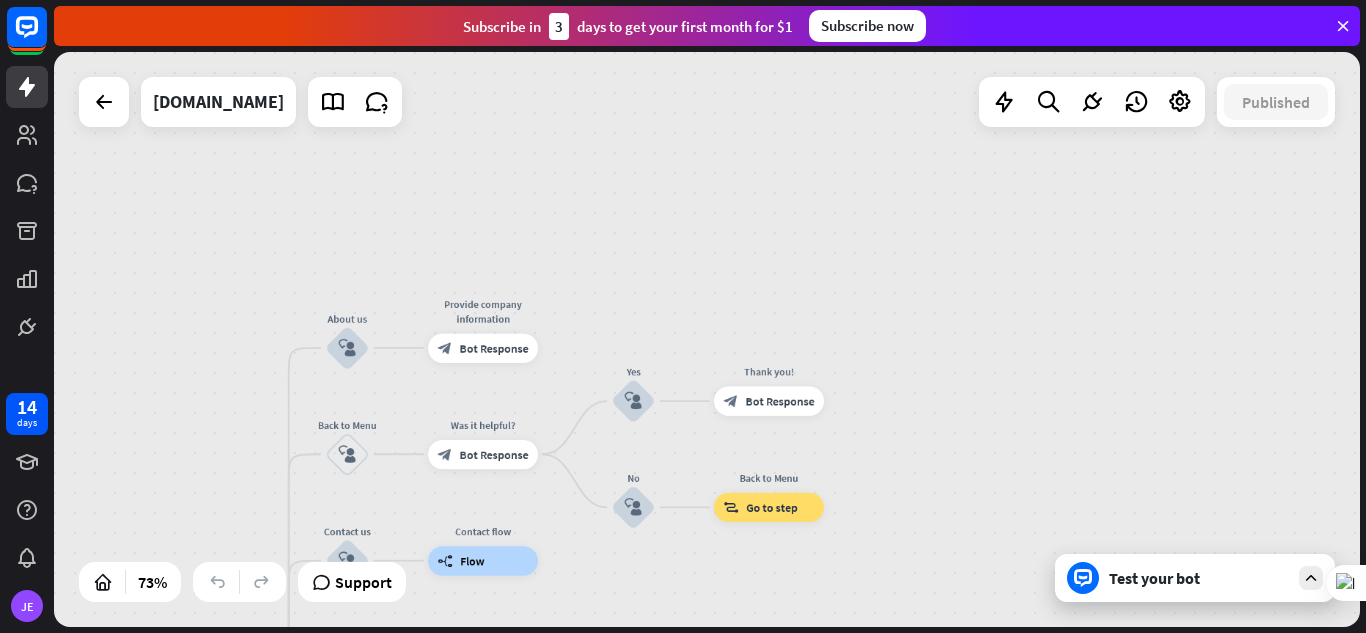 drag, startPoint x: 481, startPoint y: 464, endPoint x: 561, endPoint y: 353, distance: 136.8247 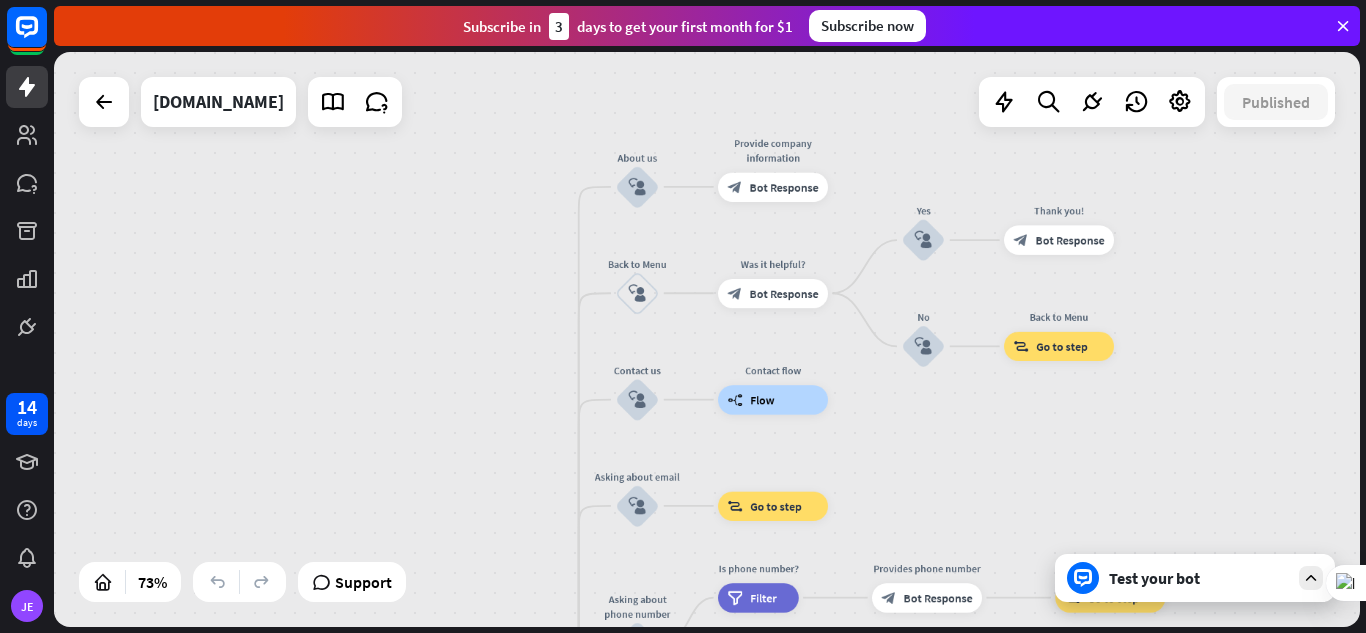 drag, startPoint x: 657, startPoint y: 298, endPoint x: 948, endPoint y: 161, distance: 321.63644 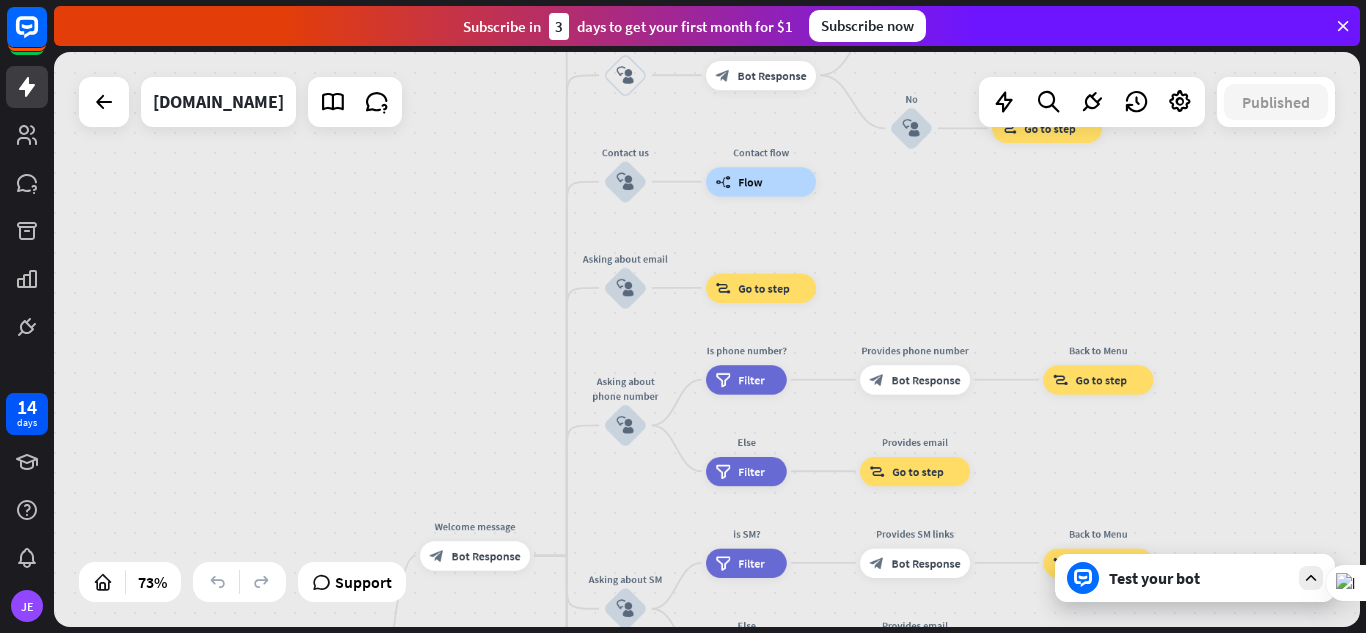 drag, startPoint x: 959, startPoint y: 462, endPoint x: 944, endPoint y: 244, distance: 218.51544 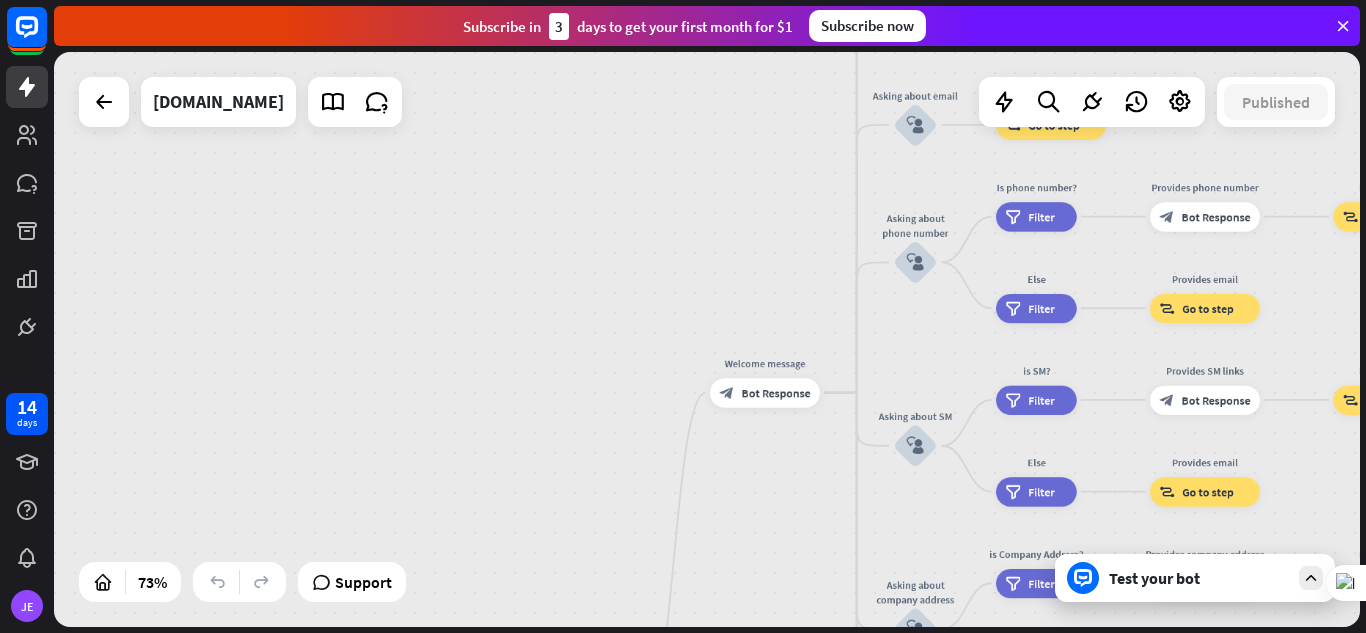 drag, startPoint x: 899, startPoint y: 295, endPoint x: 1189, endPoint y: 132, distance: 332.6695 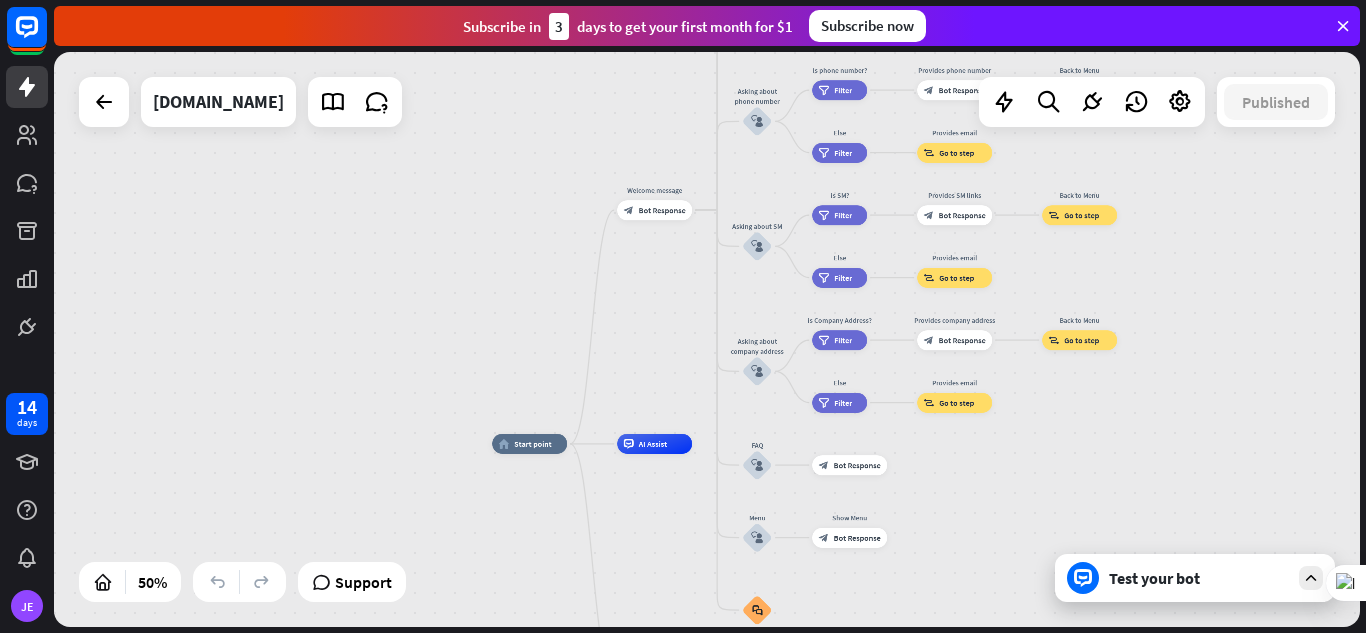 drag, startPoint x: 723, startPoint y: 494, endPoint x: 617, endPoint y: 324, distance: 200.3397 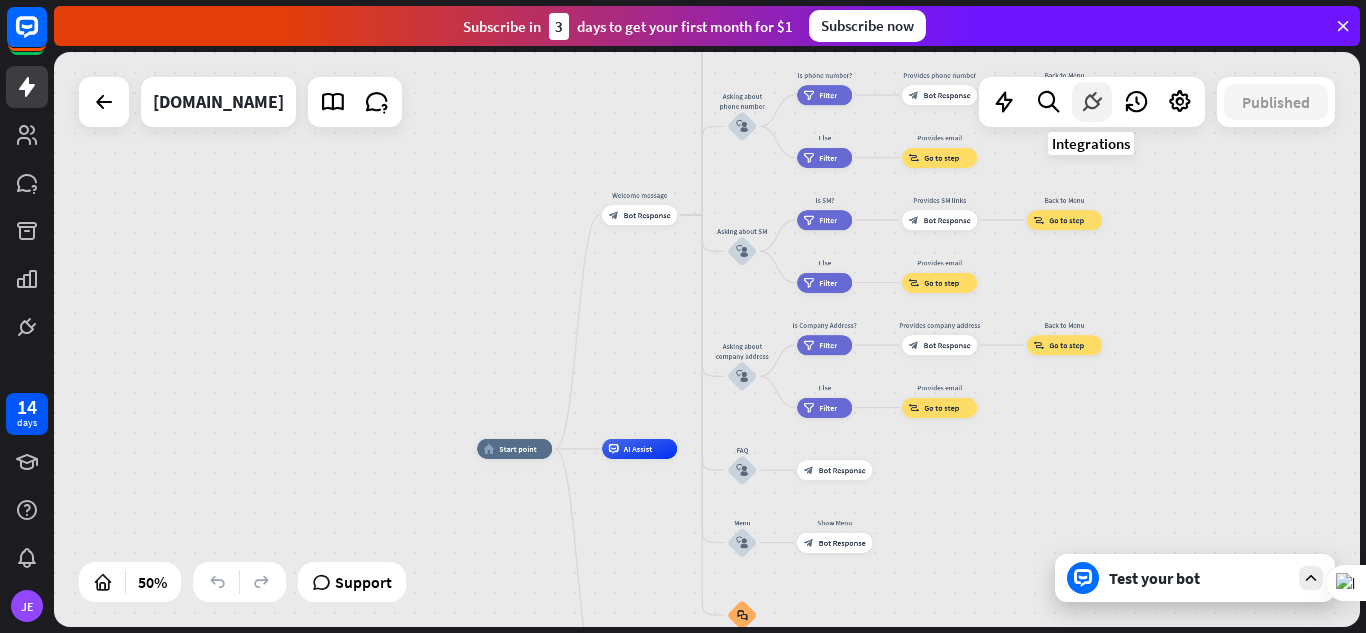 click at bounding box center (1092, 102) 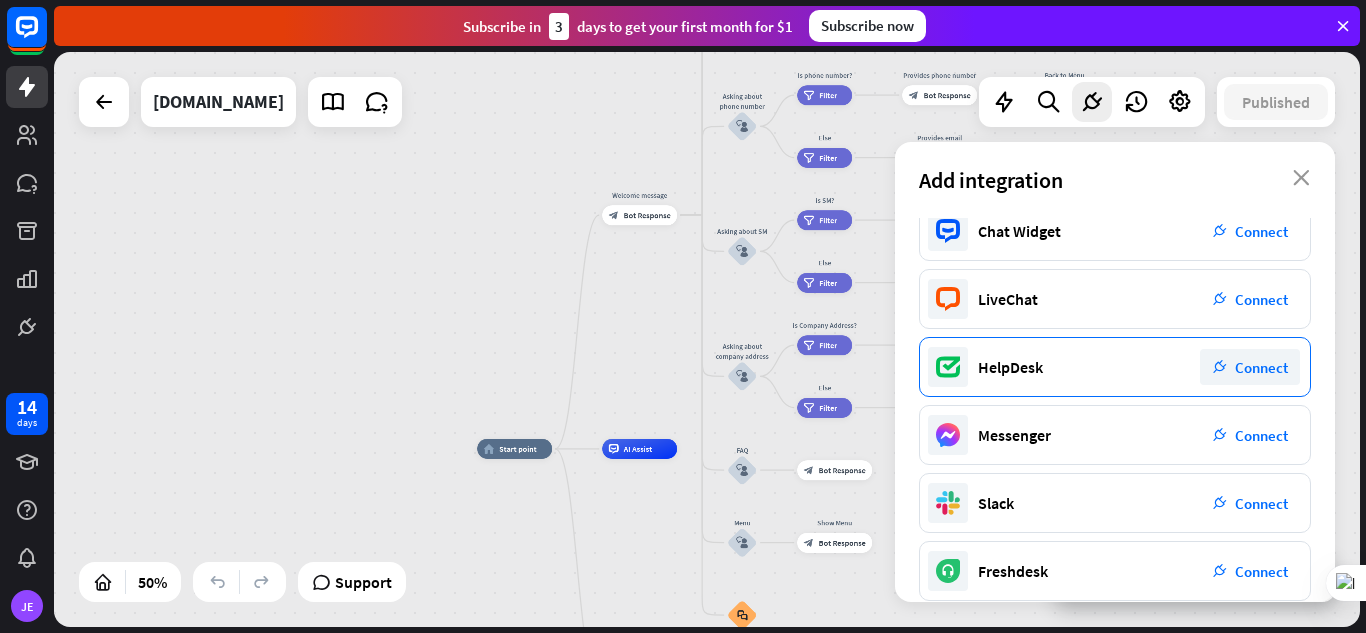 scroll, scrollTop: 0, scrollLeft: 0, axis: both 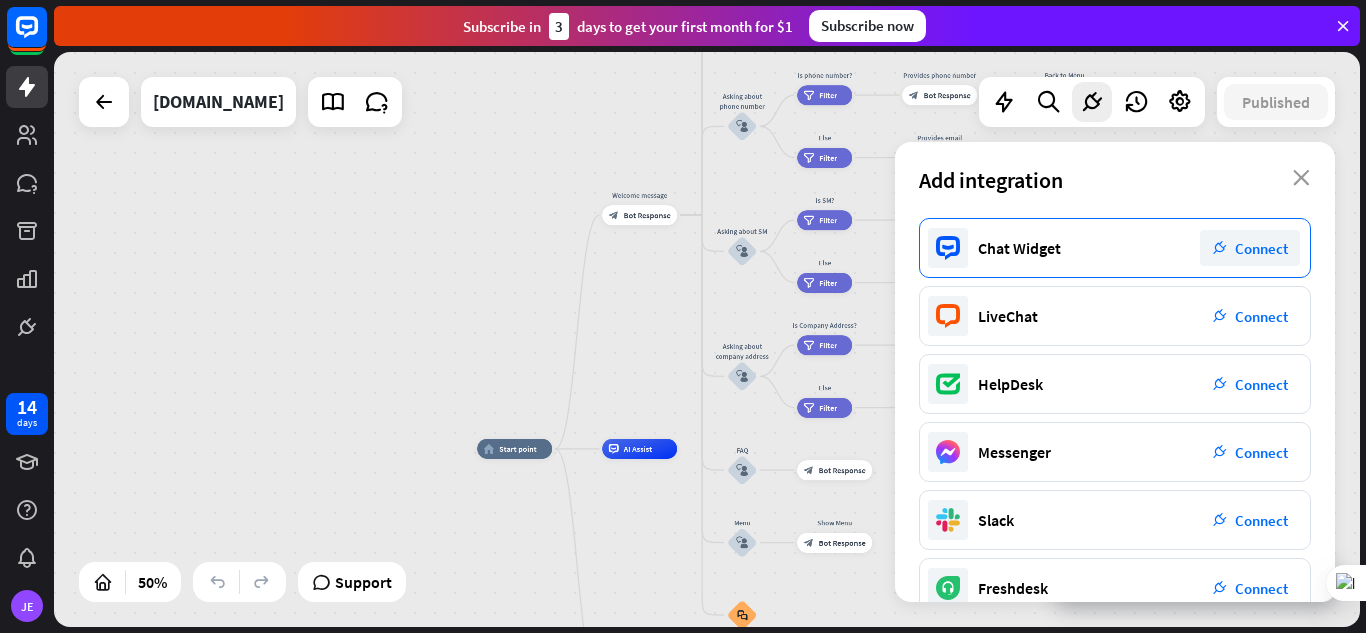 click on "Connect" at bounding box center (1261, 248) 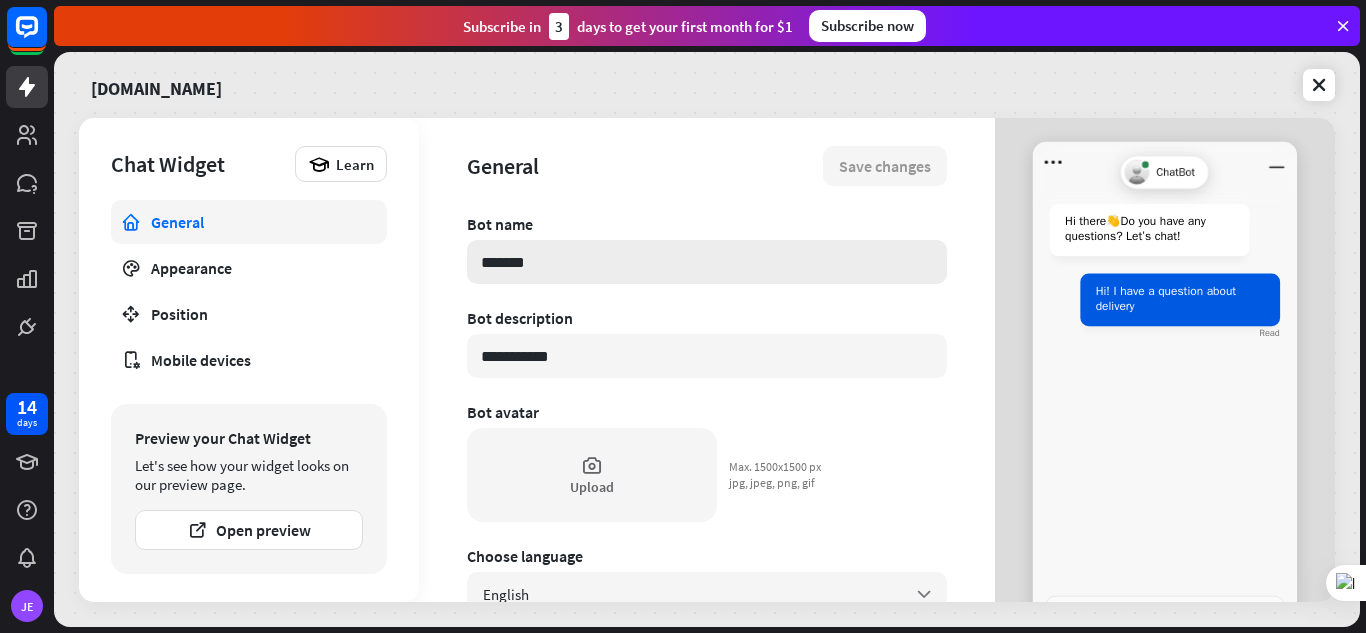 drag, startPoint x: 550, startPoint y: 265, endPoint x: 481, endPoint y: 263, distance: 69.02898 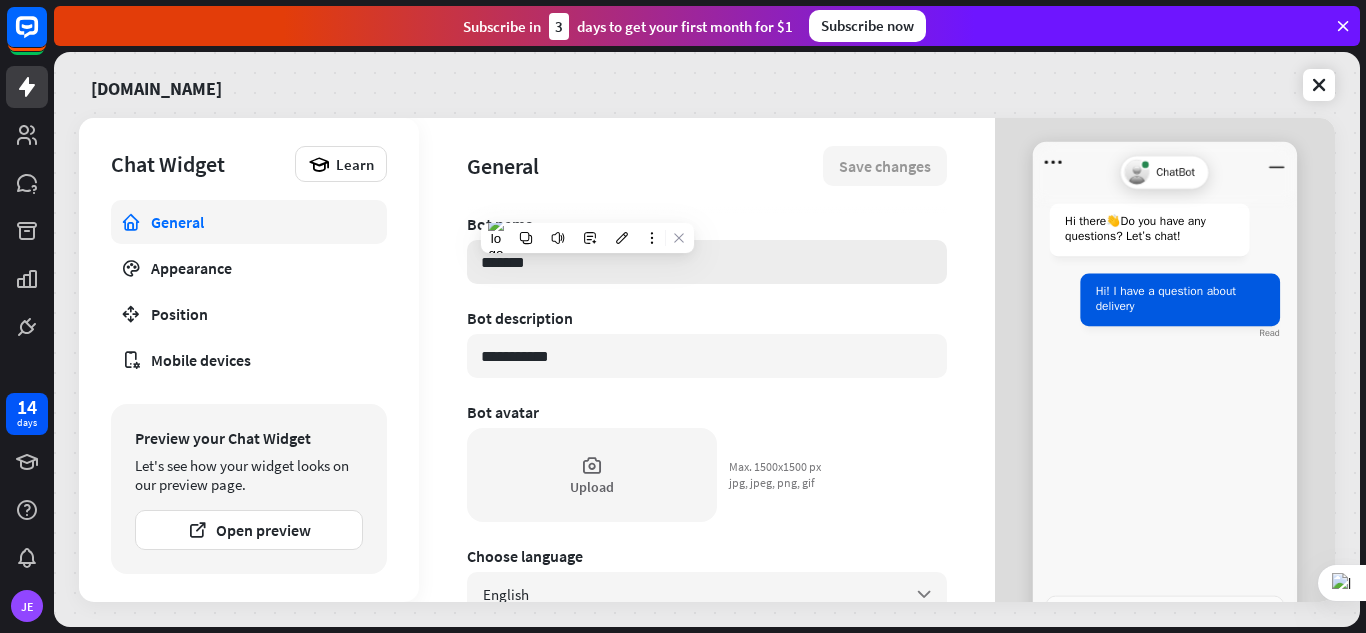 type on "*" 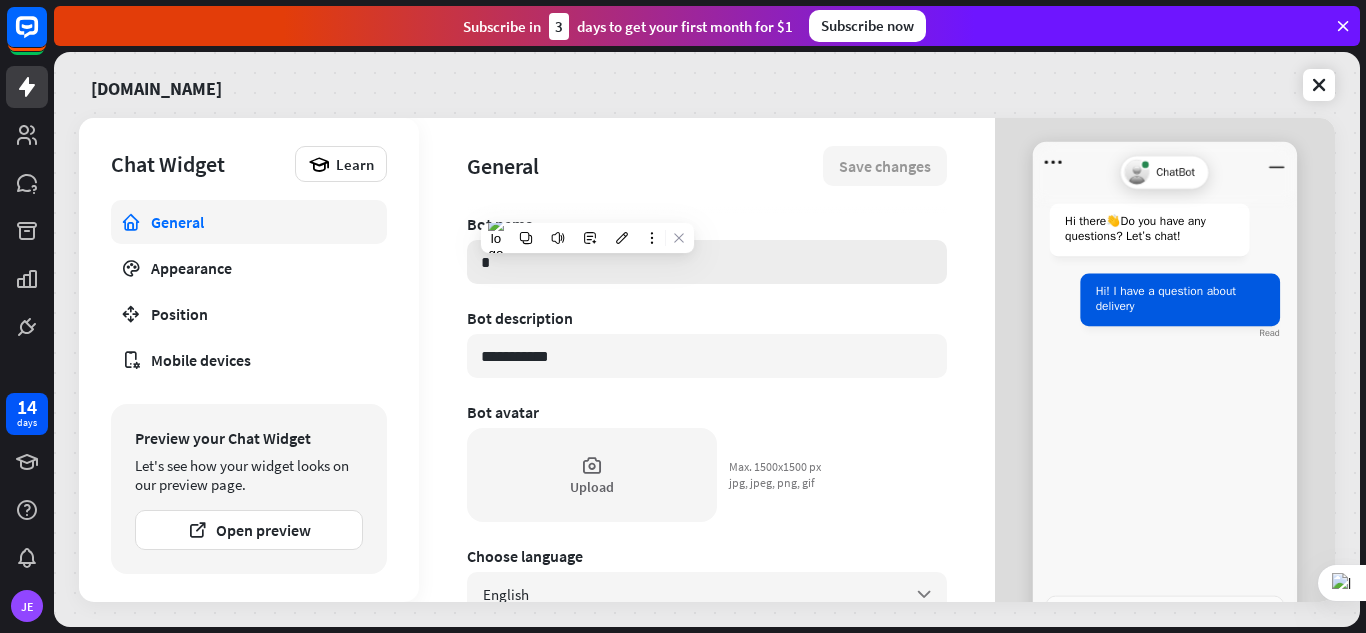 type on "*" 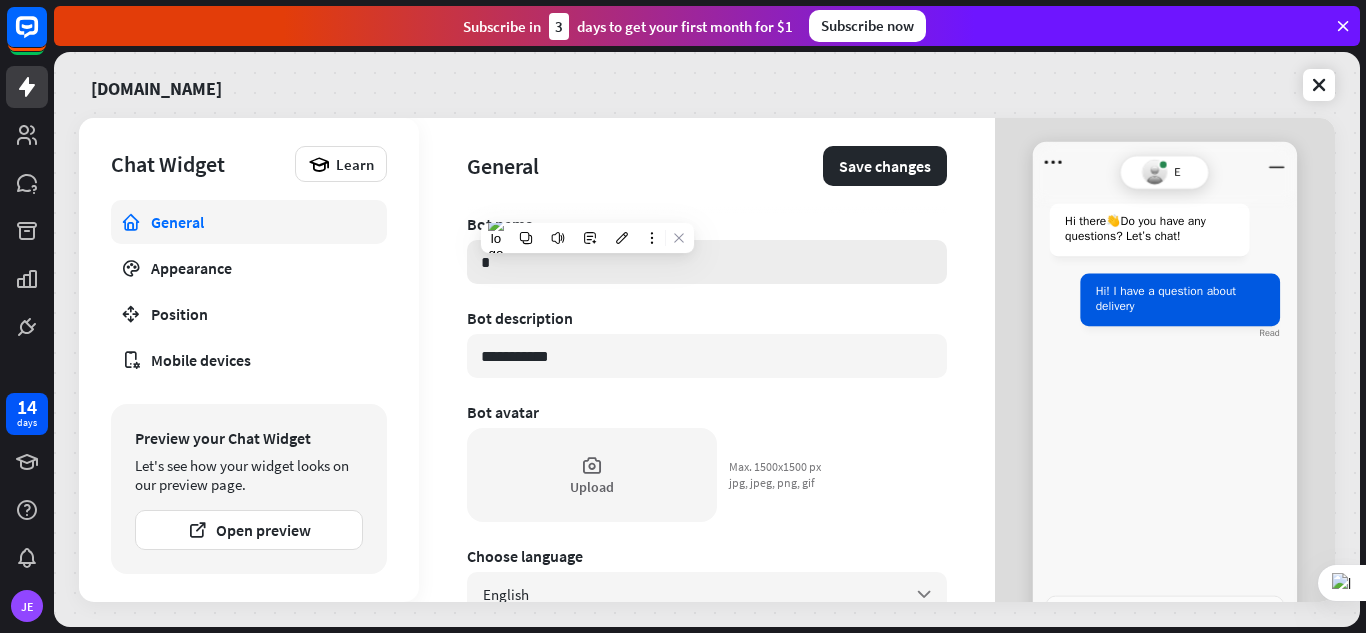 type on "**" 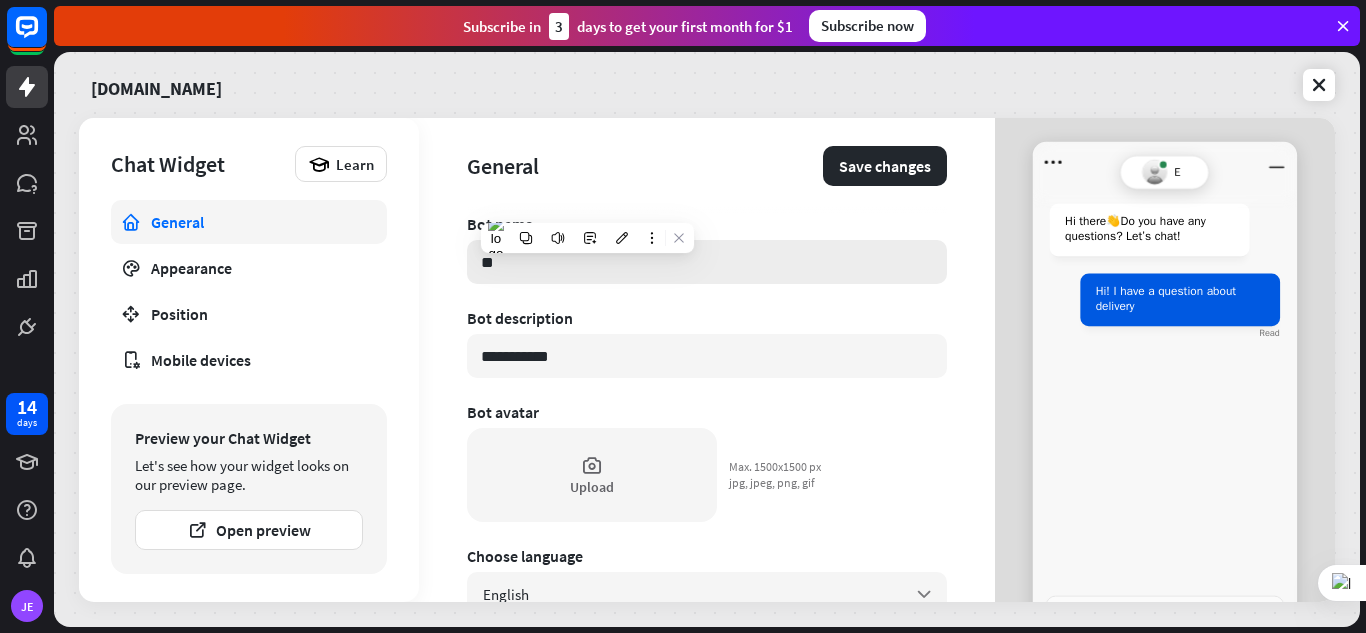 type on "*" 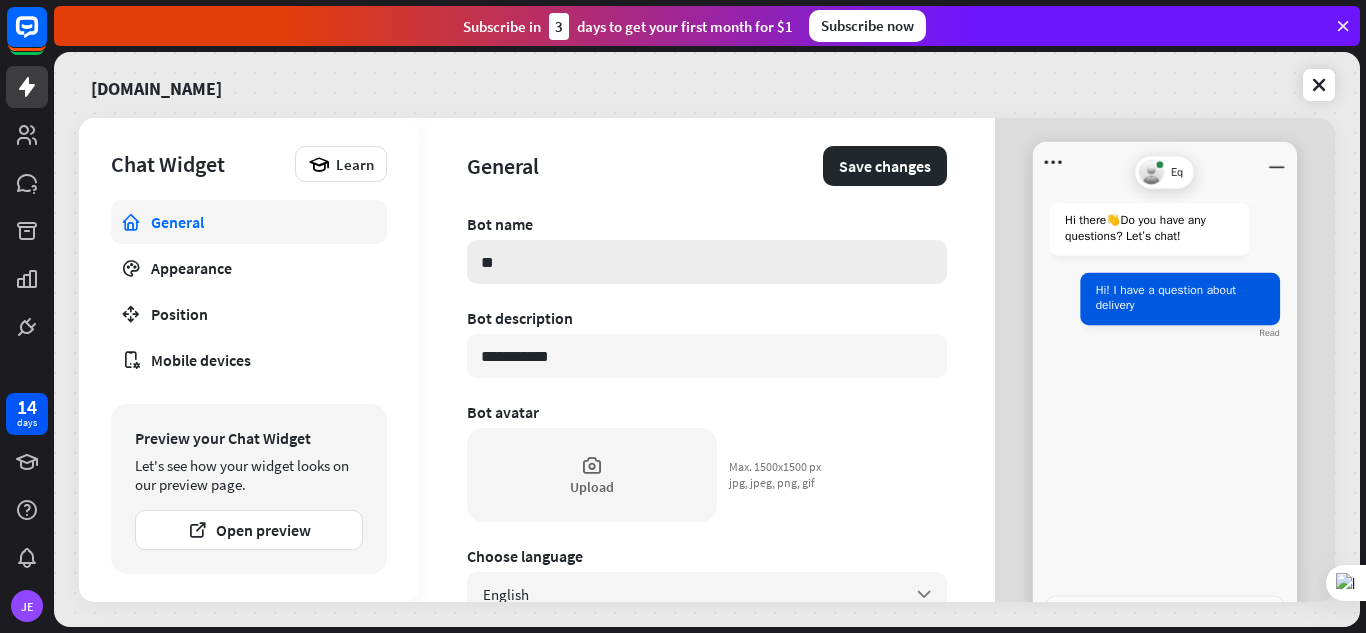 type on "***" 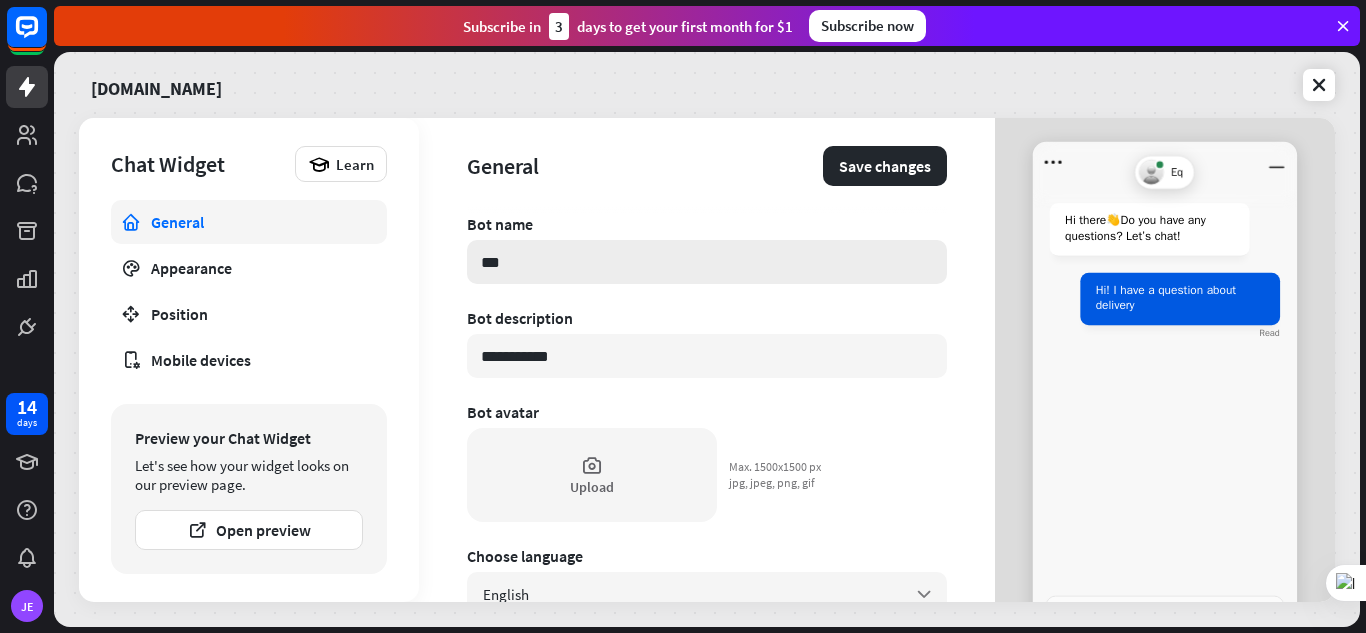 type on "*" 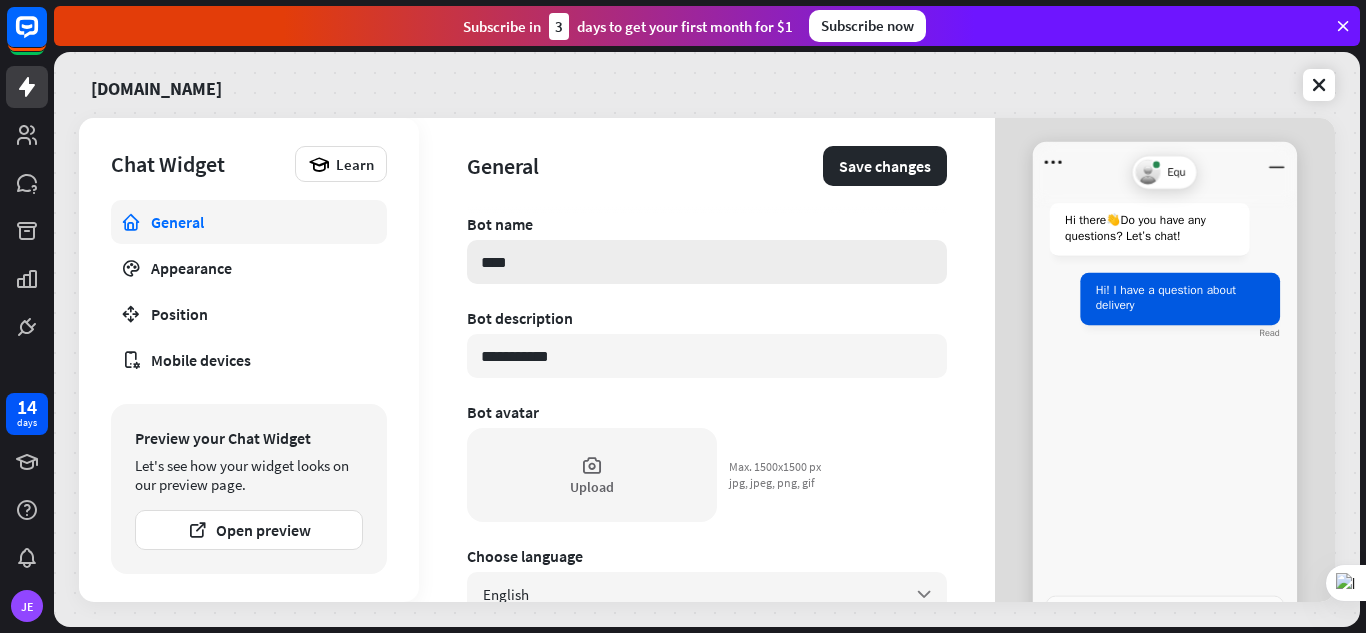 type on "*" 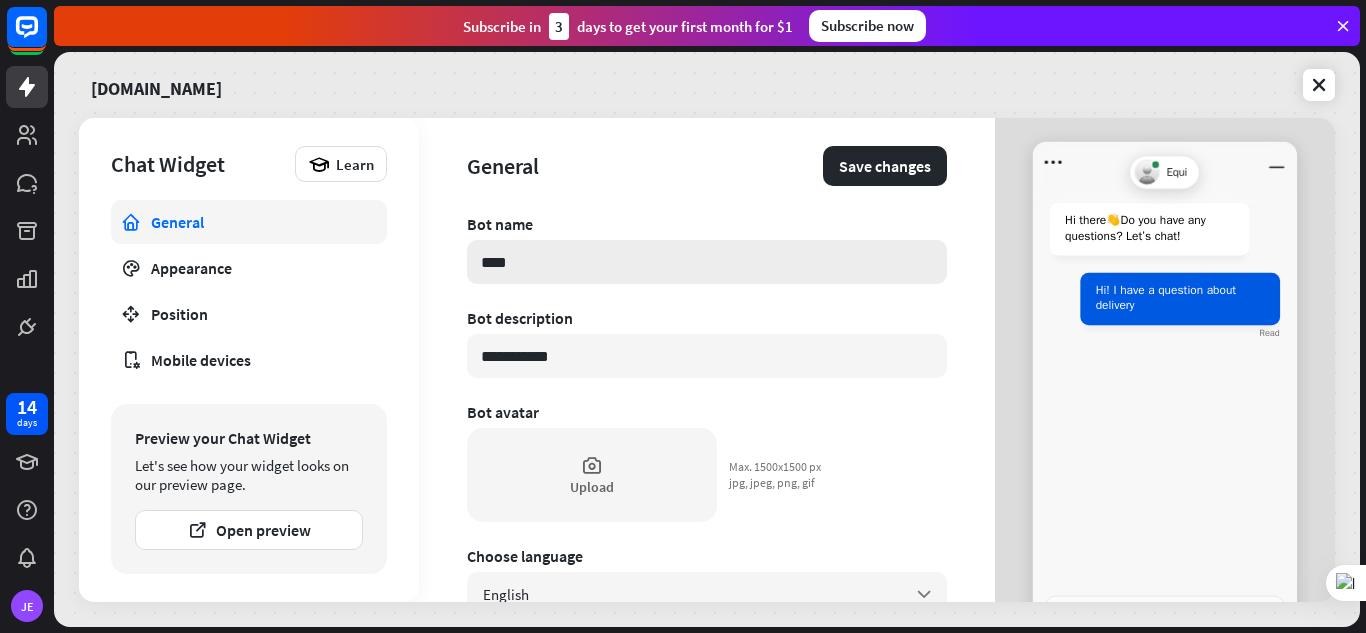 type on "*****" 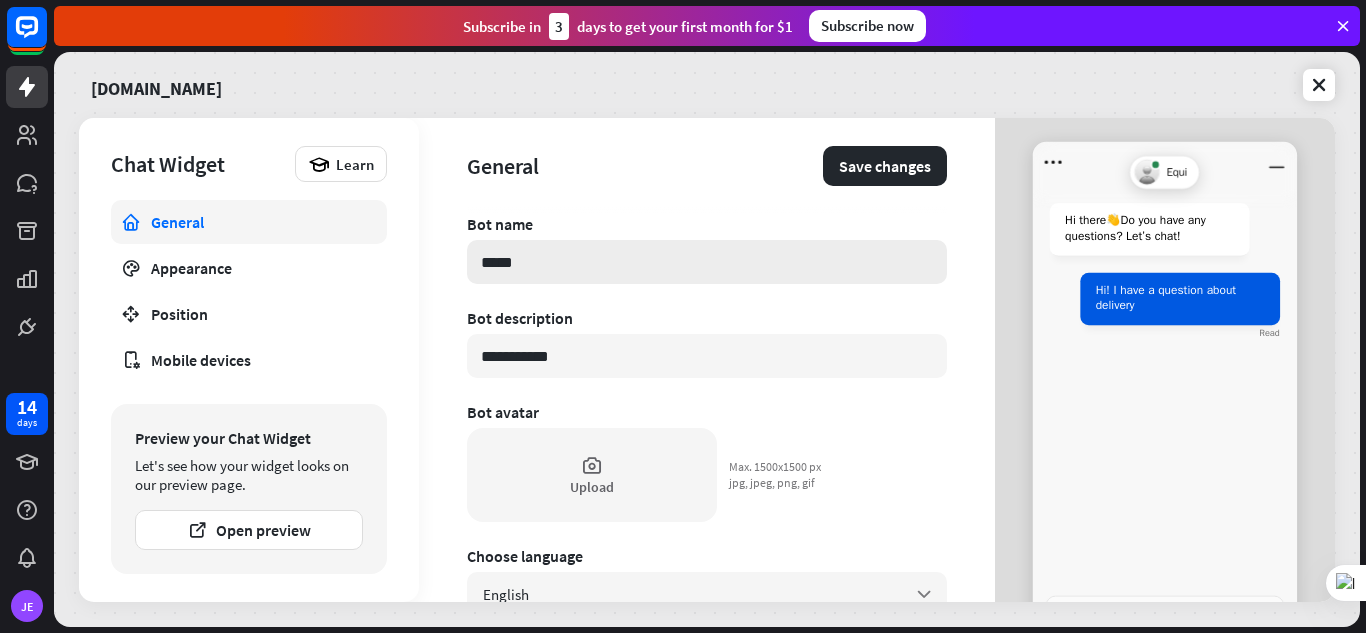 type on "*" 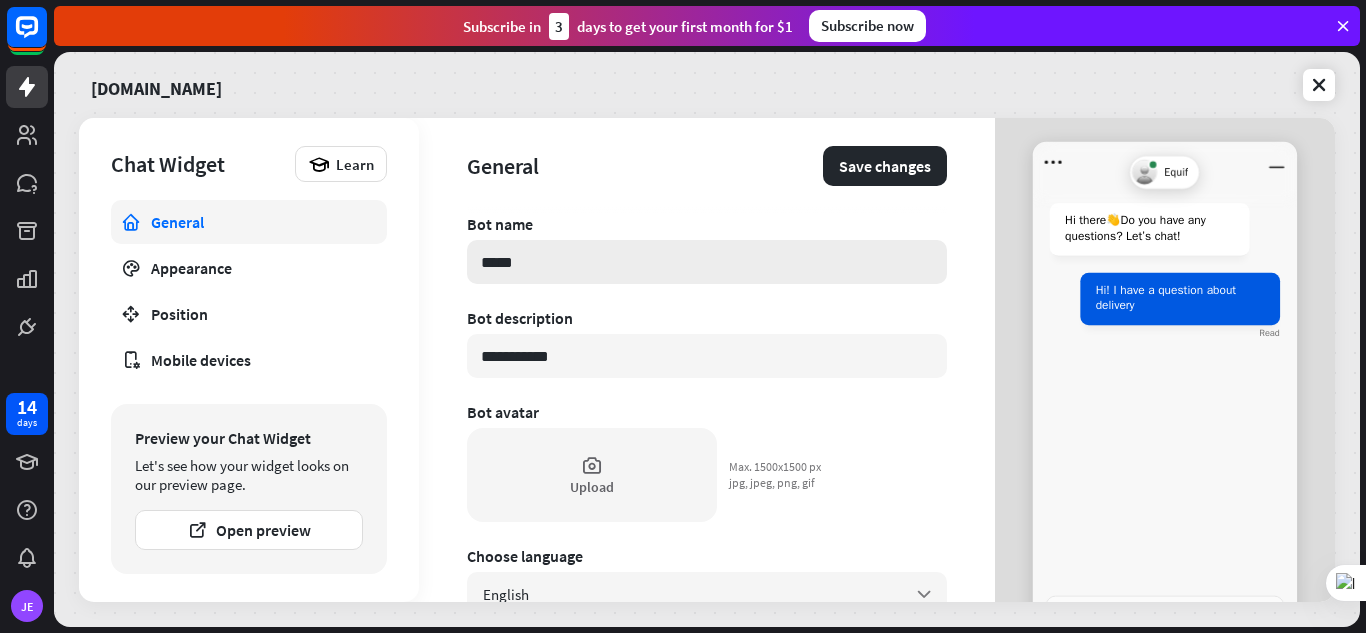 type on "******" 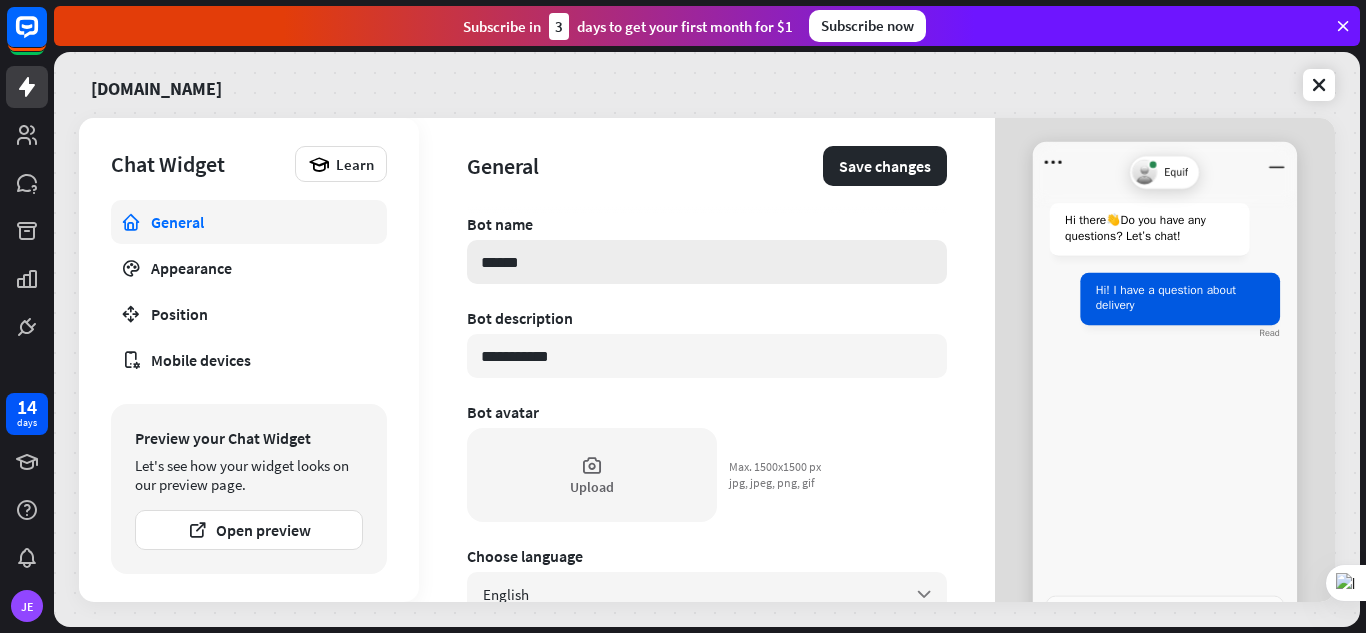 type on "*" 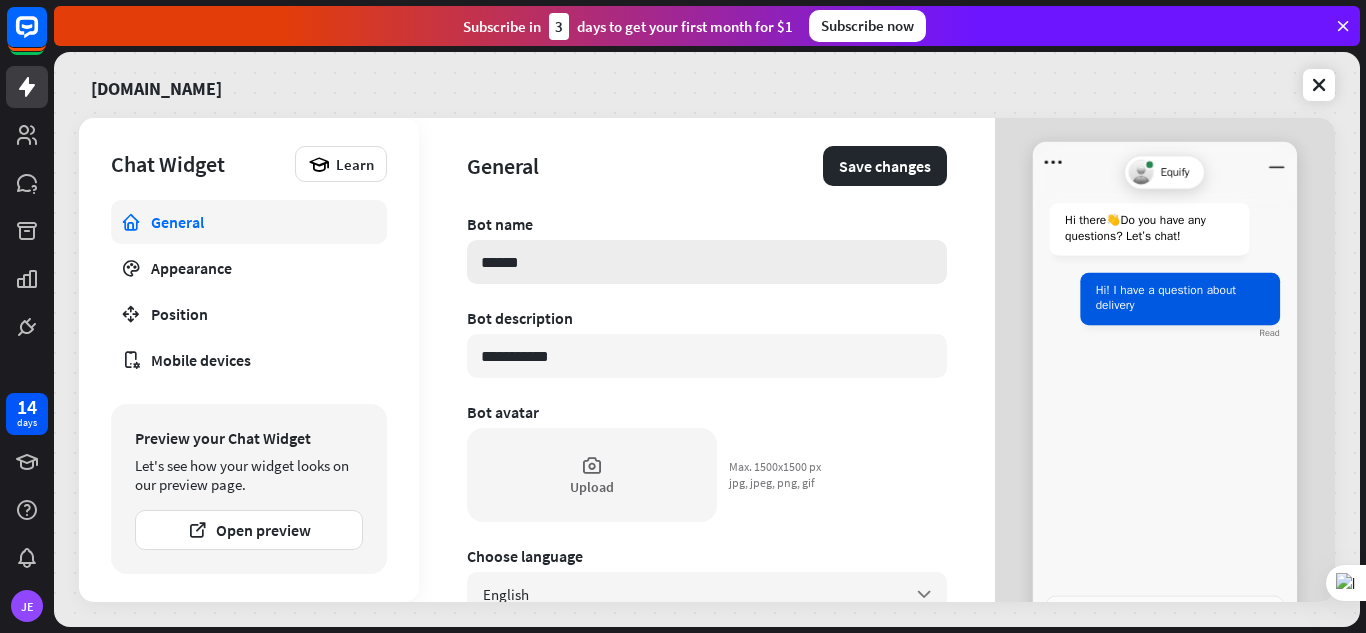 type on "*******" 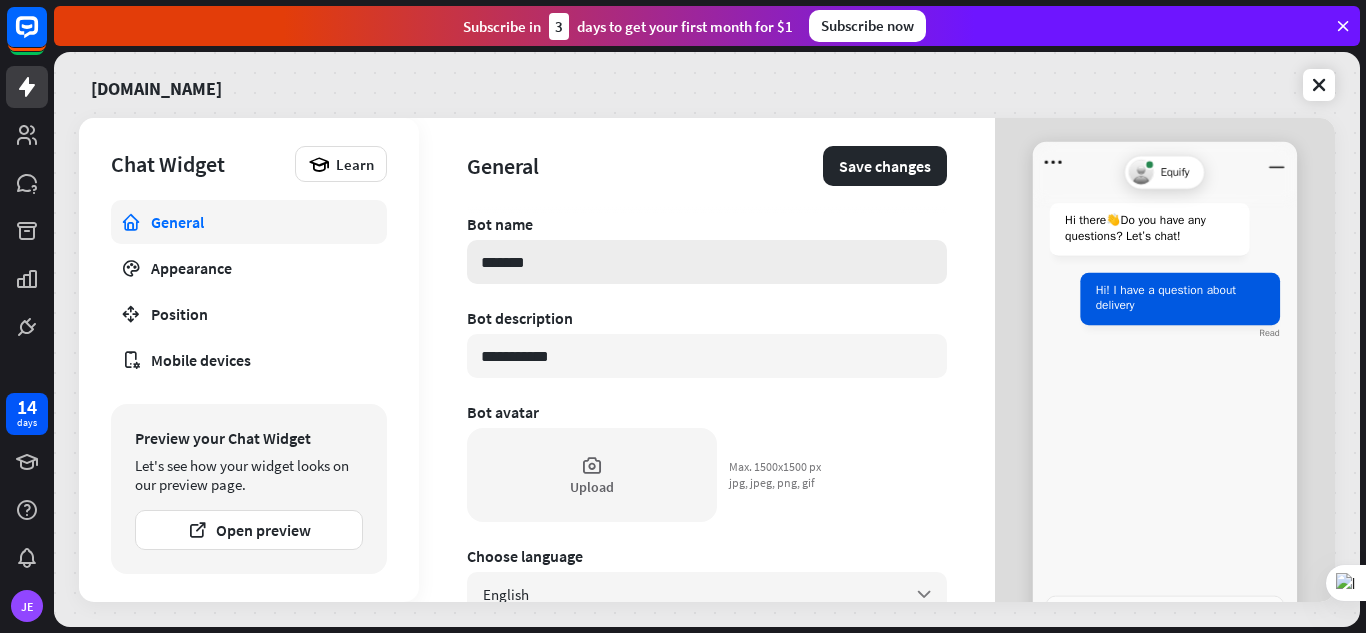 type on "*" 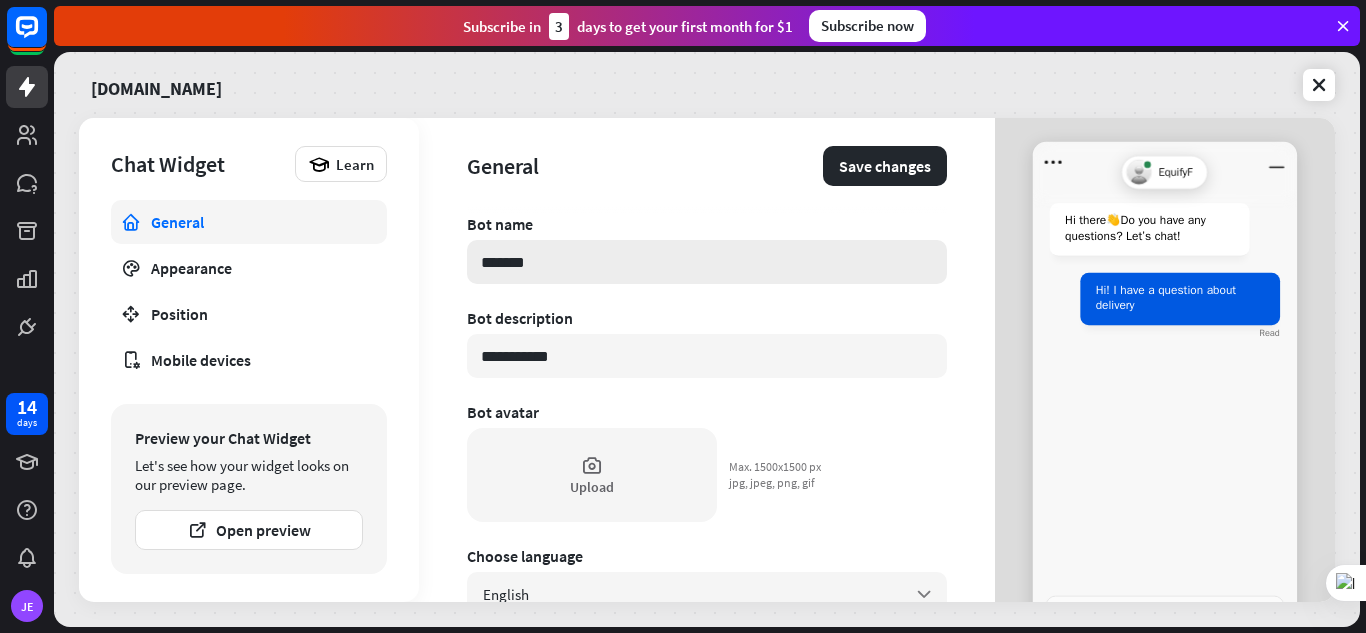 type on "********" 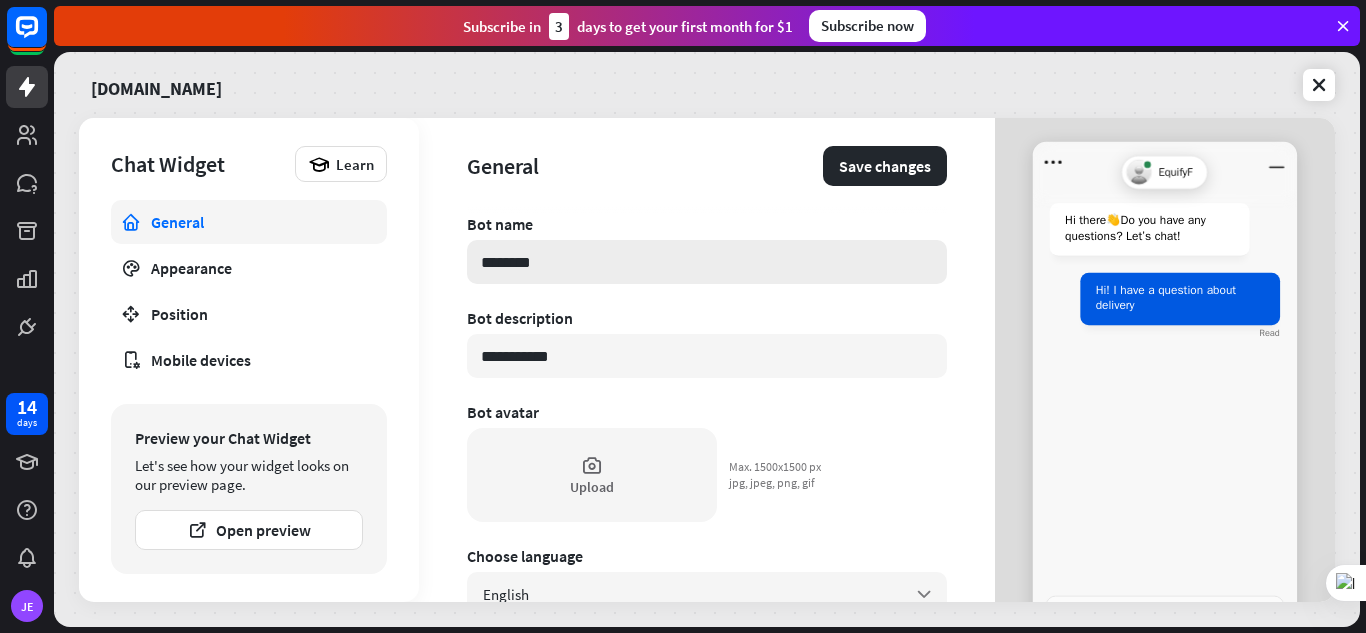 type on "*" 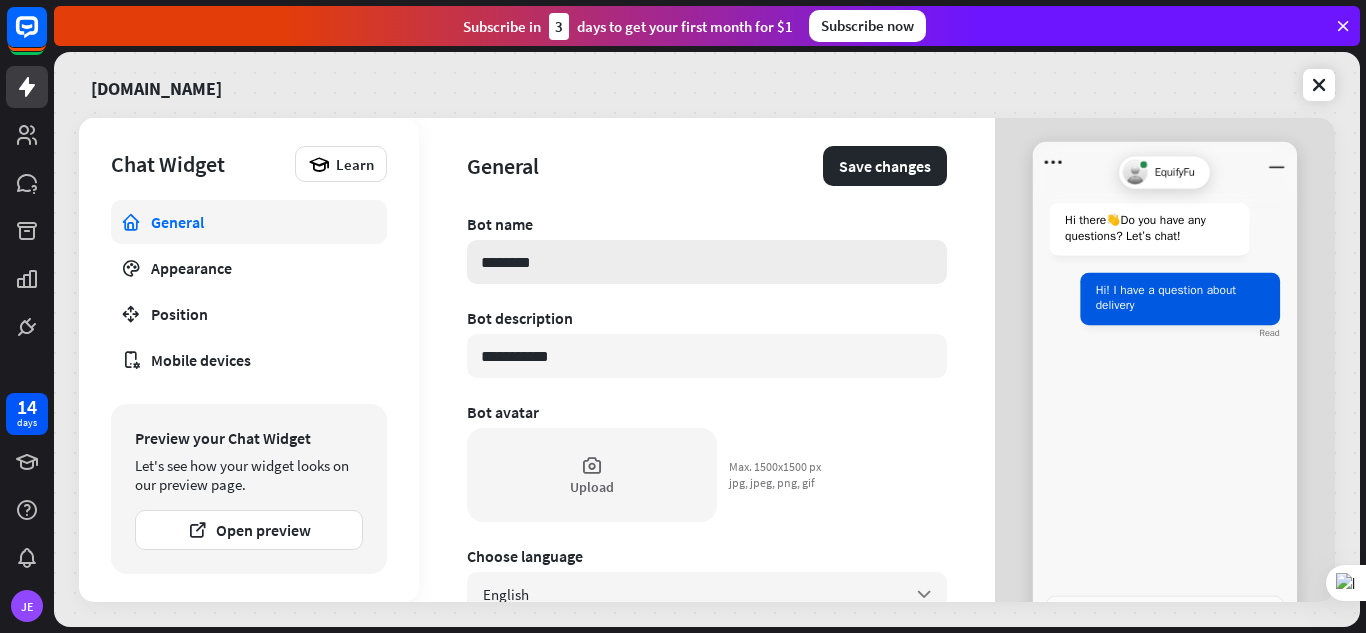 type on "*********" 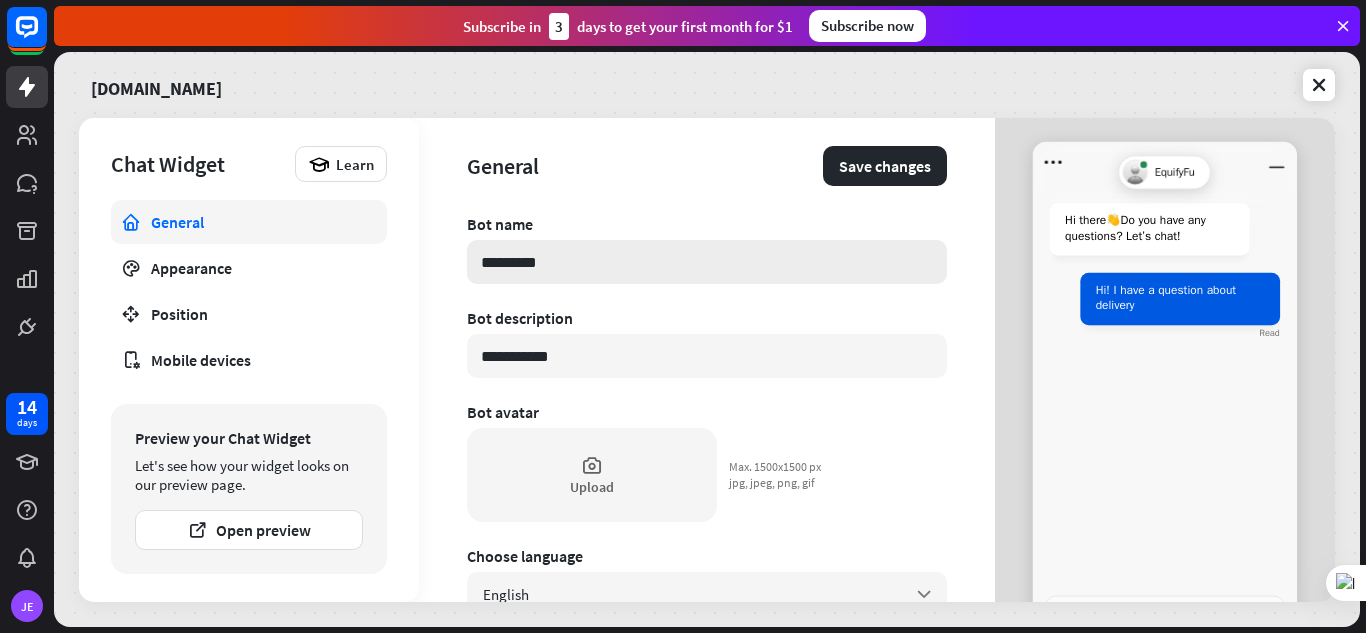 type on "*" 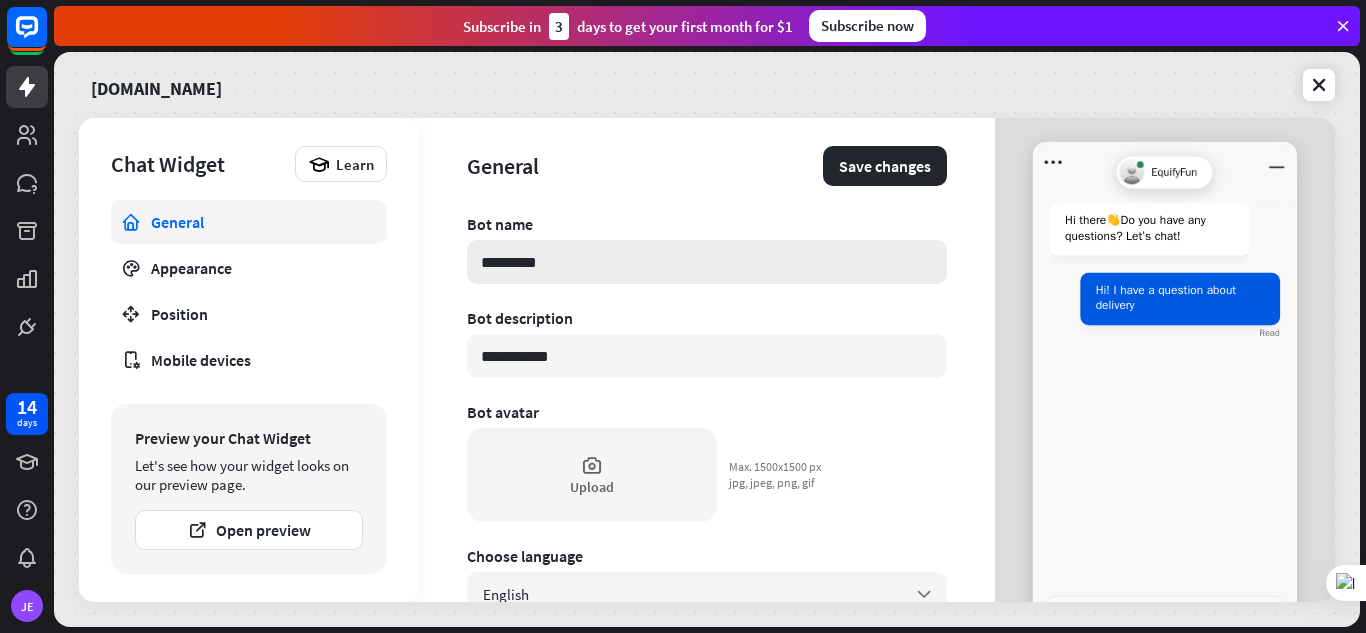 type on "**********" 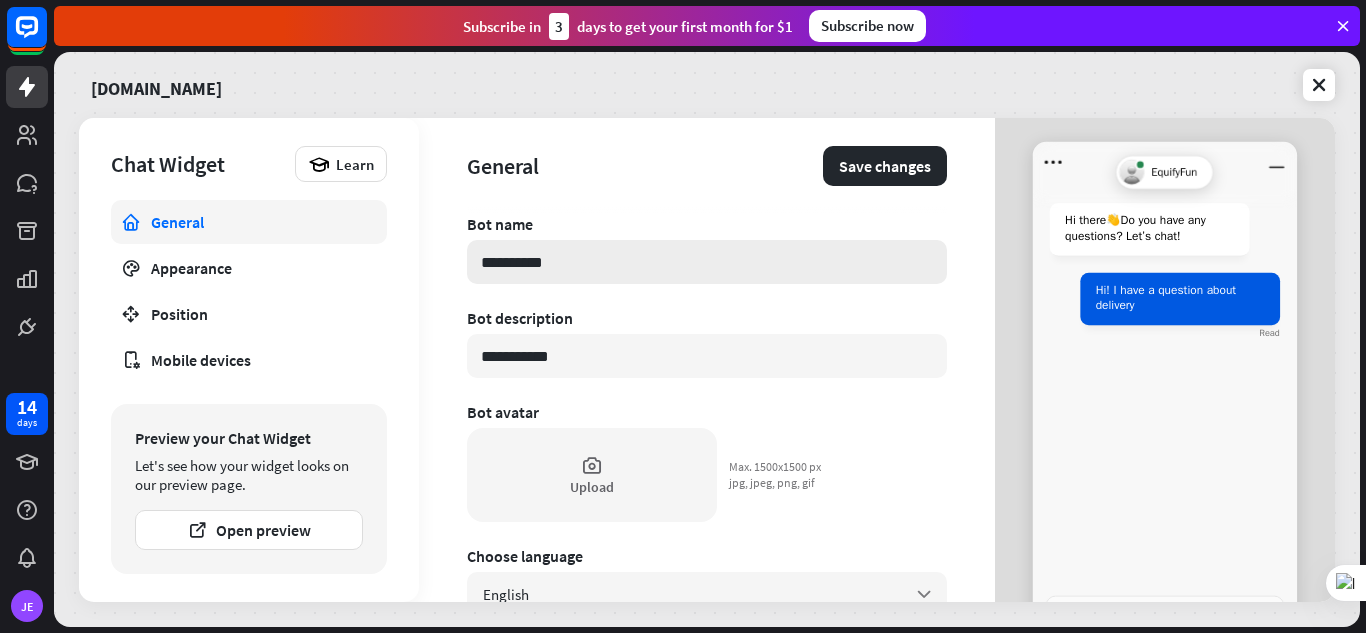 type on "*" 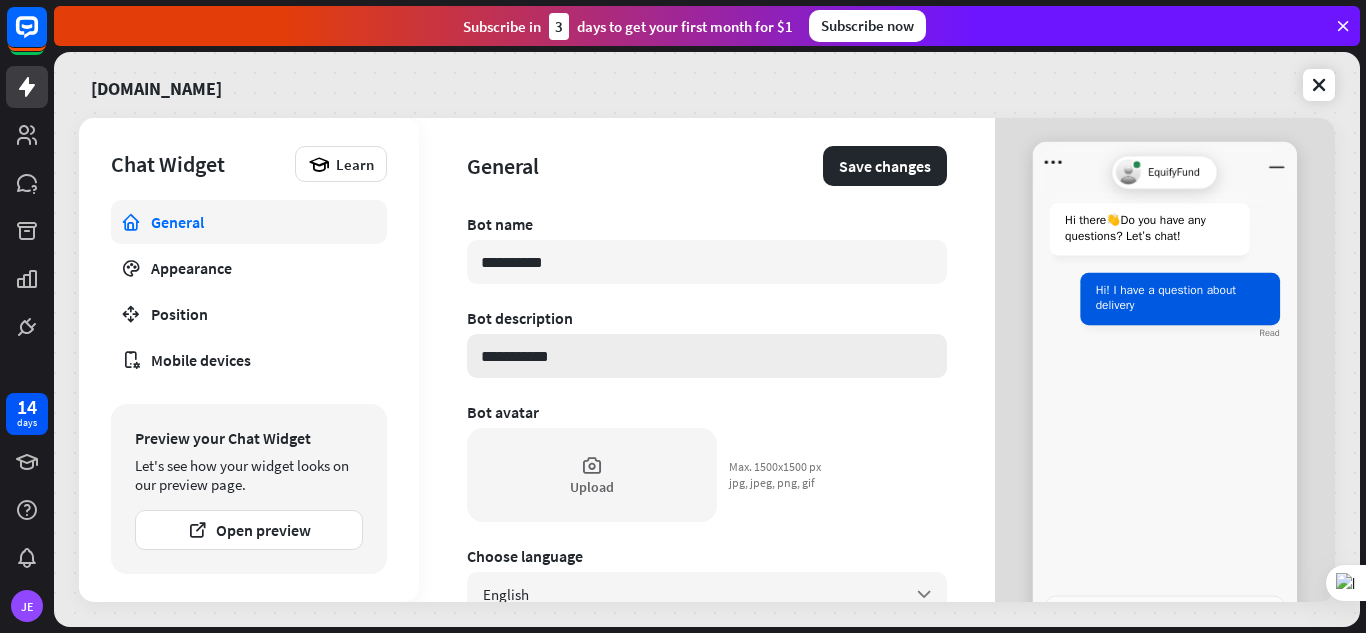 type on "**********" 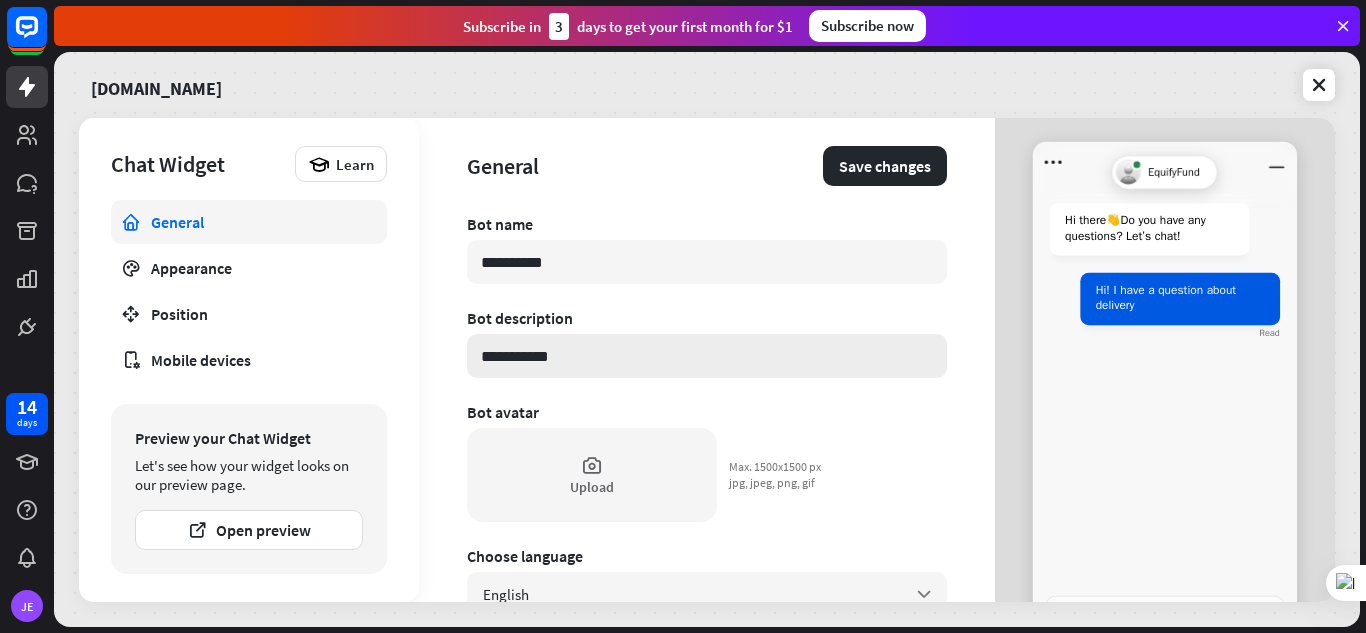 drag, startPoint x: 562, startPoint y: 355, endPoint x: 478, endPoint y: 366, distance: 84.71718 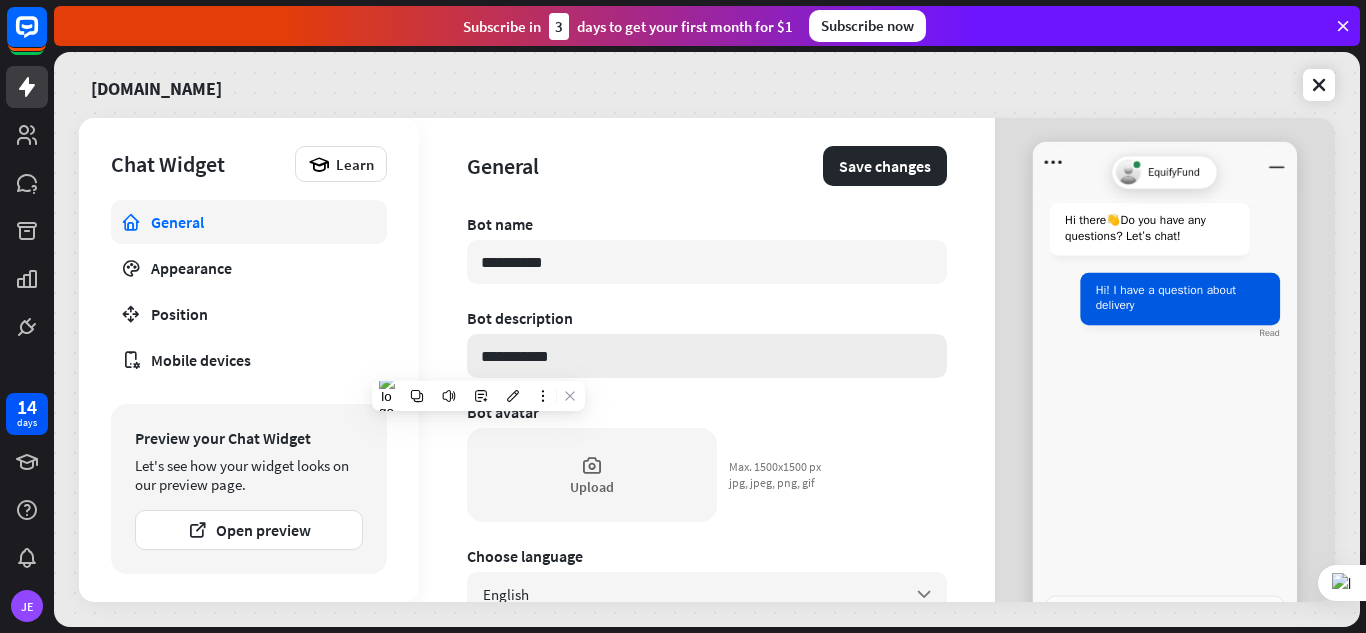 type on "*" 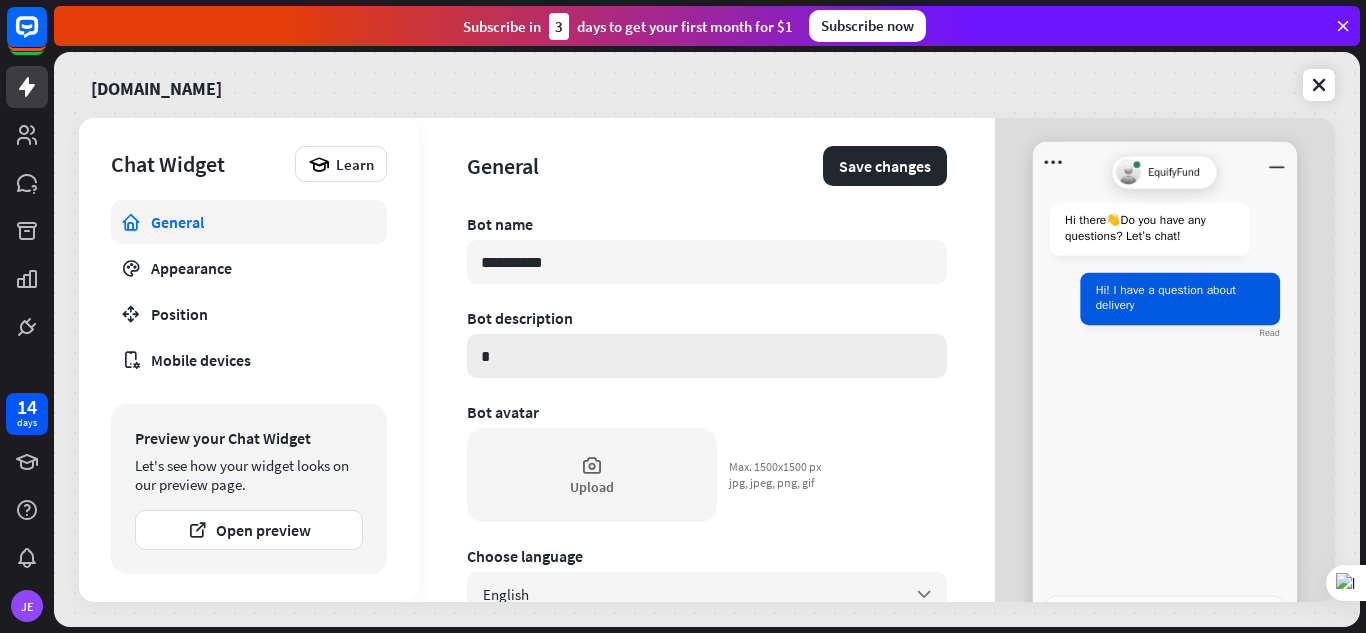 type on "**" 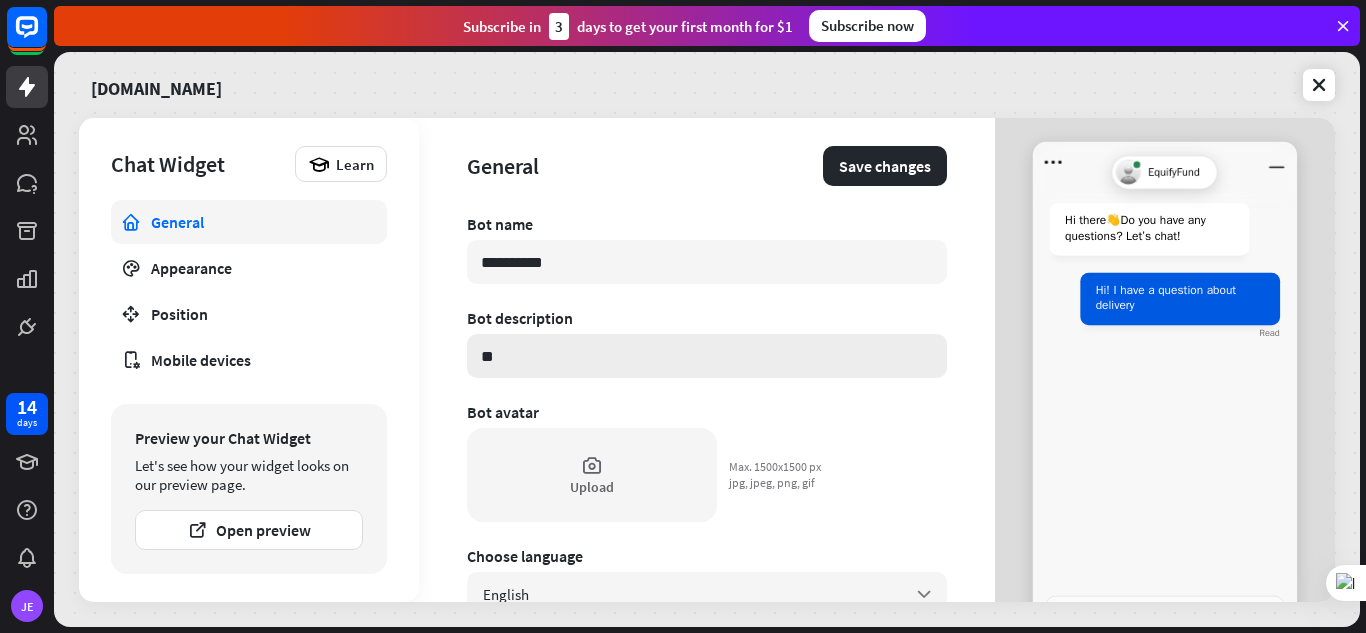 type on "*" 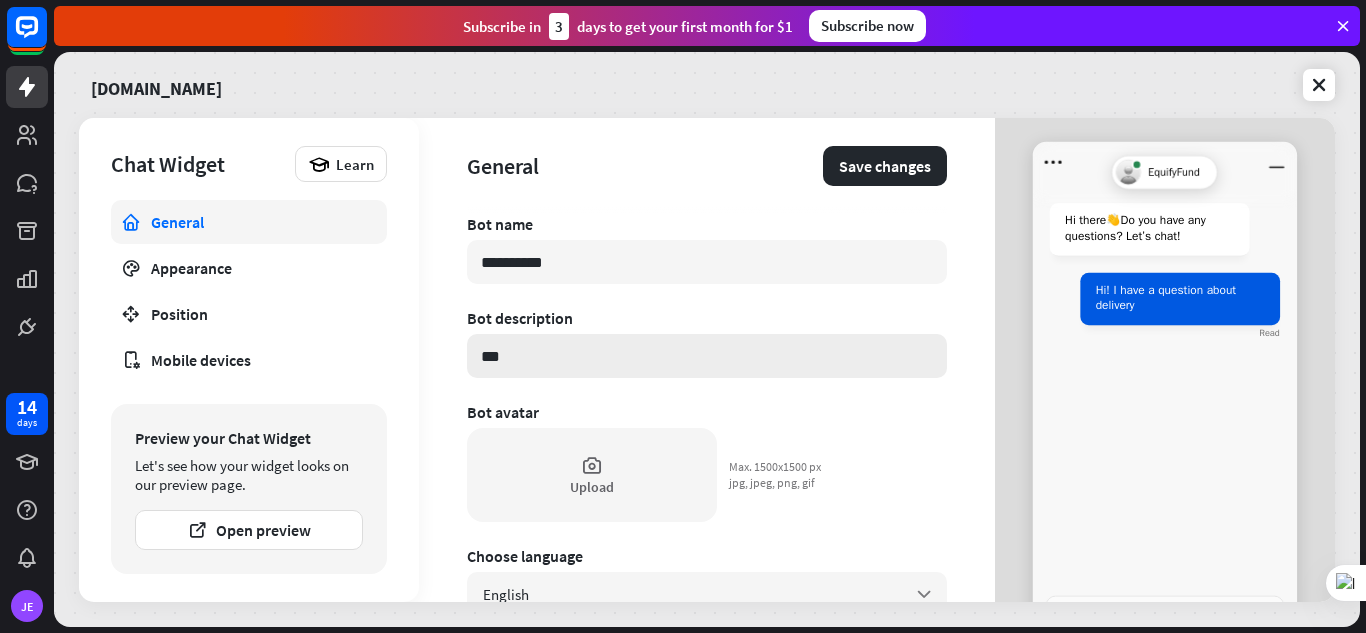 type on "****" 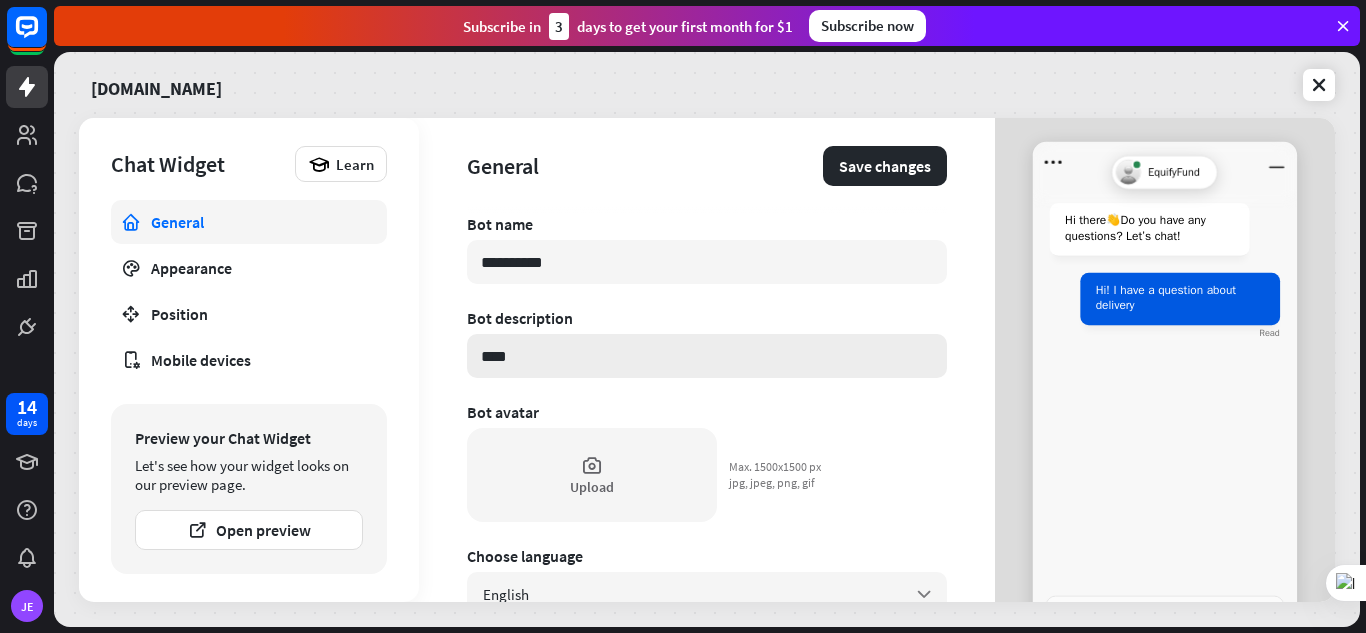 type on "****" 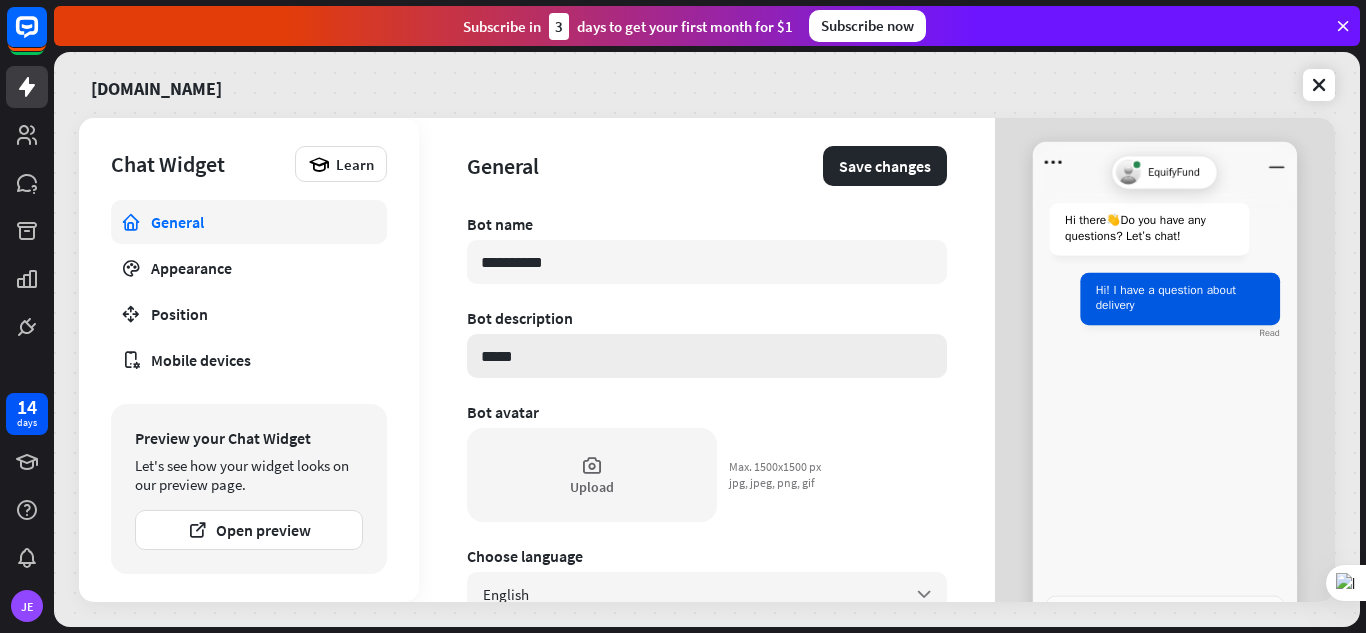 type on "******" 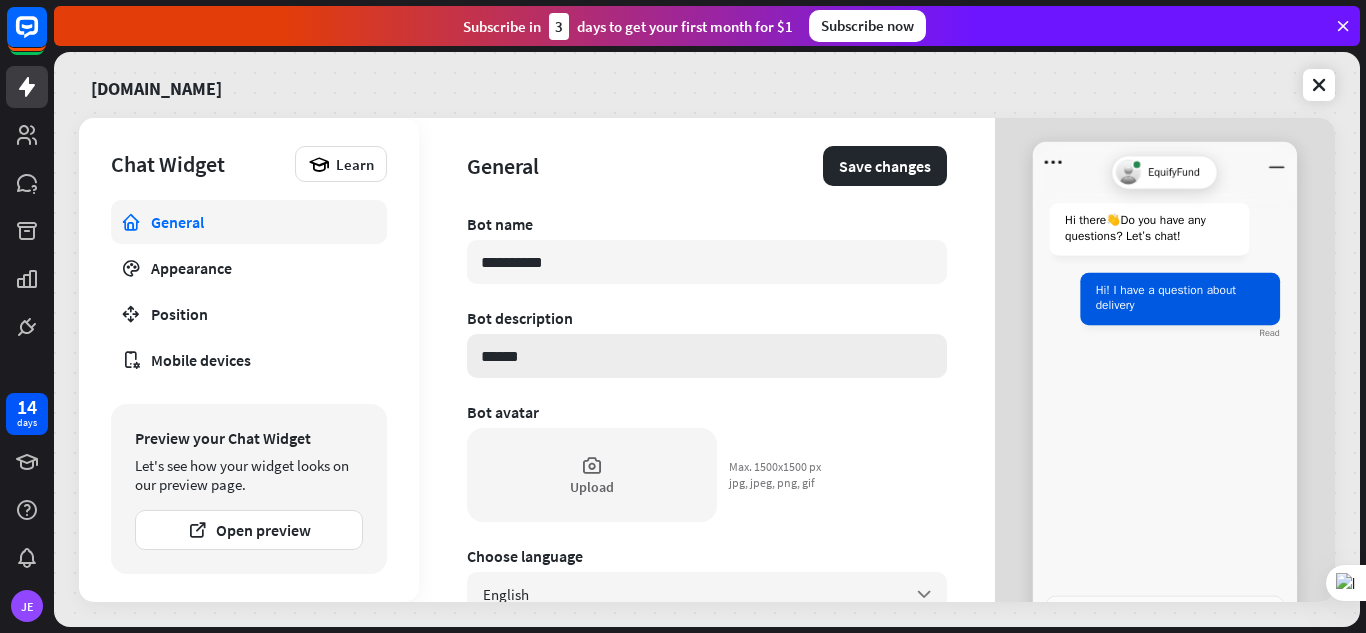 type on "*" 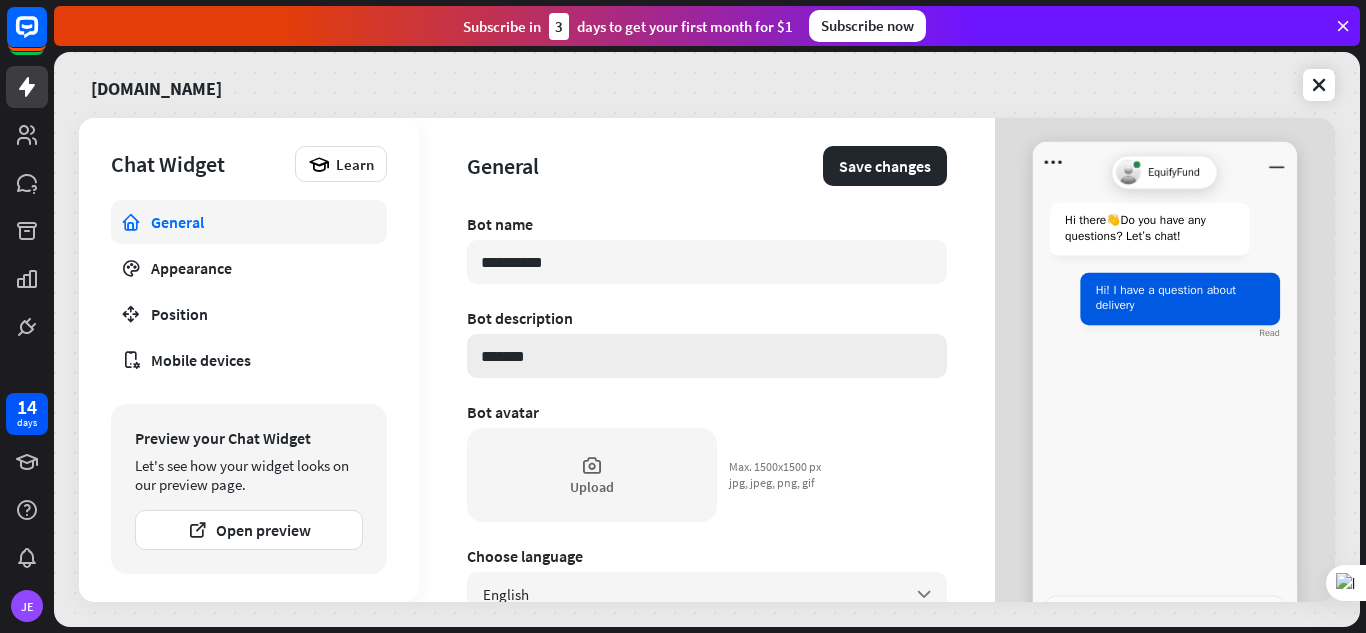 type on "*" 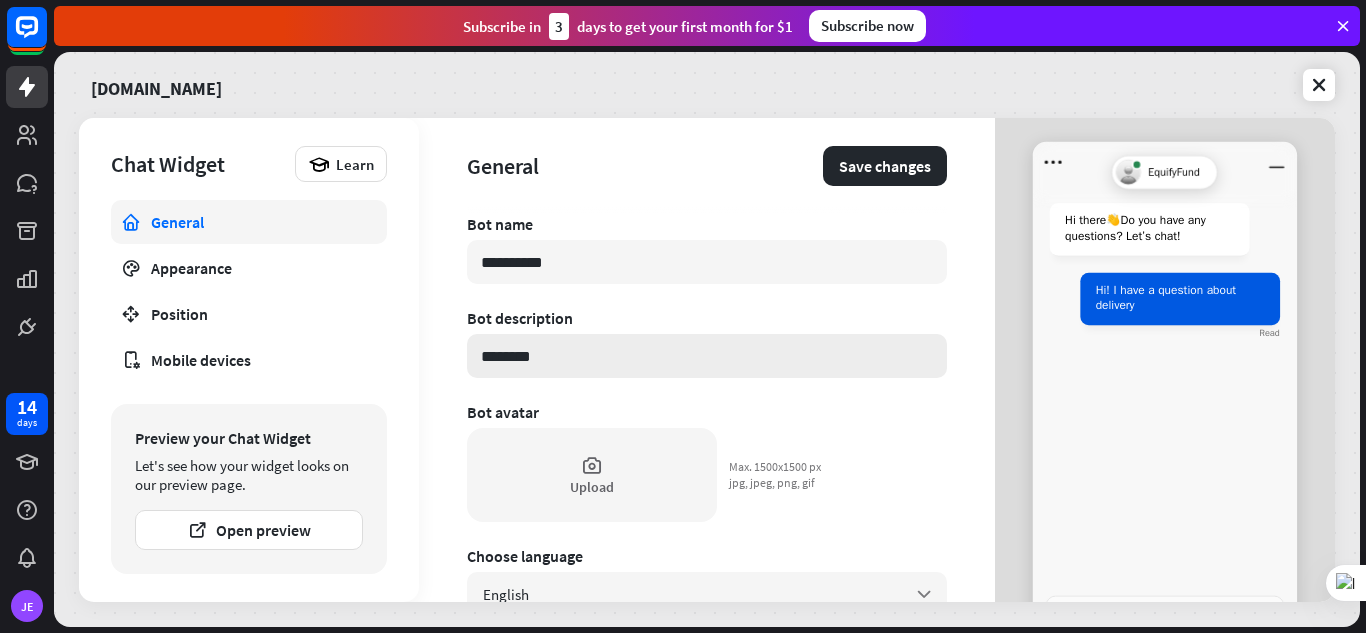 type on "*" 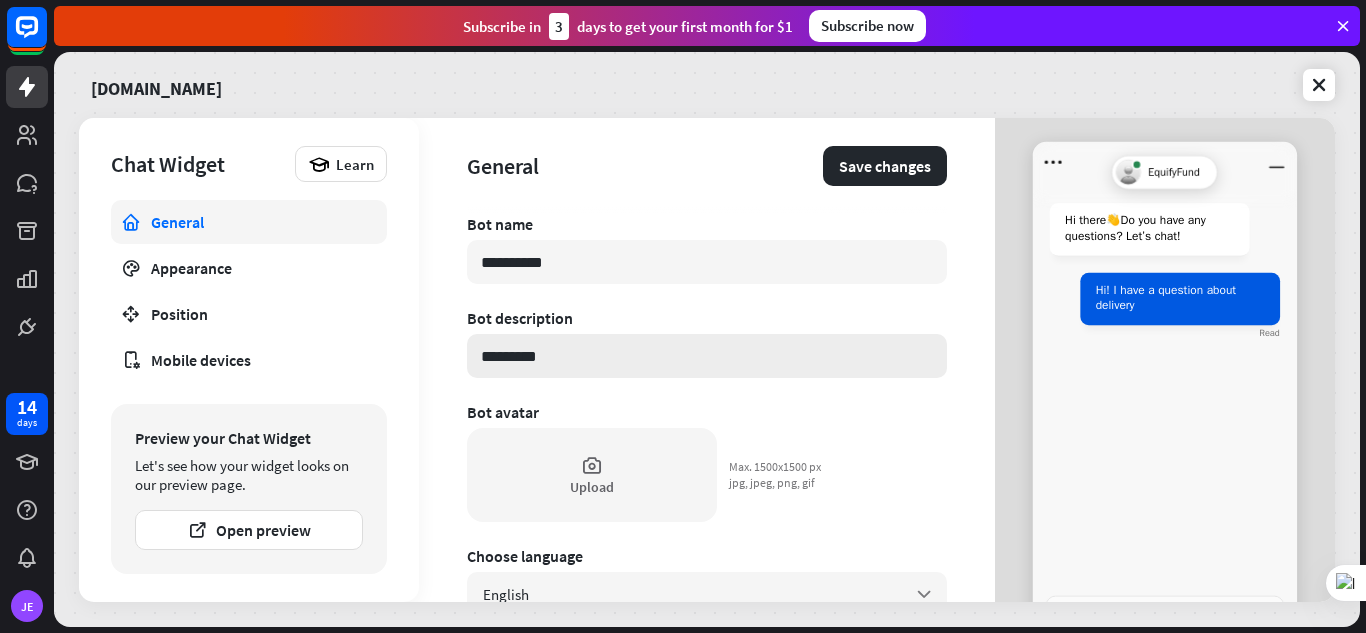 type on "*" 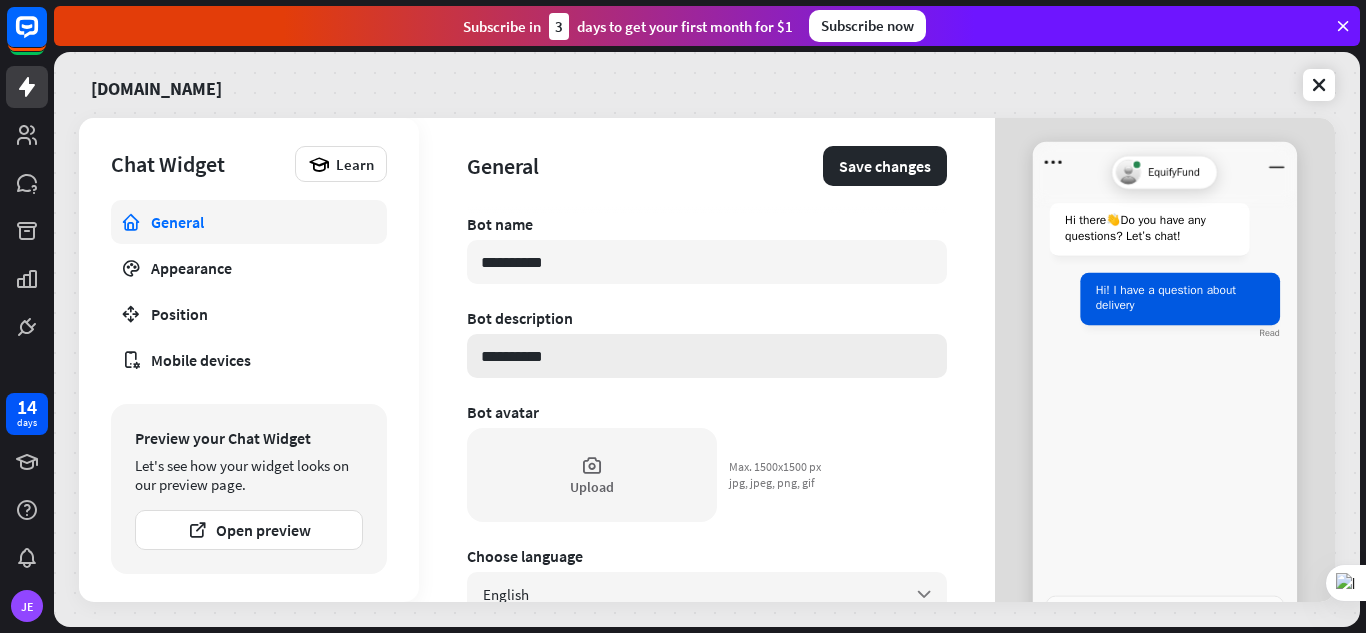 type on "*" 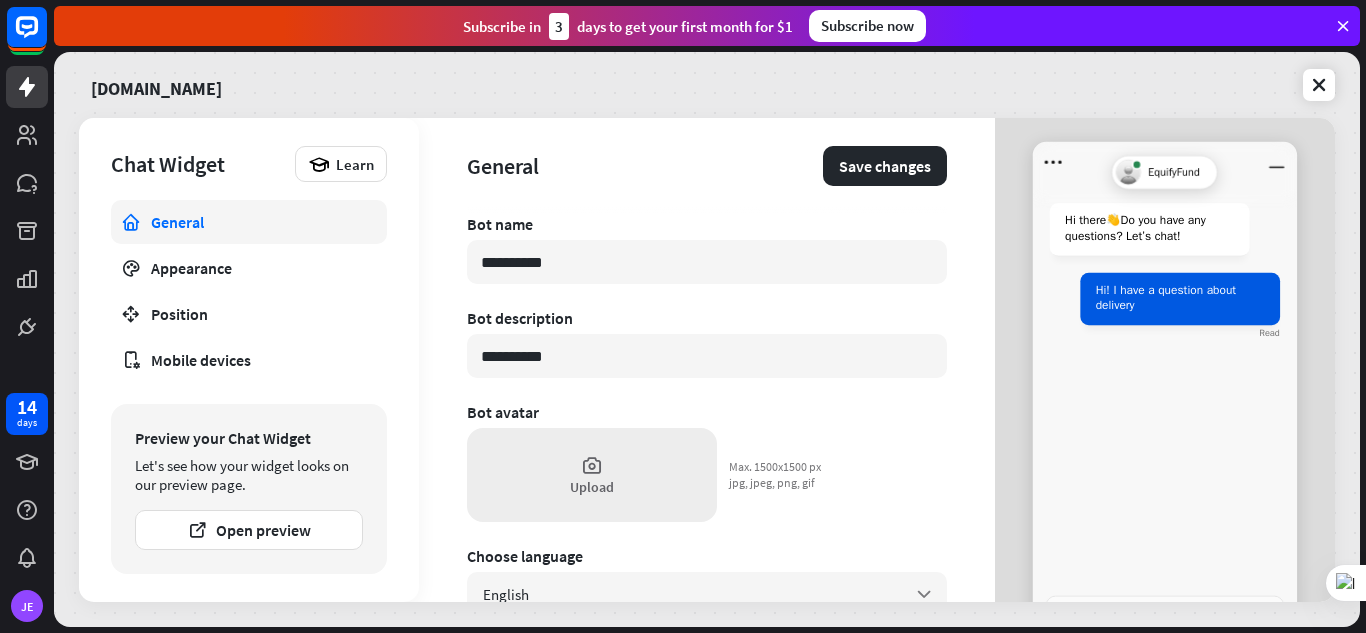 type on "**********" 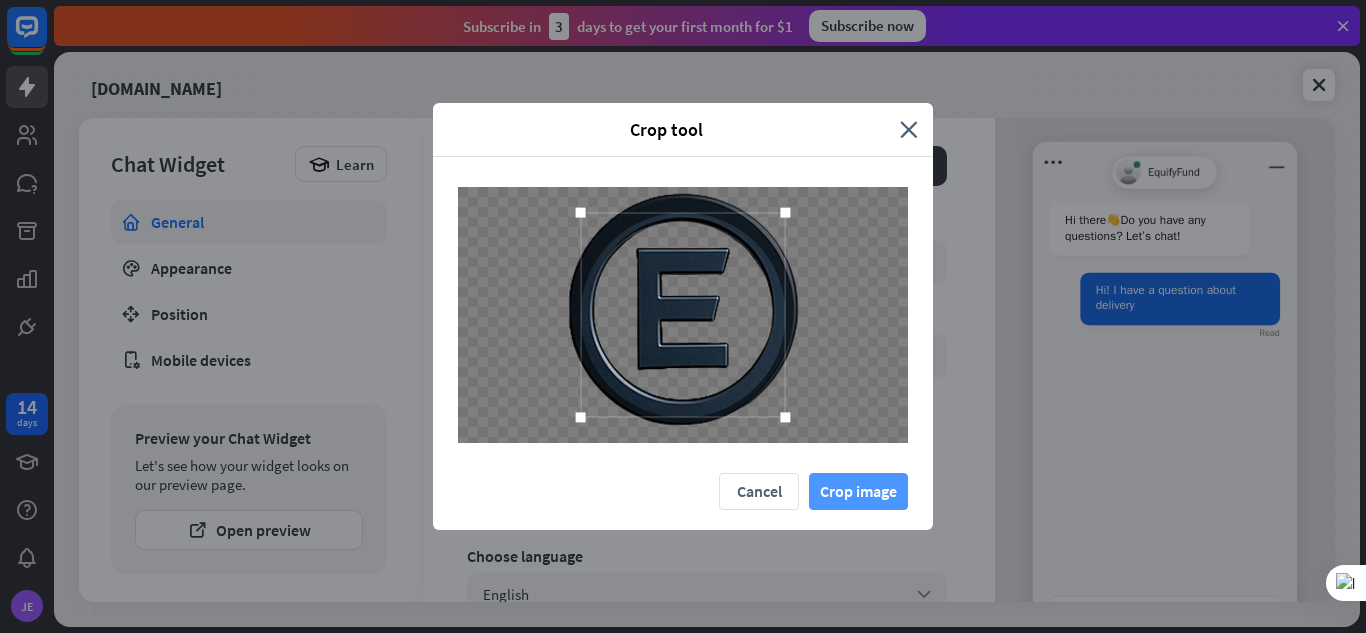click on "Crop image" at bounding box center (858, 491) 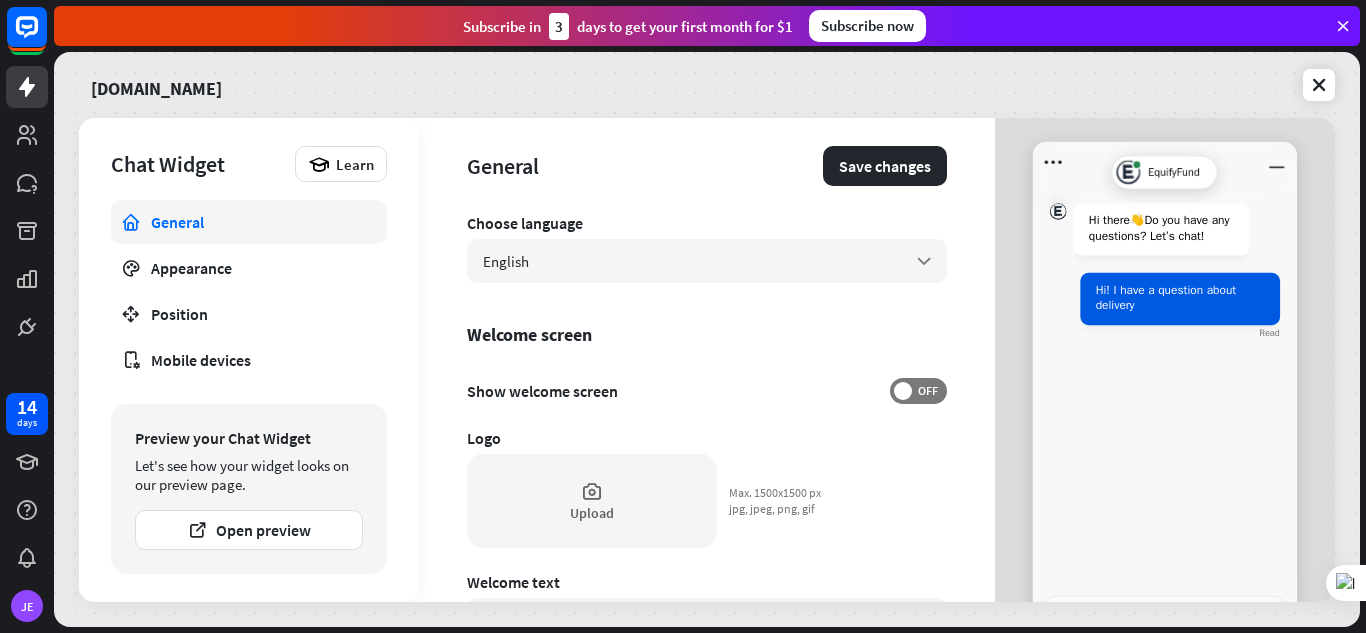 scroll, scrollTop: 400, scrollLeft: 0, axis: vertical 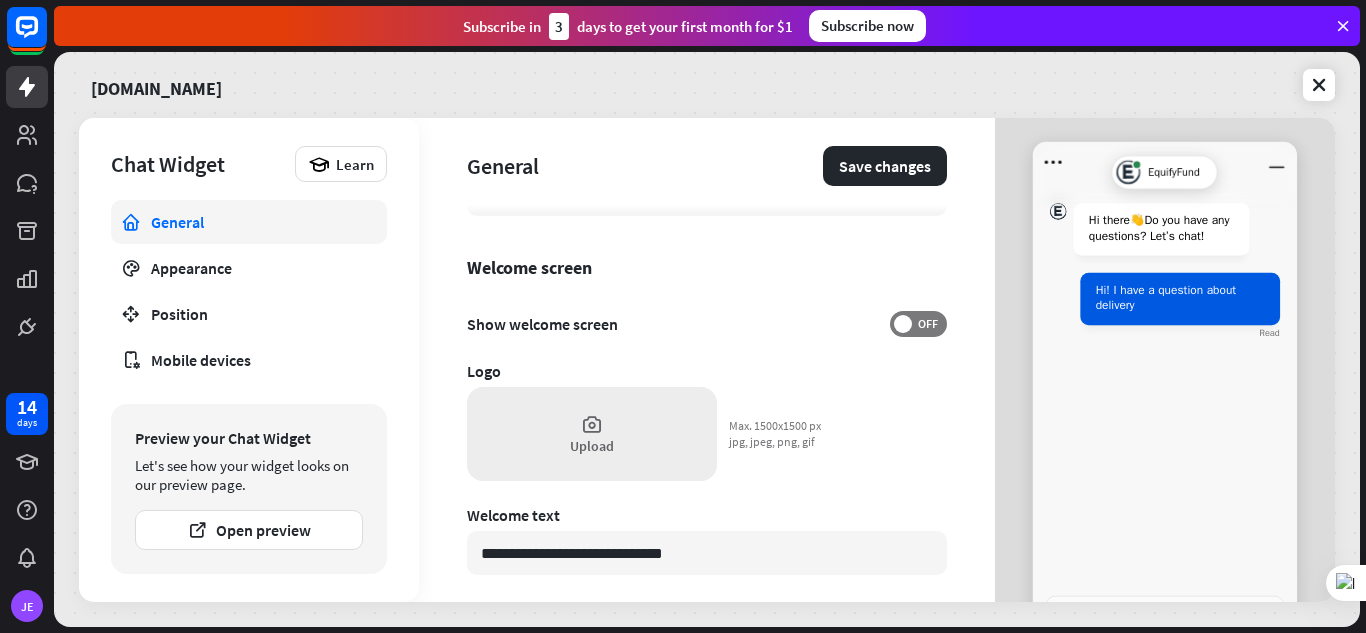 click at bounding box center (592, 424) 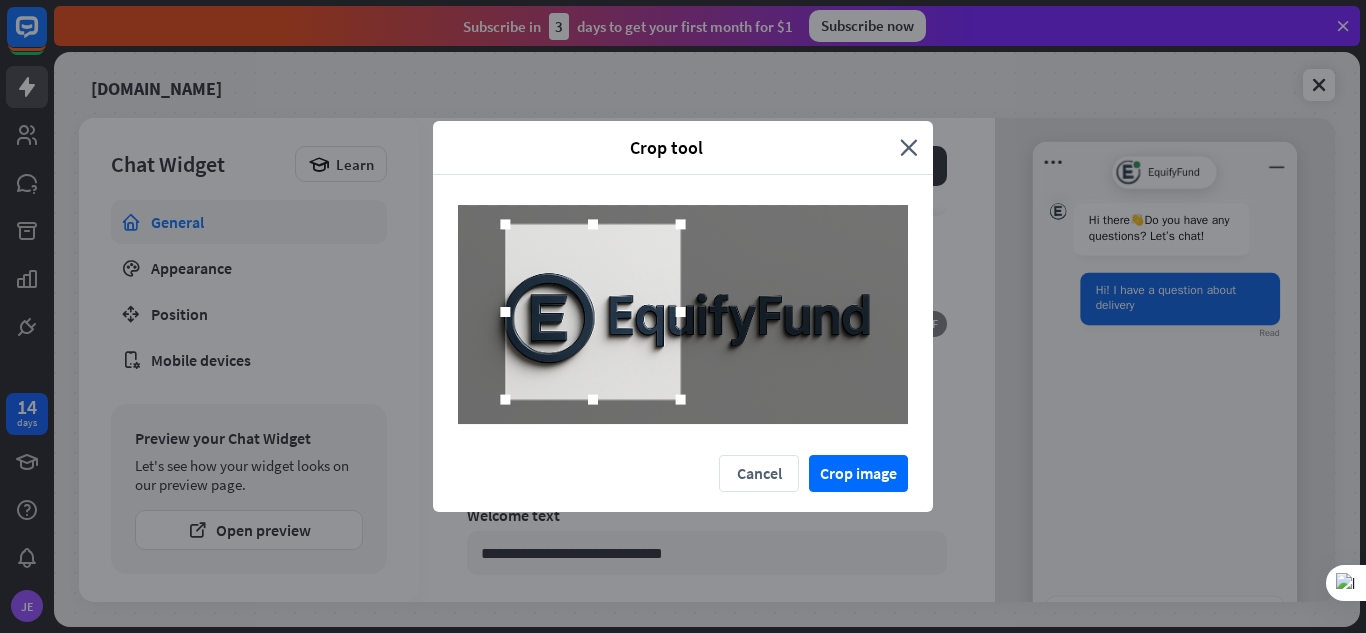 drag, startPoint x: 702, startPoint y: 332, endPoint x: 612, endPoint y: 329, distance: 90.04999 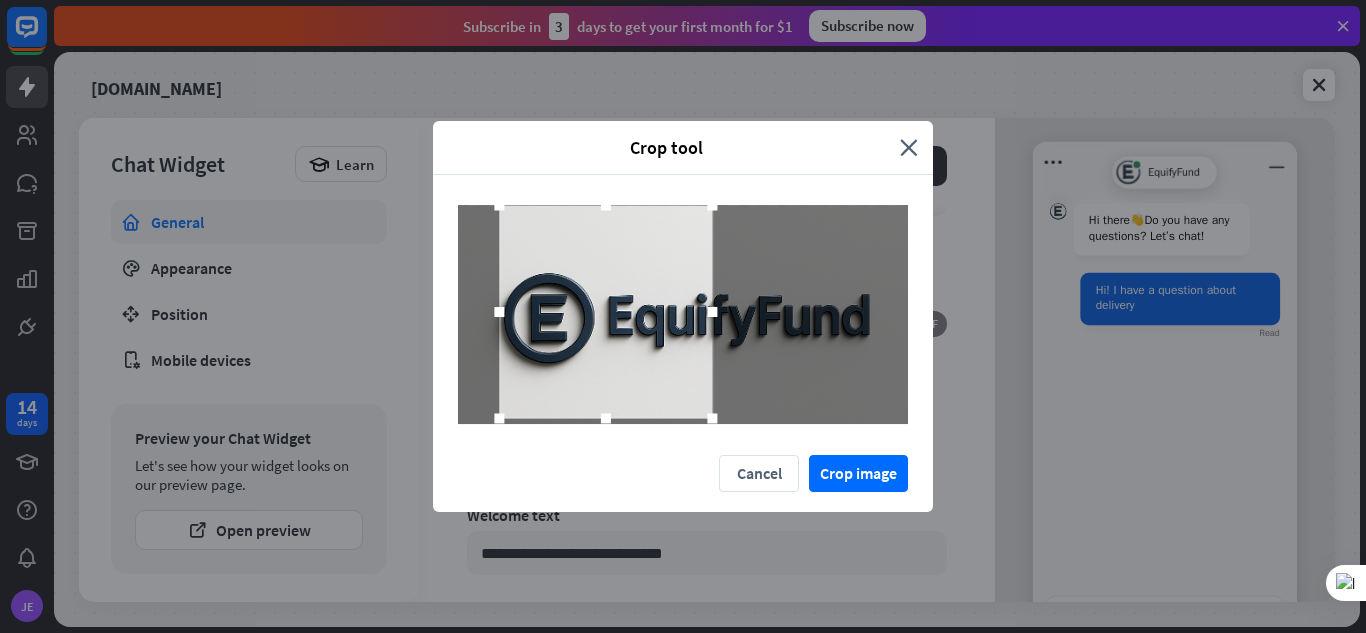 drag, startPoint x: 672, startPoint y: 313, endPoint x: 766, endPoint y: 313, distance: 94 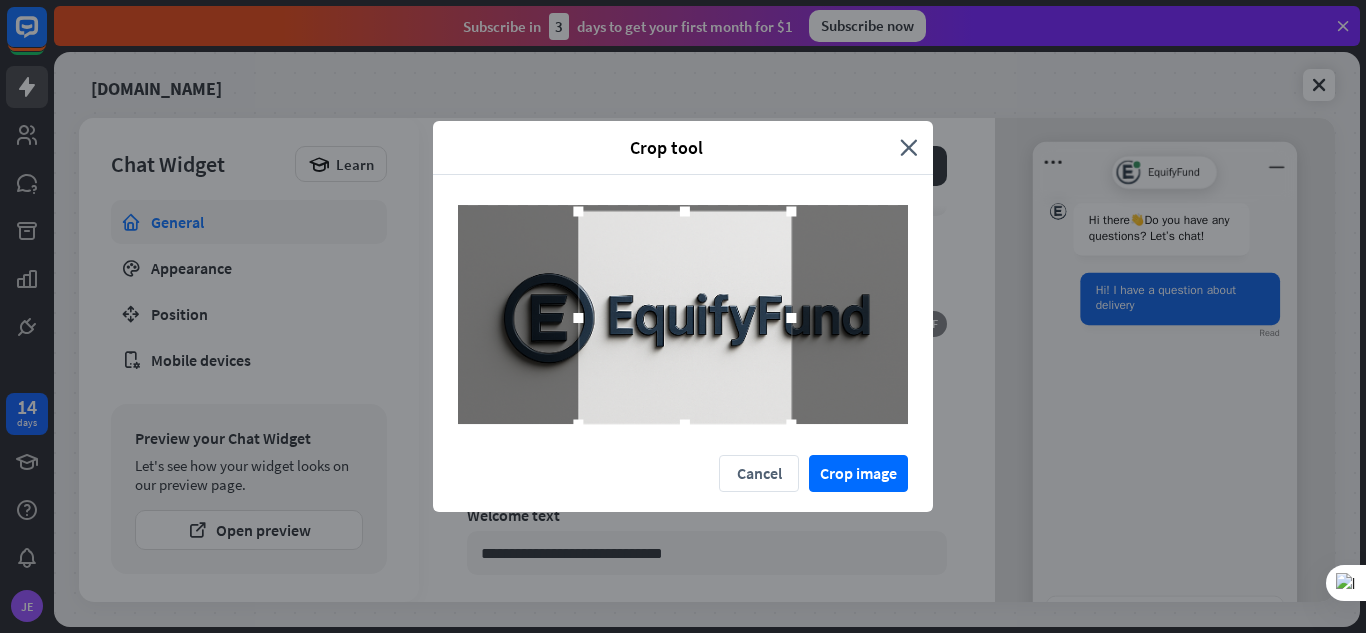 drag, startPoint x: 636, startPoint y: 332, endPoint x: 716, endPoint y: 338, distance: 80.224686 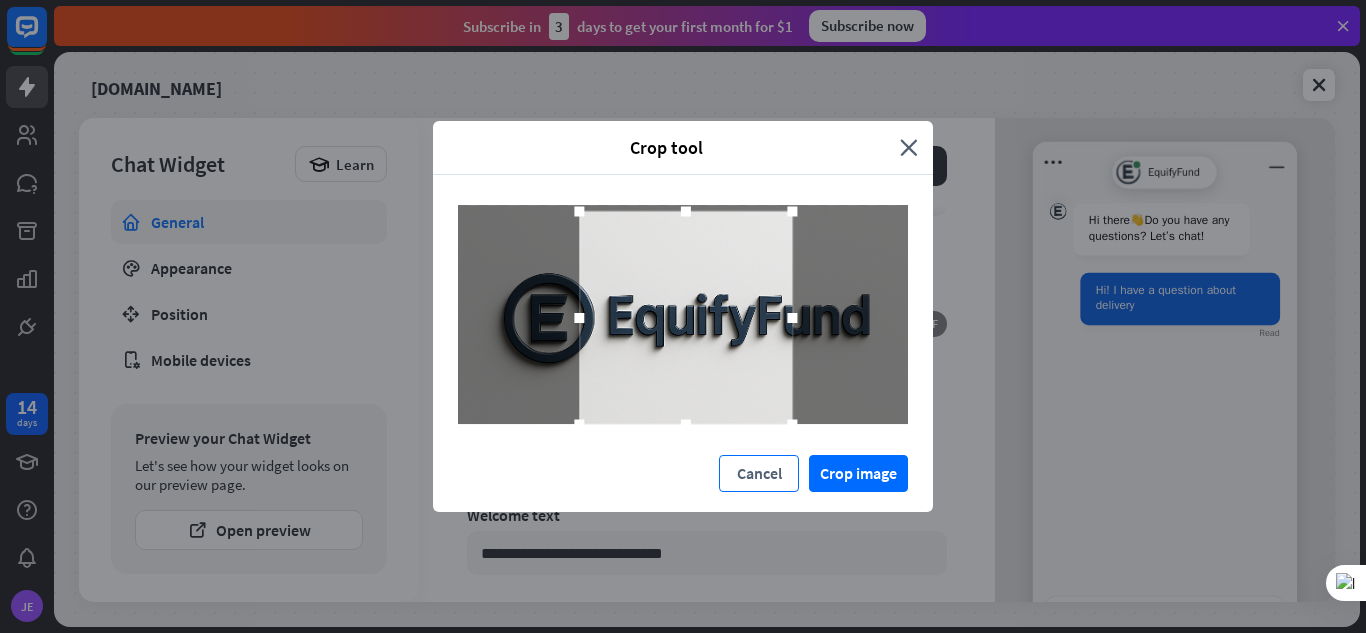 click on "Cancel" at bounding box center [759, 473] 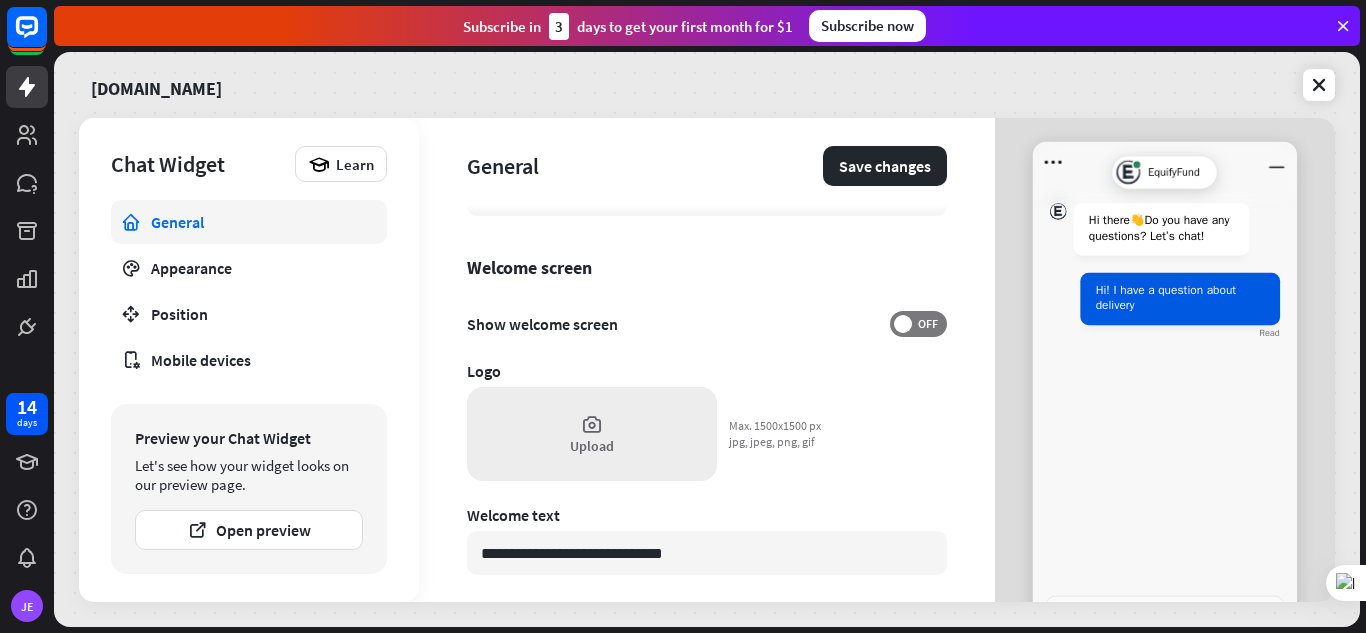 click at bounding box center [592, 424] 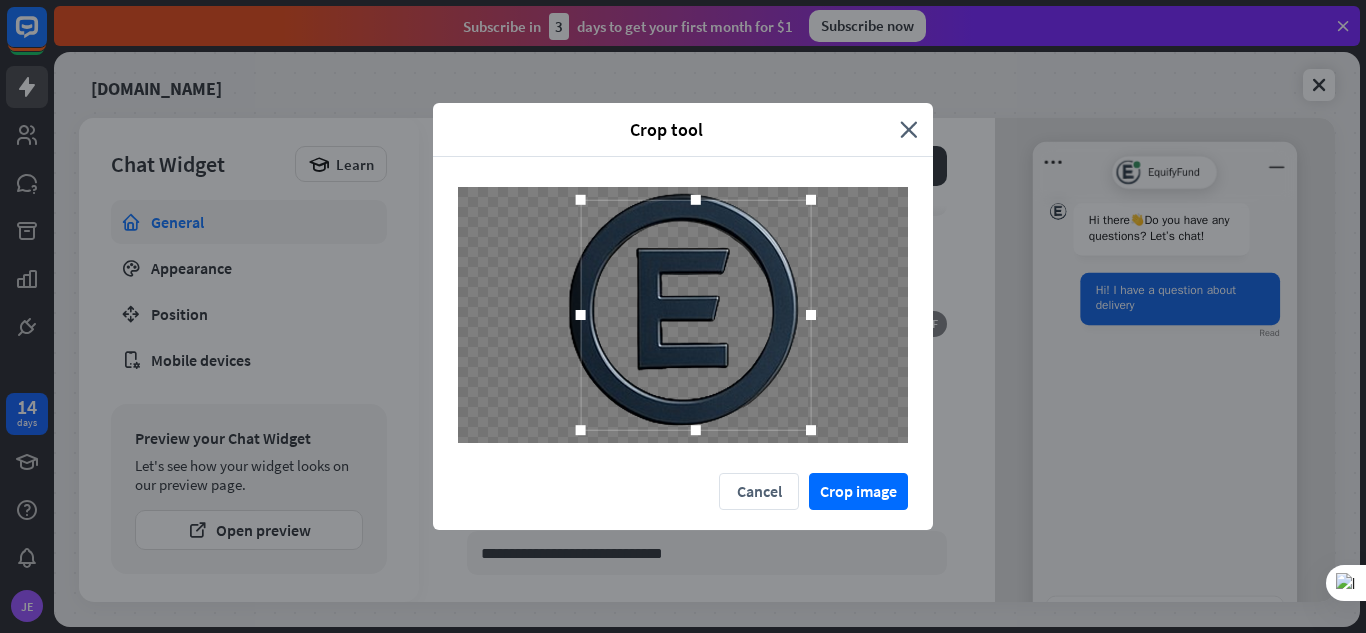 drag, startPoint x: 787, startPoint y: 315, endPoint x: 820, endPoint y: 305, distance: 34.48188 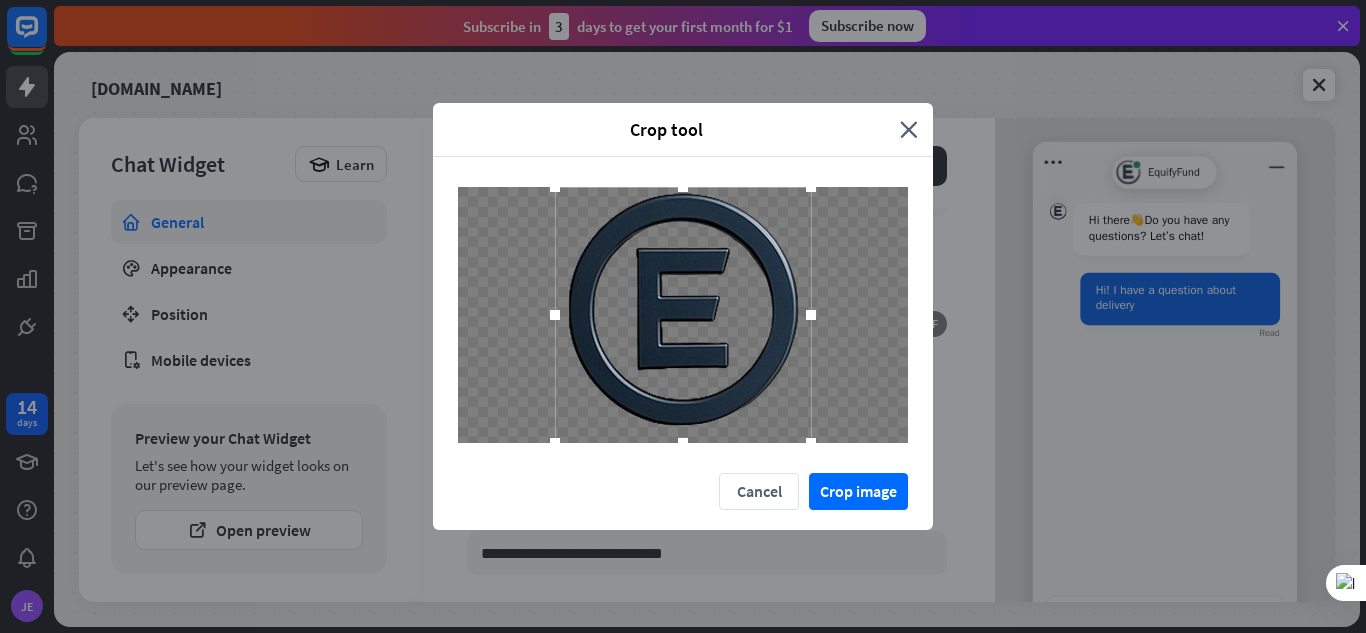 drag, startPoint x: 577, startPoint y: 323, endPoint x: 548, endPoint y: 323, distance: 29 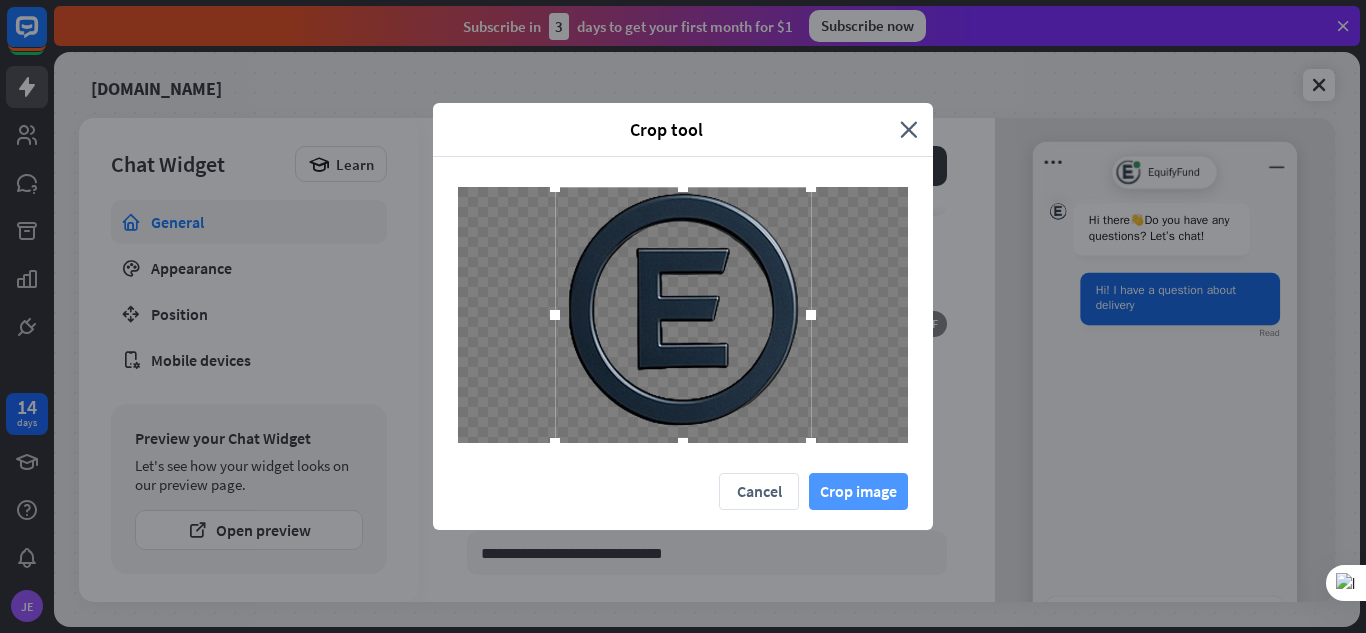 click on "Crop image" at bounding box center (858, 491) 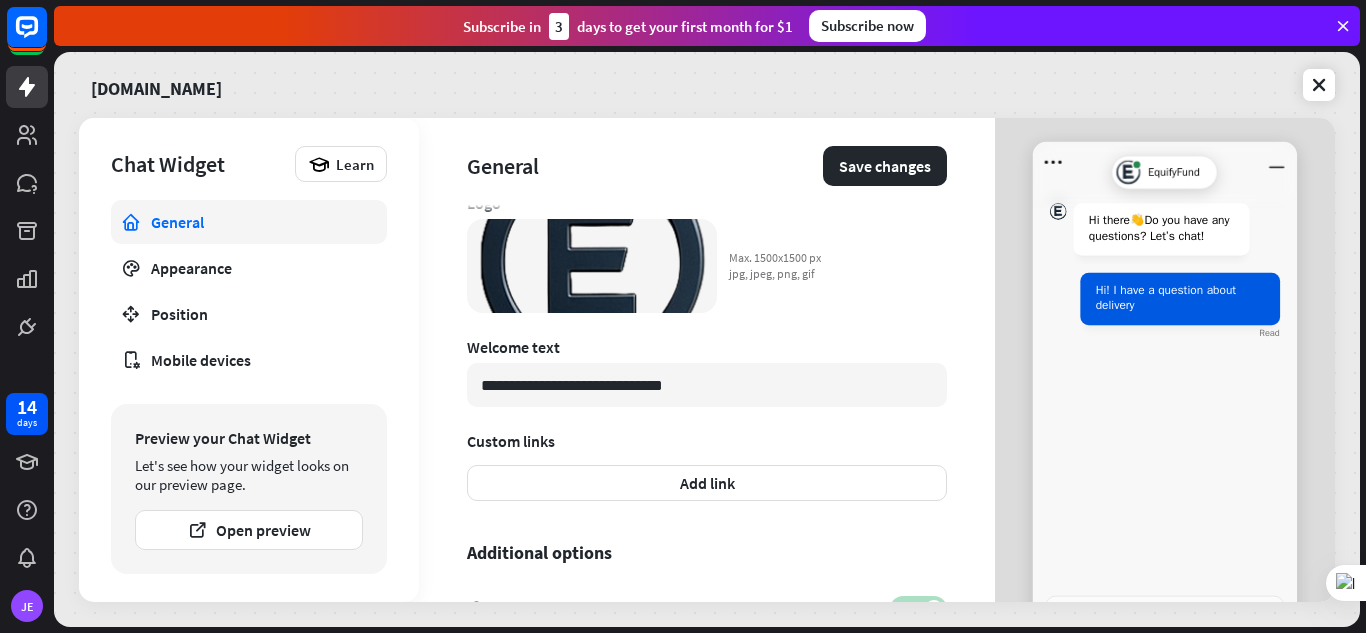 scroll, scrollTop: 600, scrollLeft: 0, axis: vertical 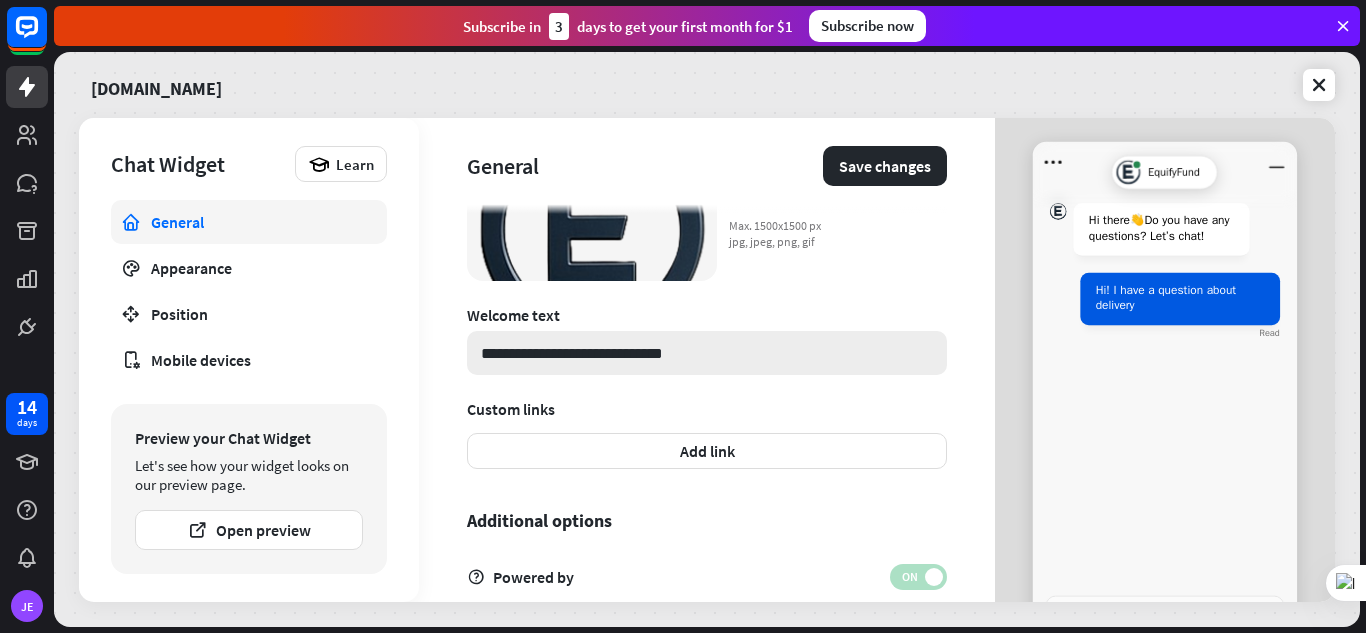 click on "**********" at bounding box center (707, 353) 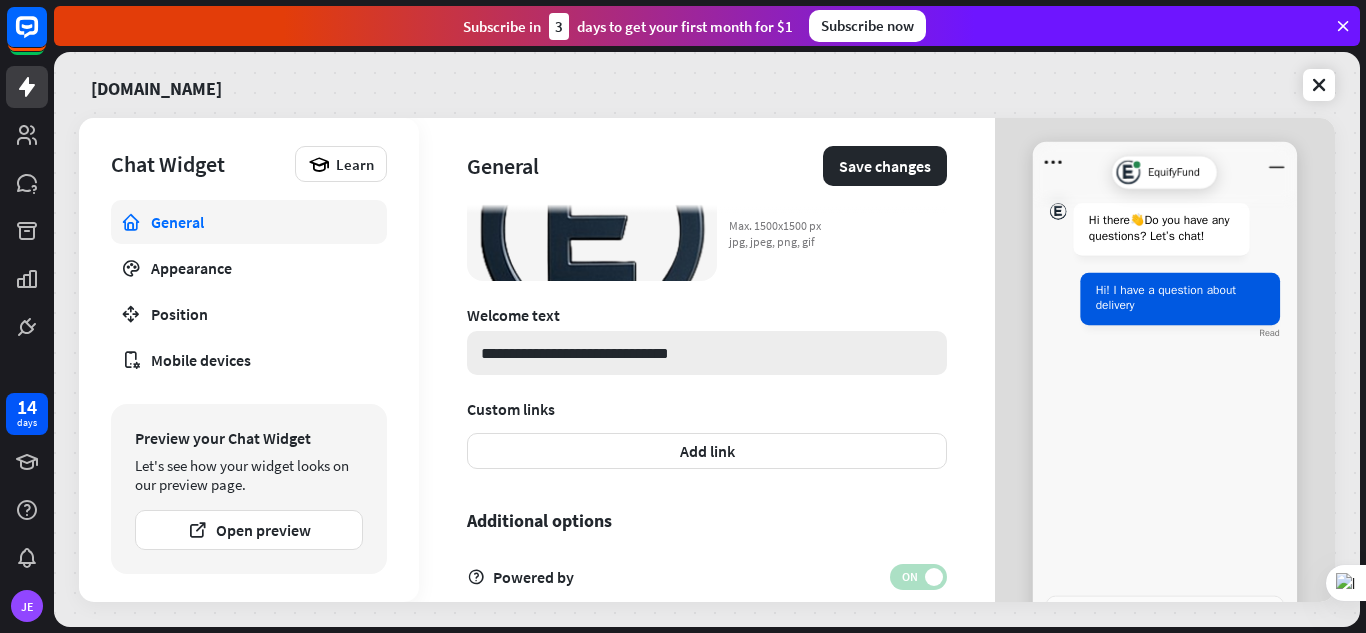 type on "*" 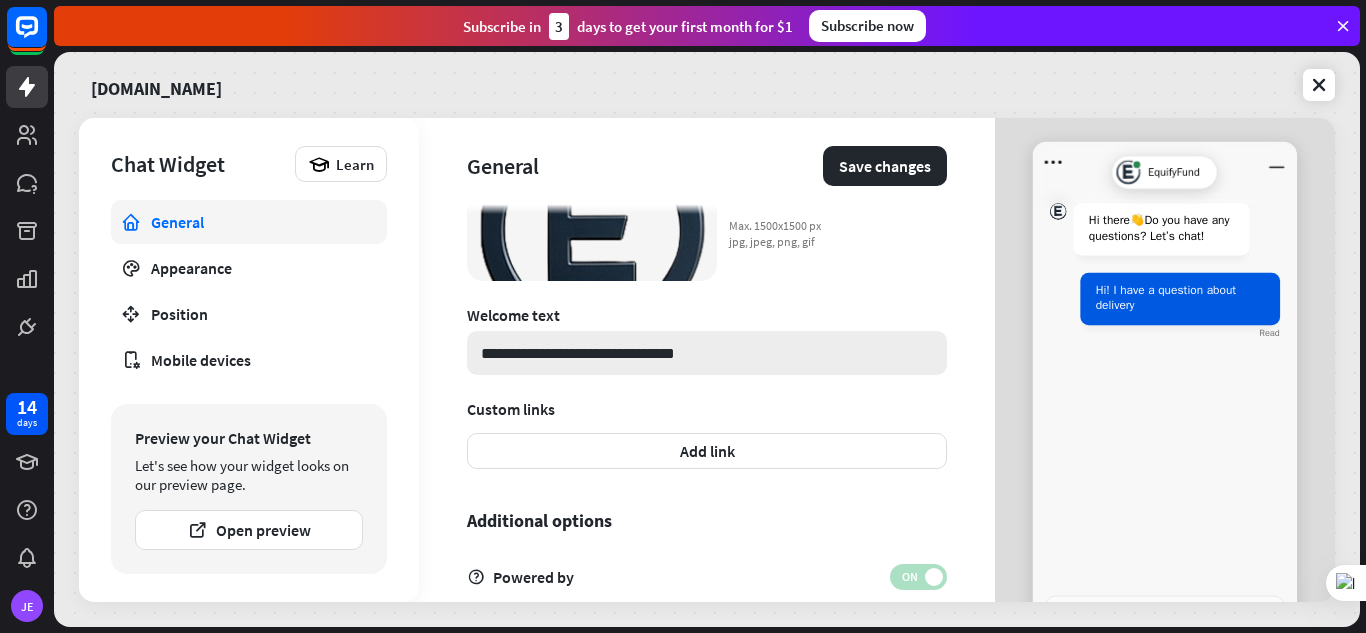 type on "**********" 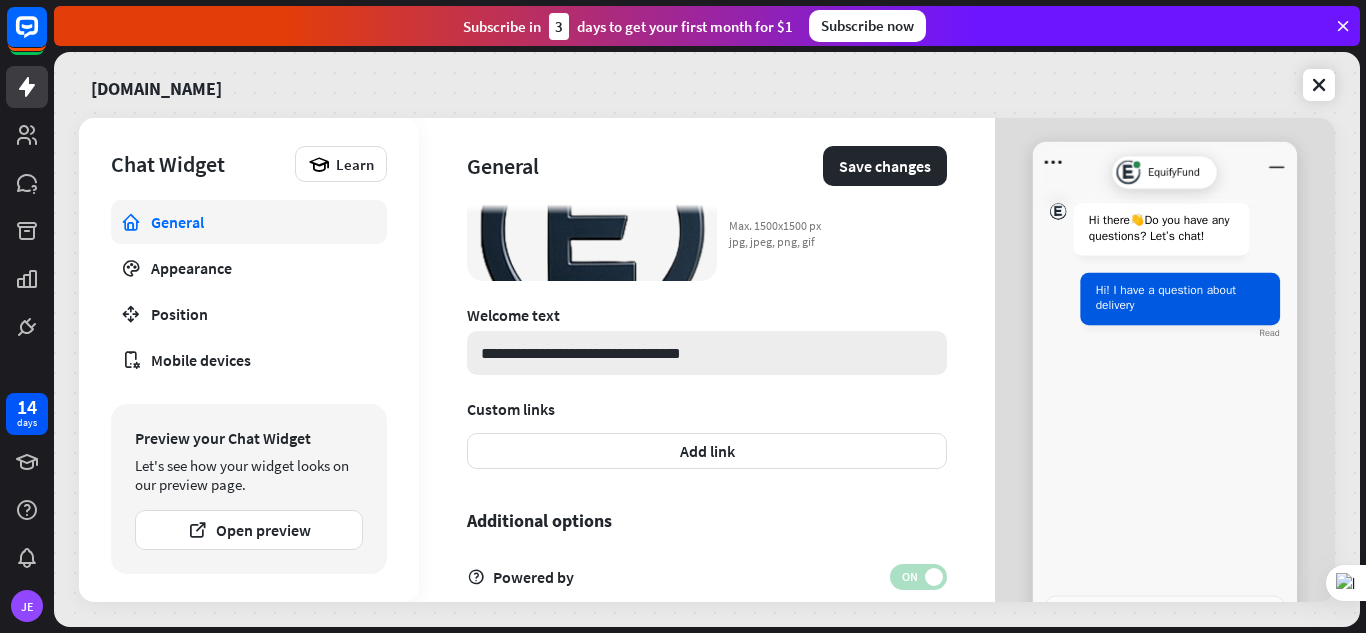 type on "**********" 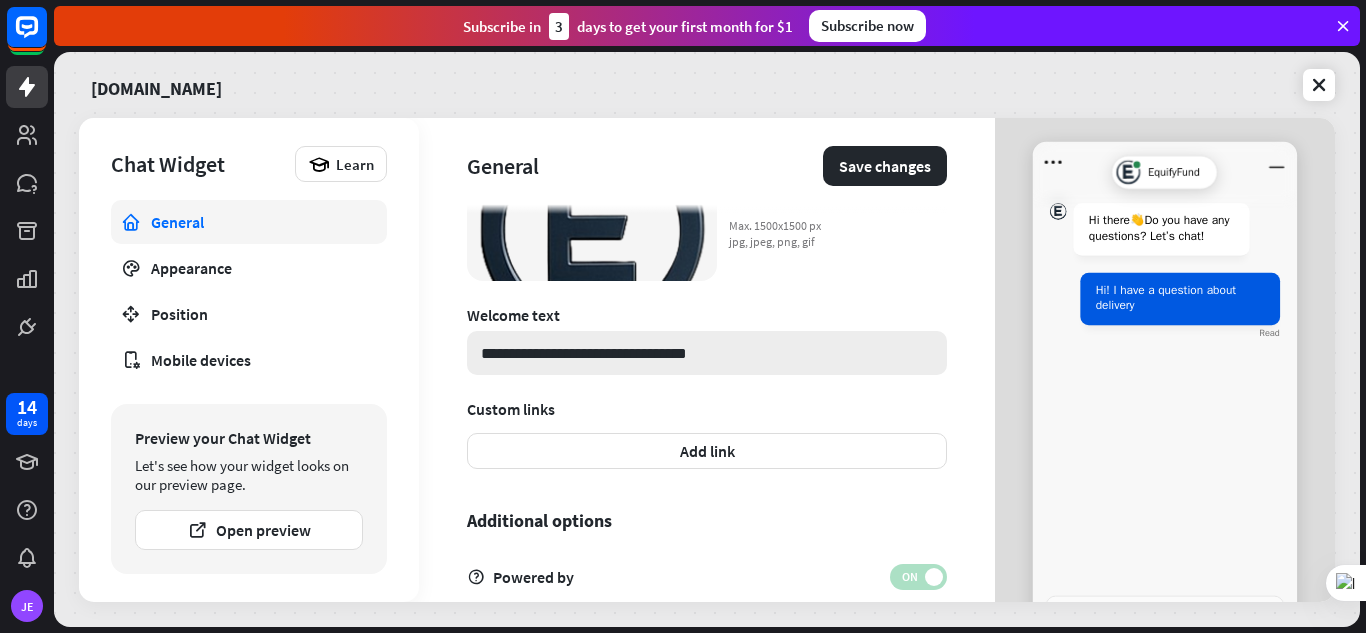 type on "**********" 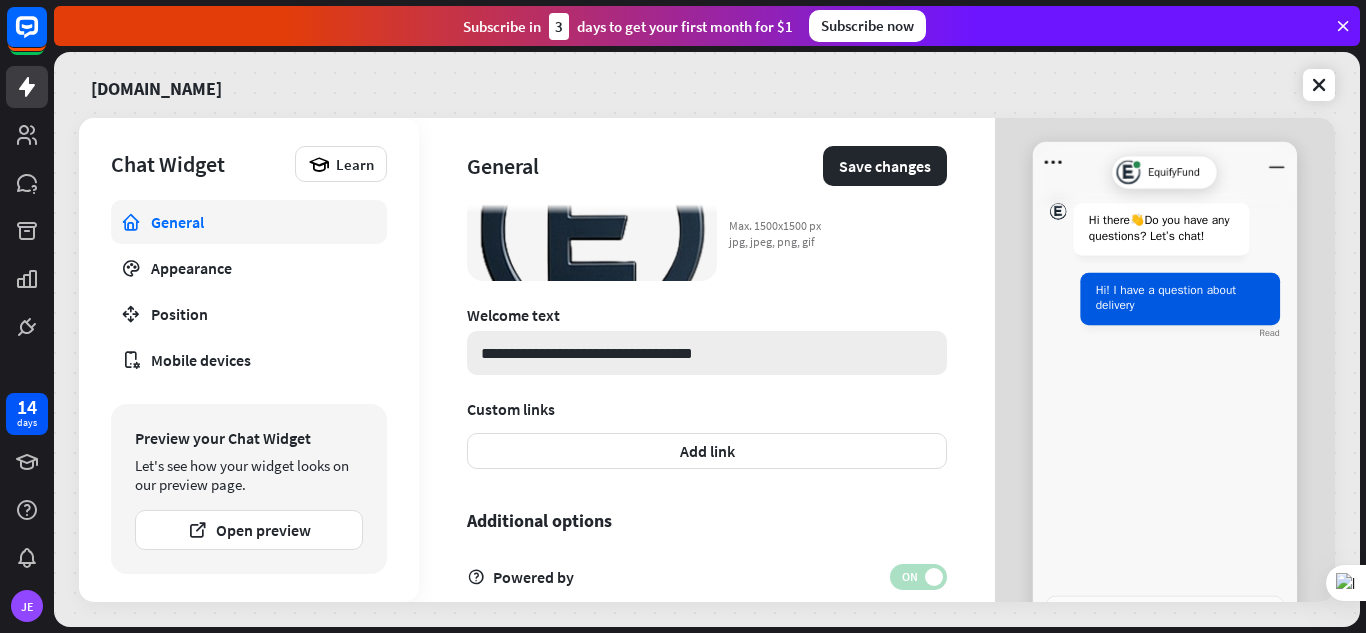 type on "**********" 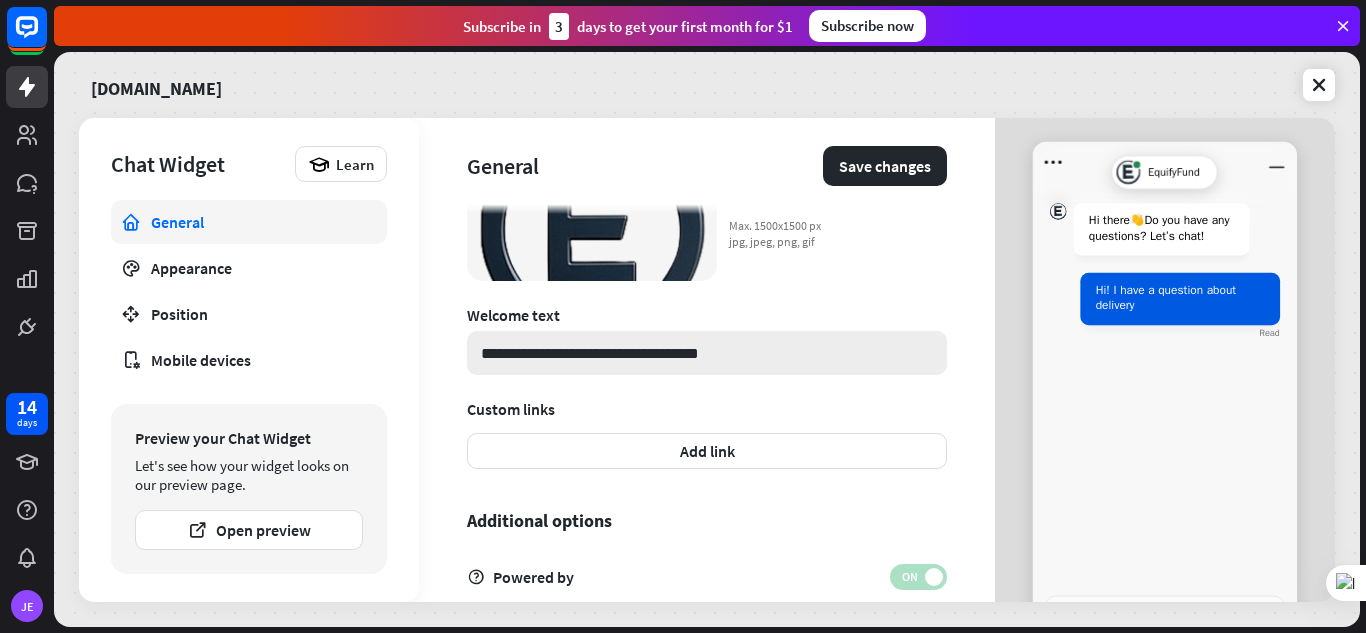 type on "**********" 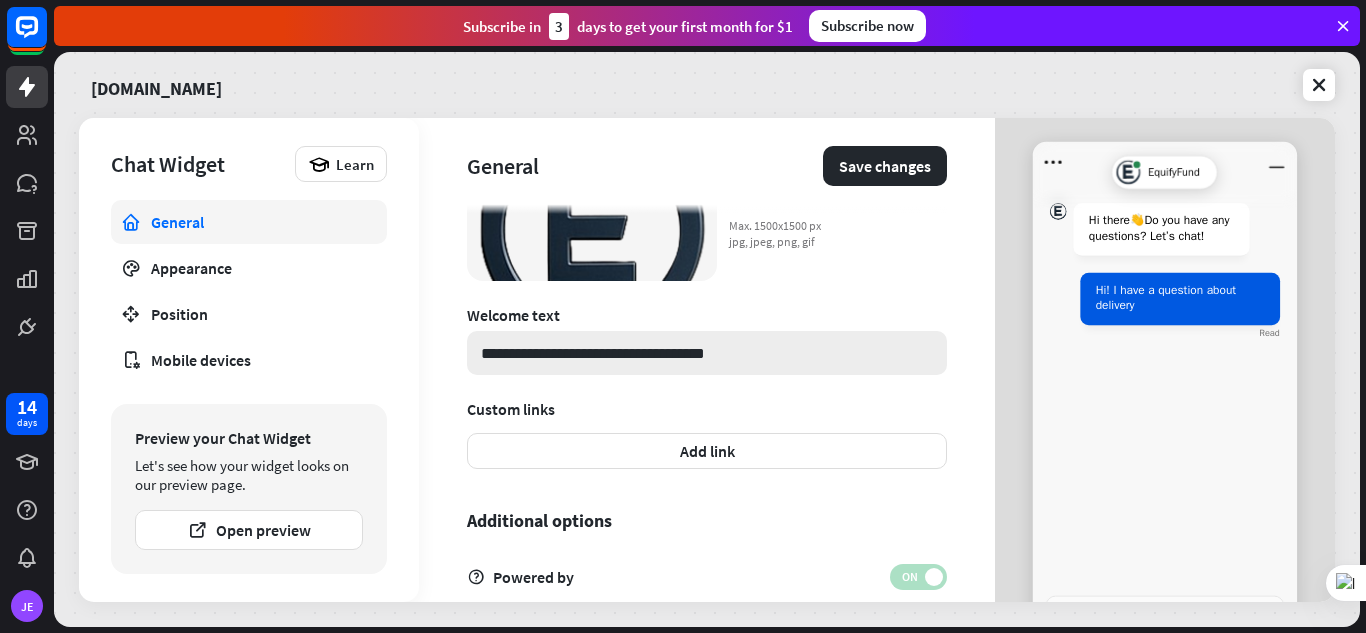 type on "**********" 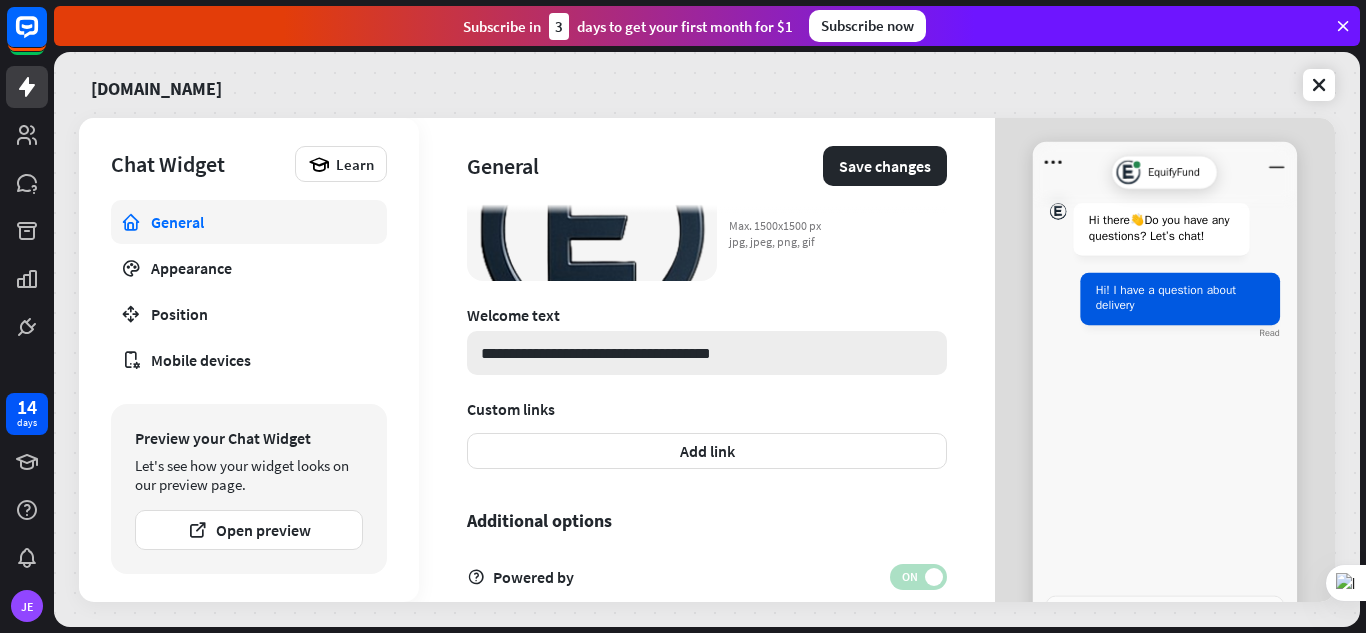 type on "*" 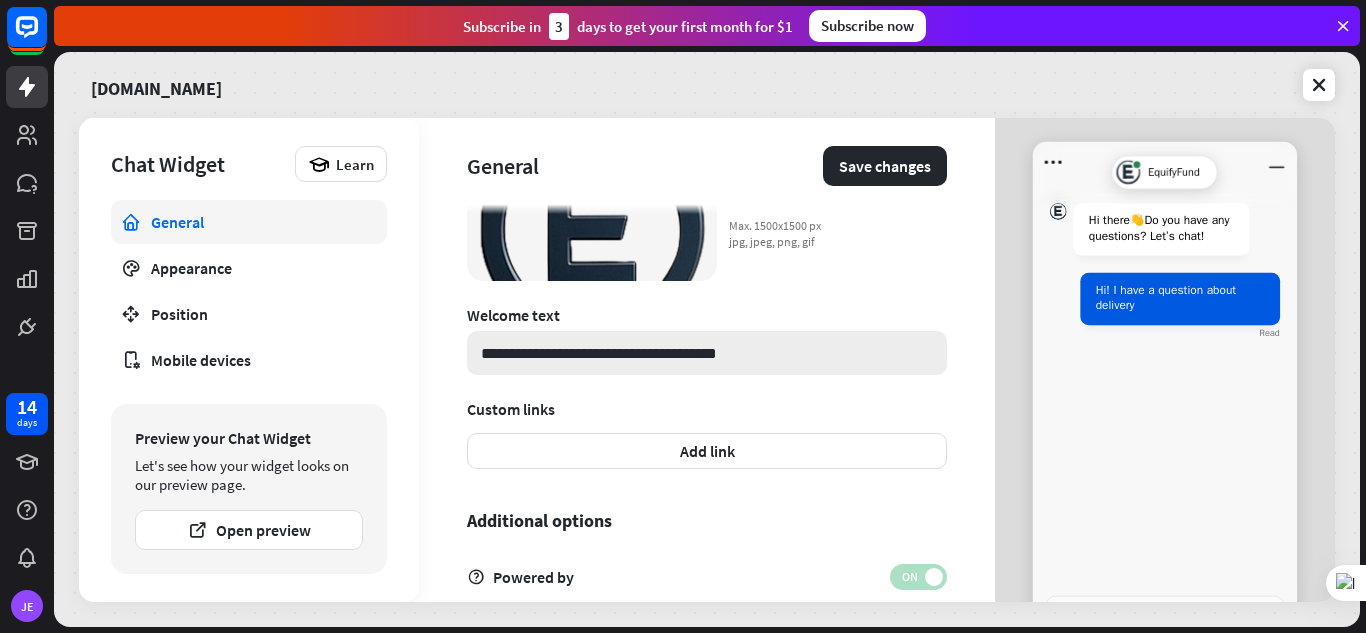 type on "**********" 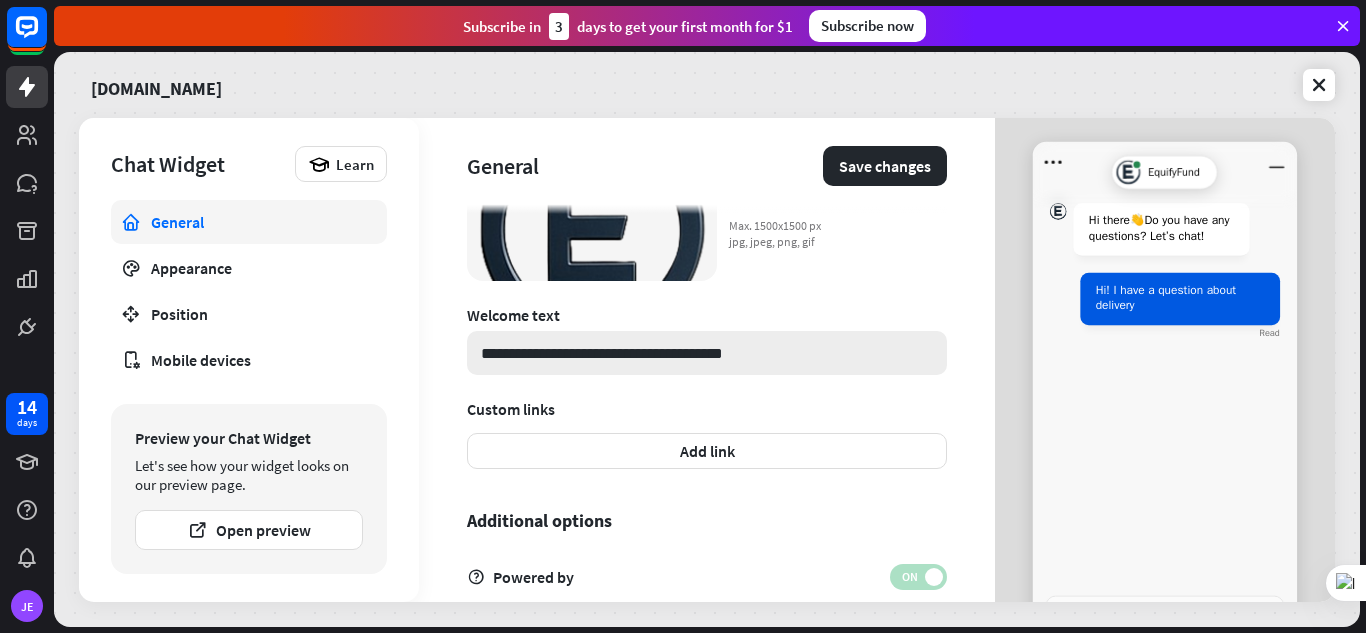 type on "*" 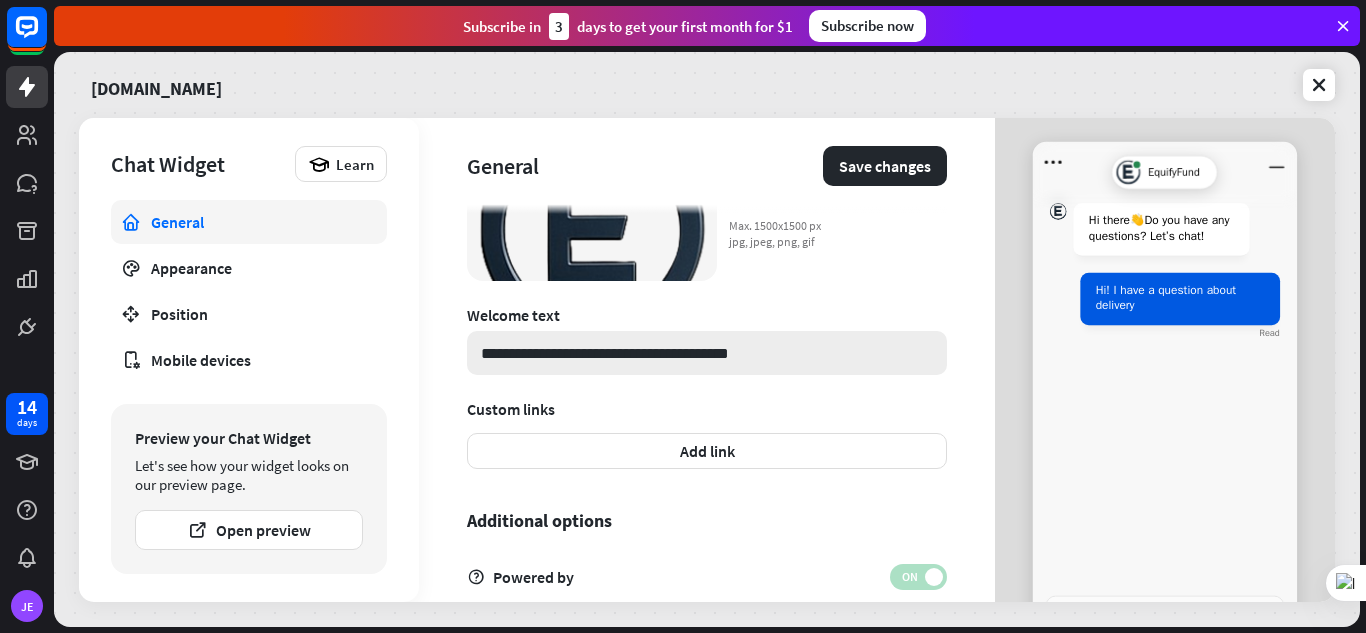 type on "**********" 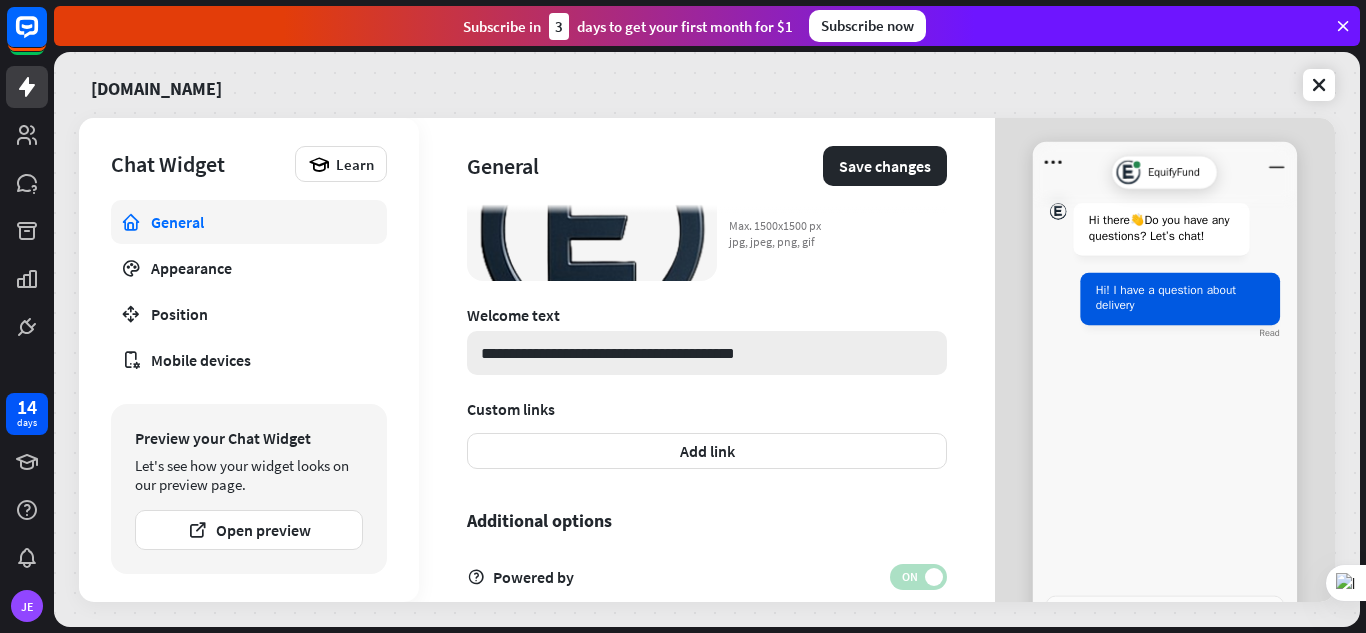 type on "**********" 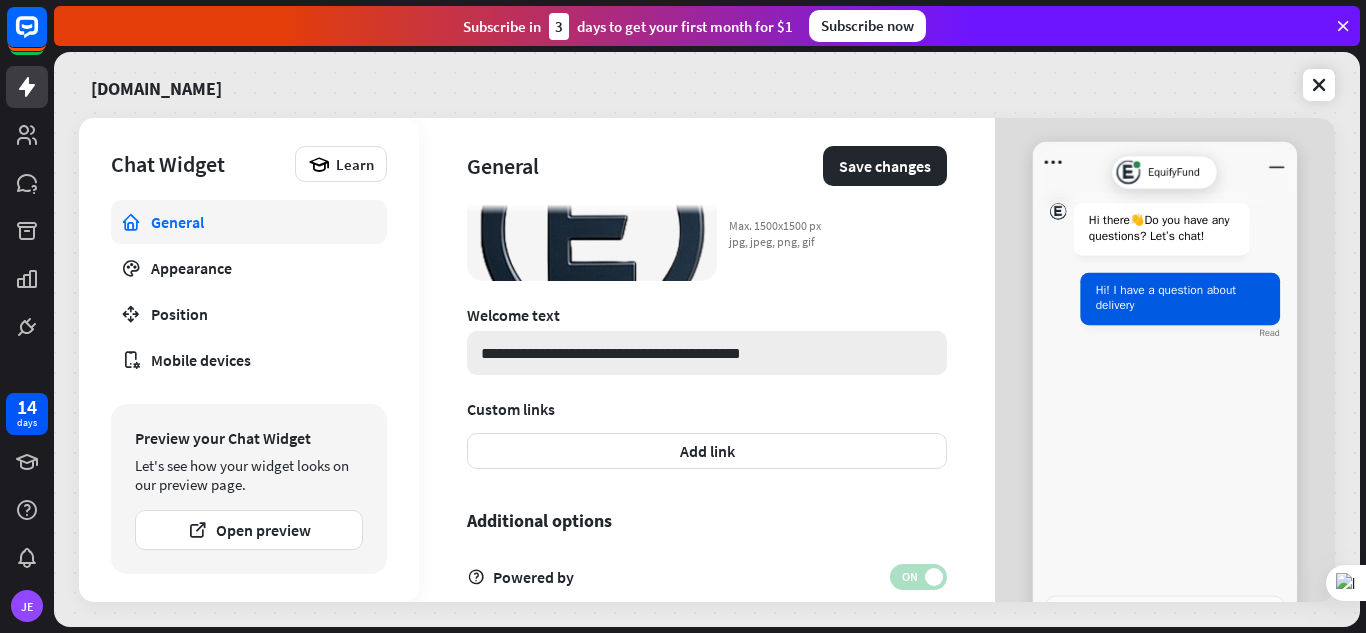 type on "**********" 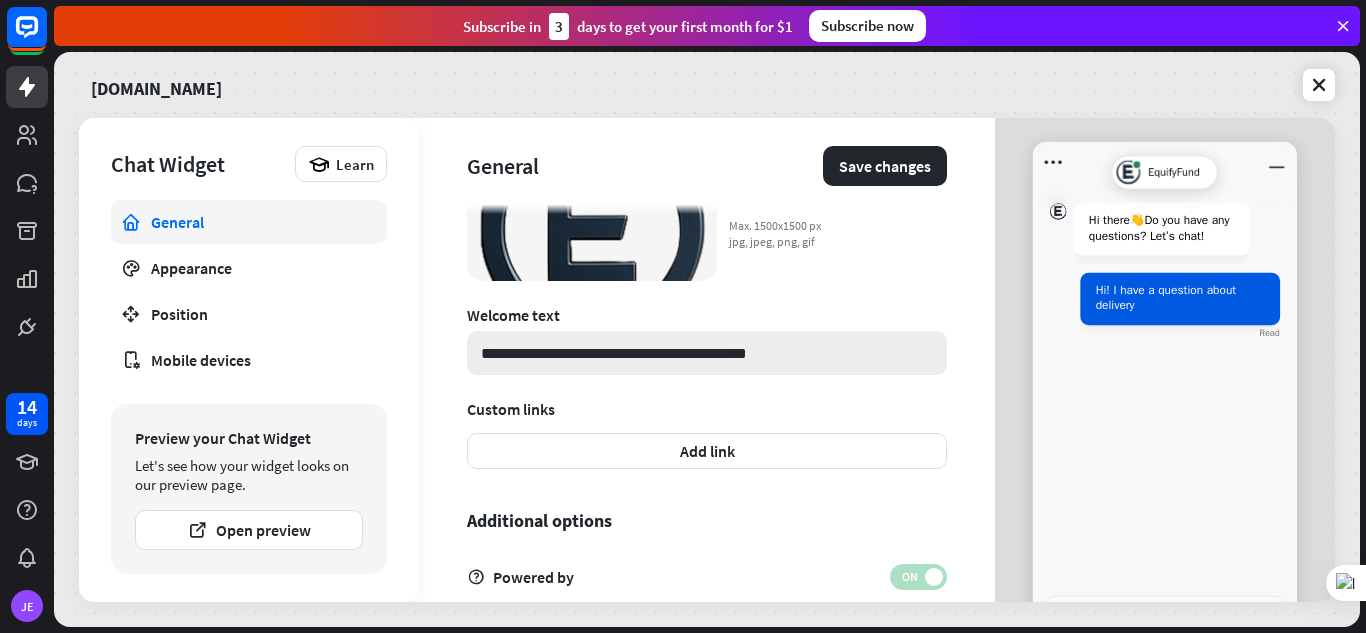 type on "*" 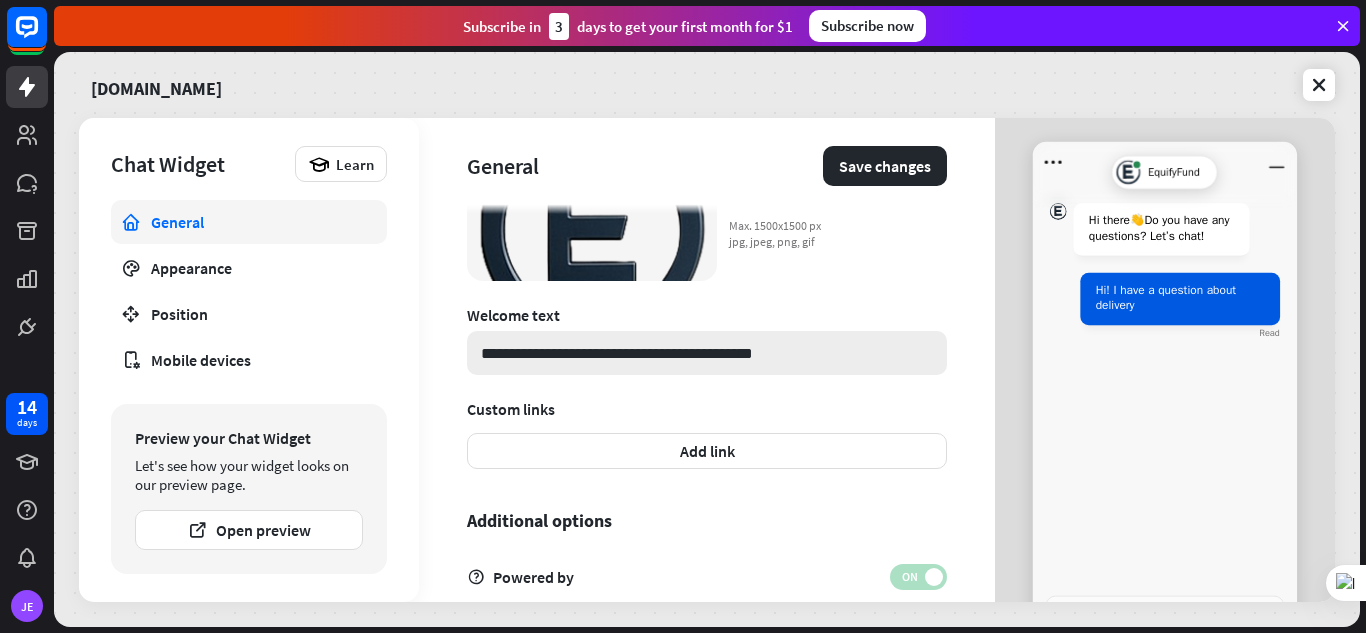 type on "**********" 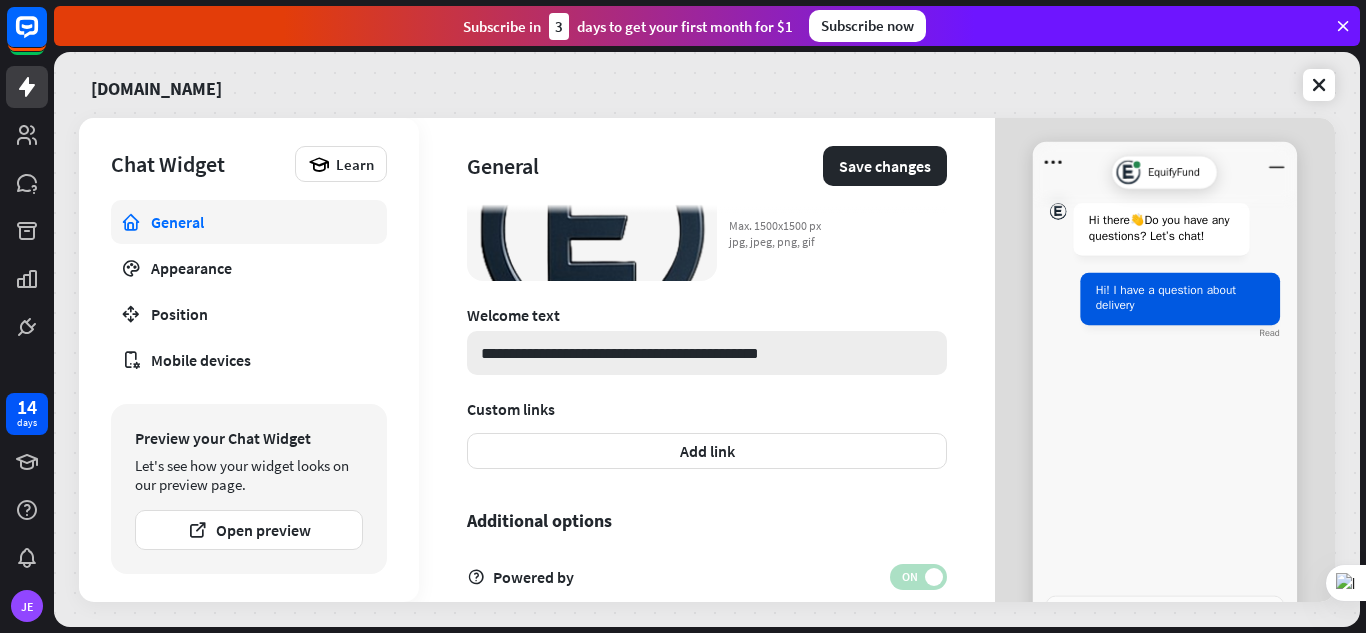 type on "**********" 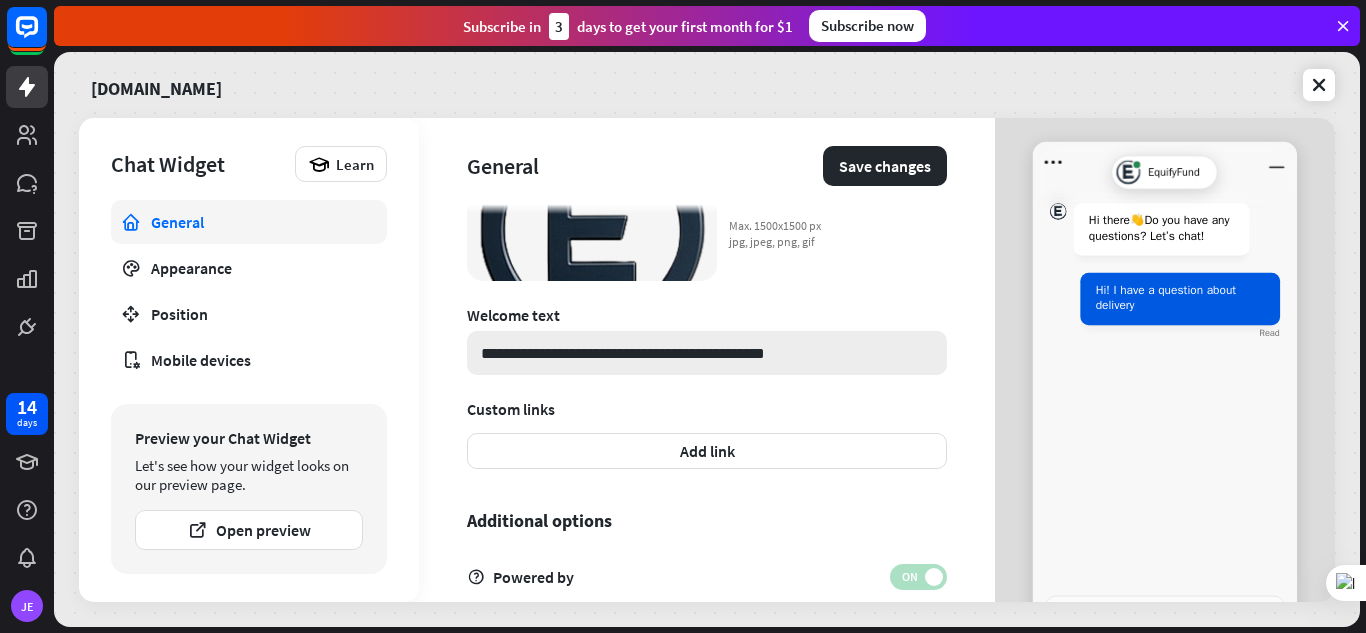 type on "**********" 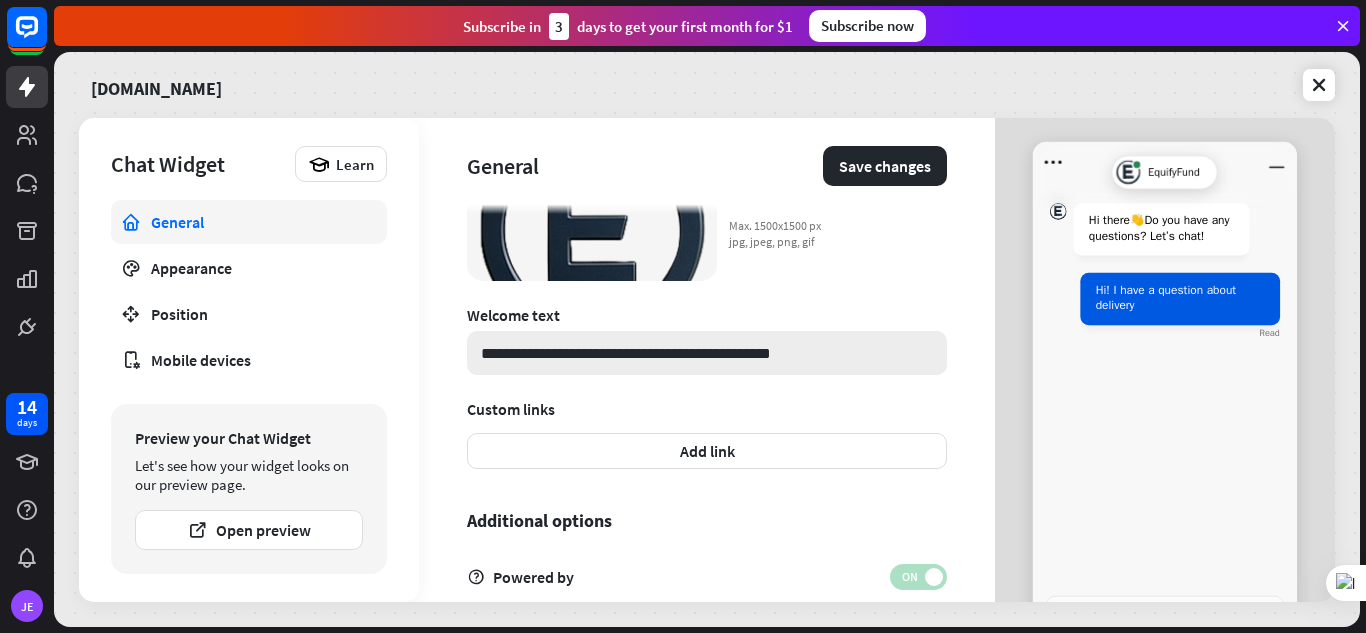 type on "**********" 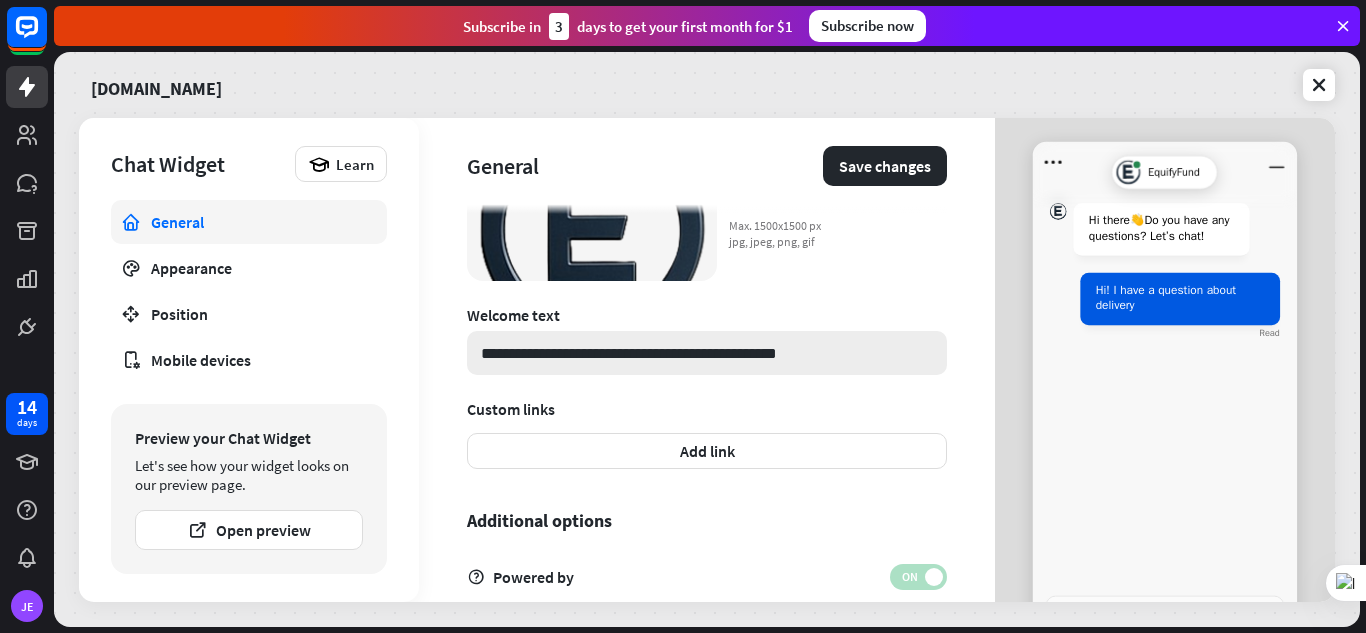 type on "**********" 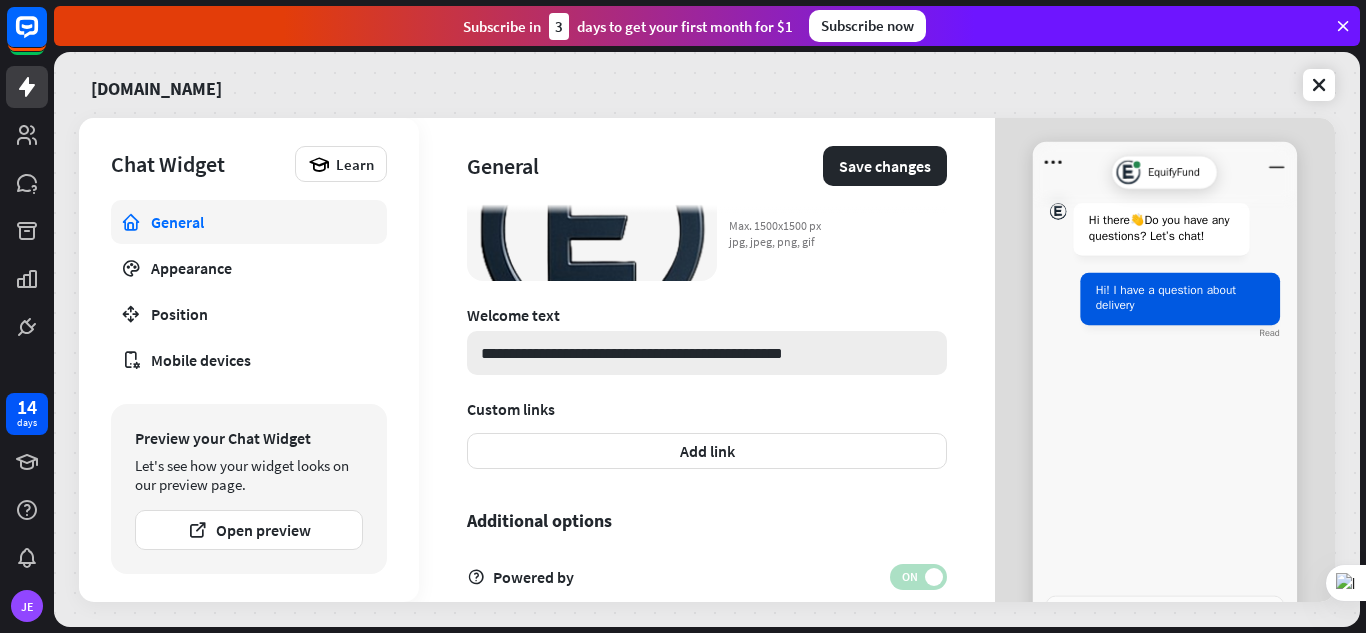 type on "**********" 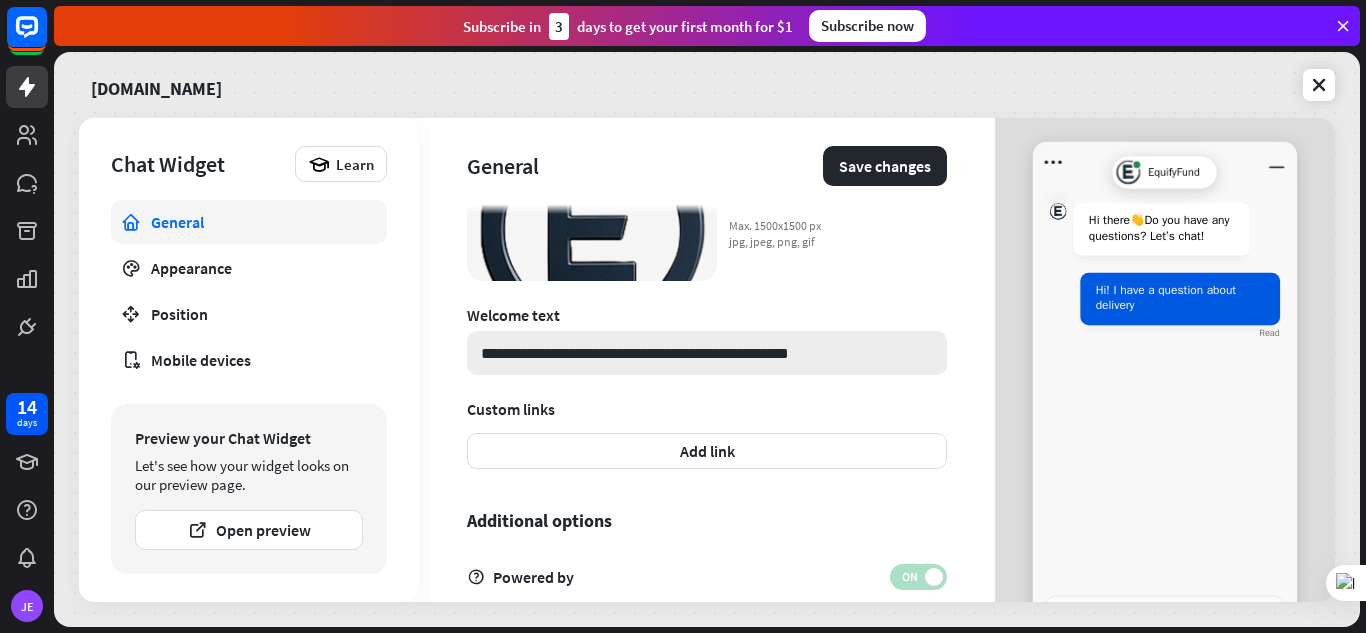 type on "**********" 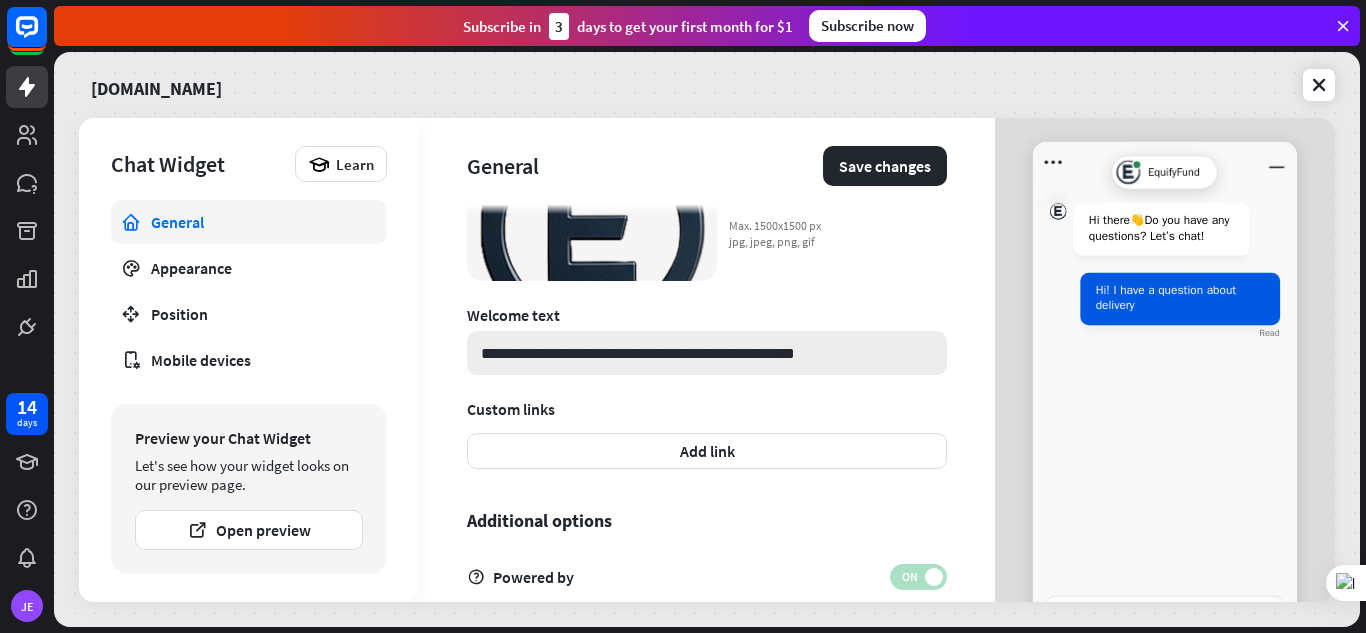 type on "*" 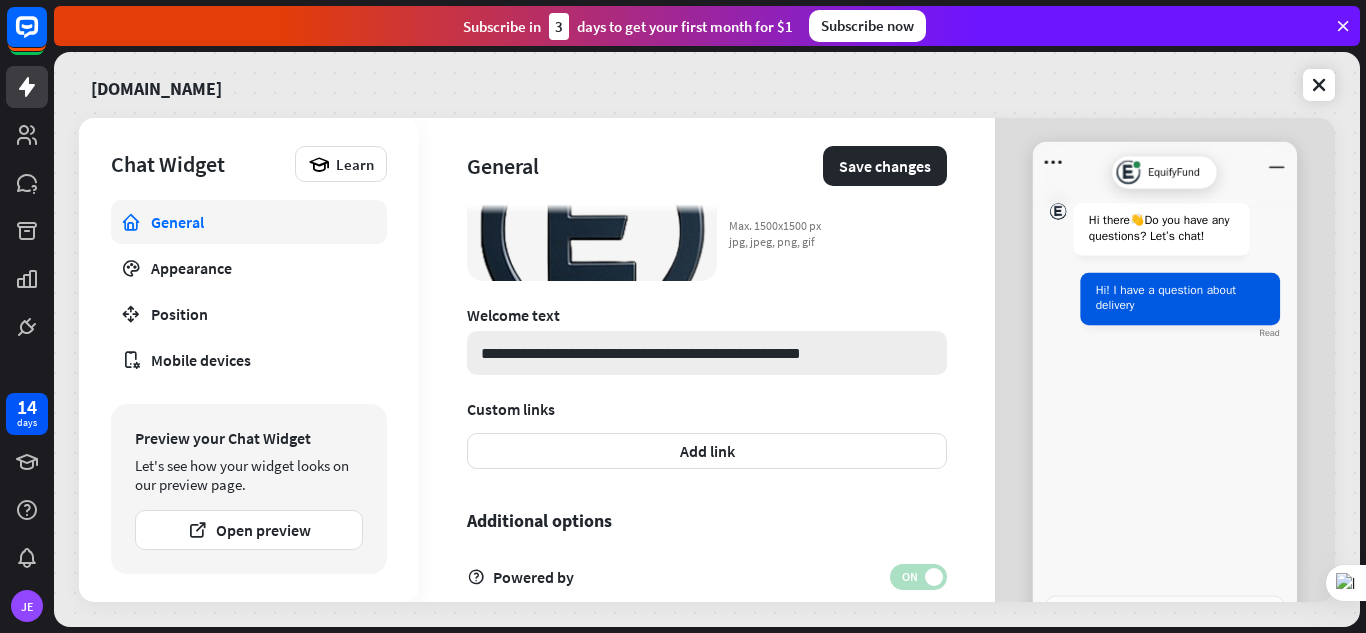 type on "**********" 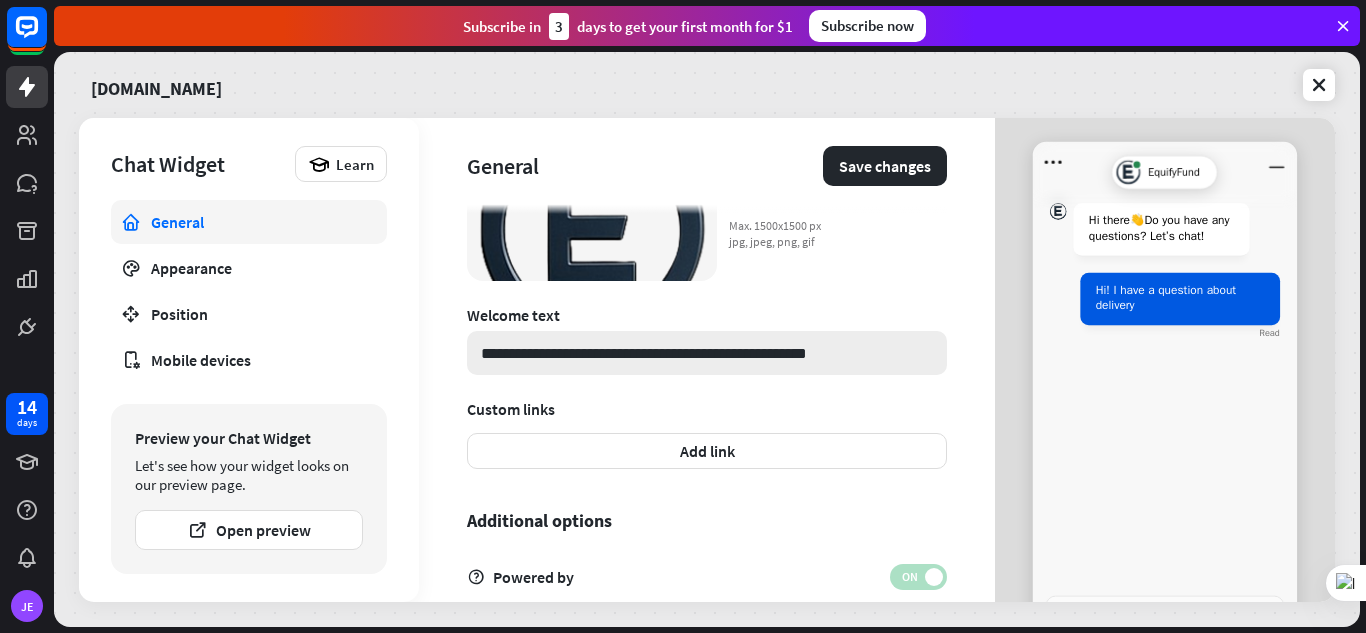 type on "**********" 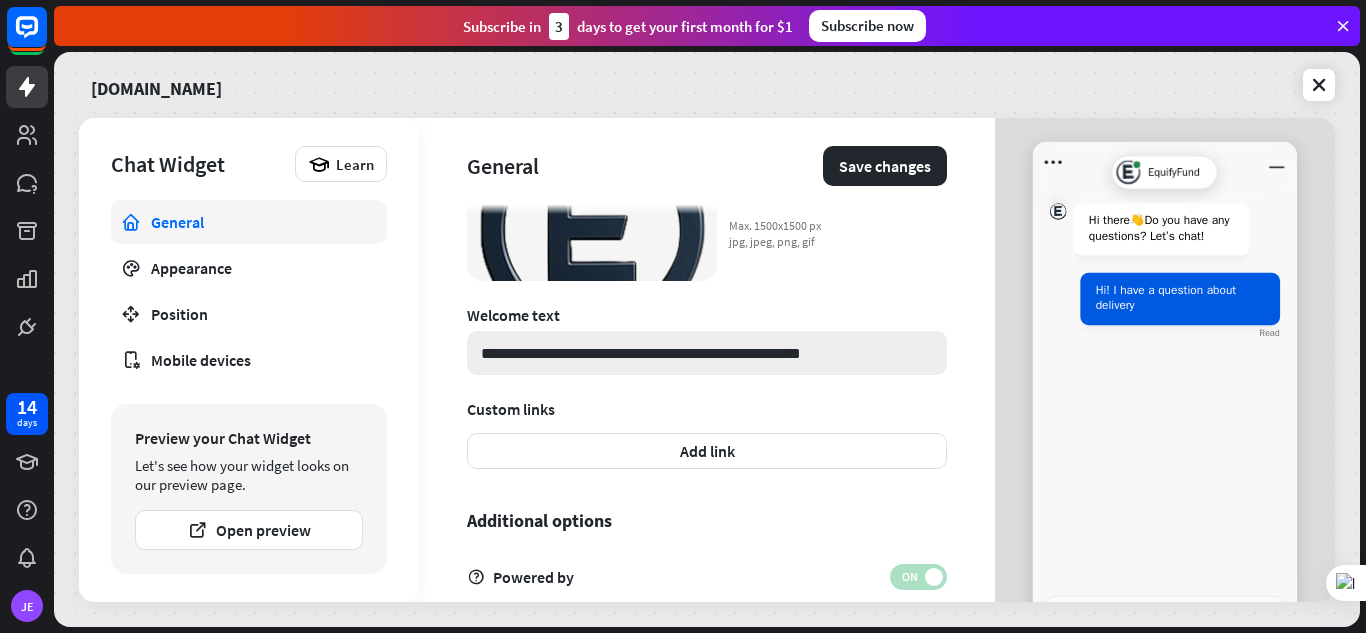 type on "**********" 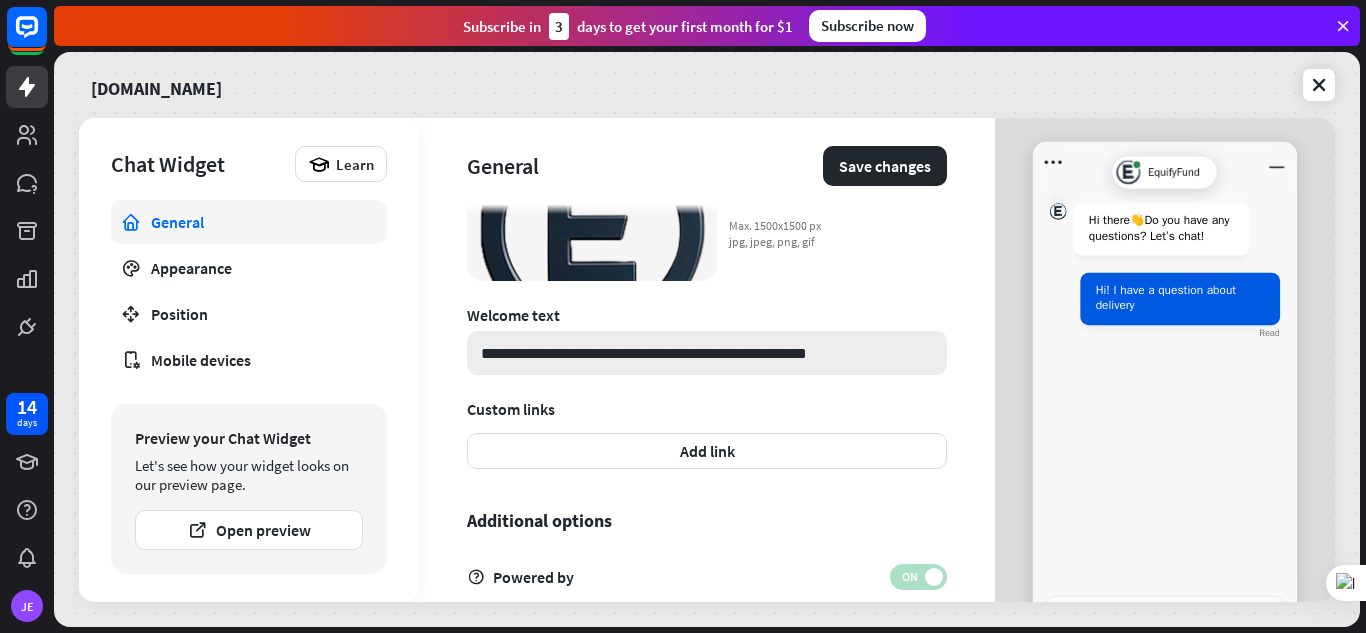type on "**********" 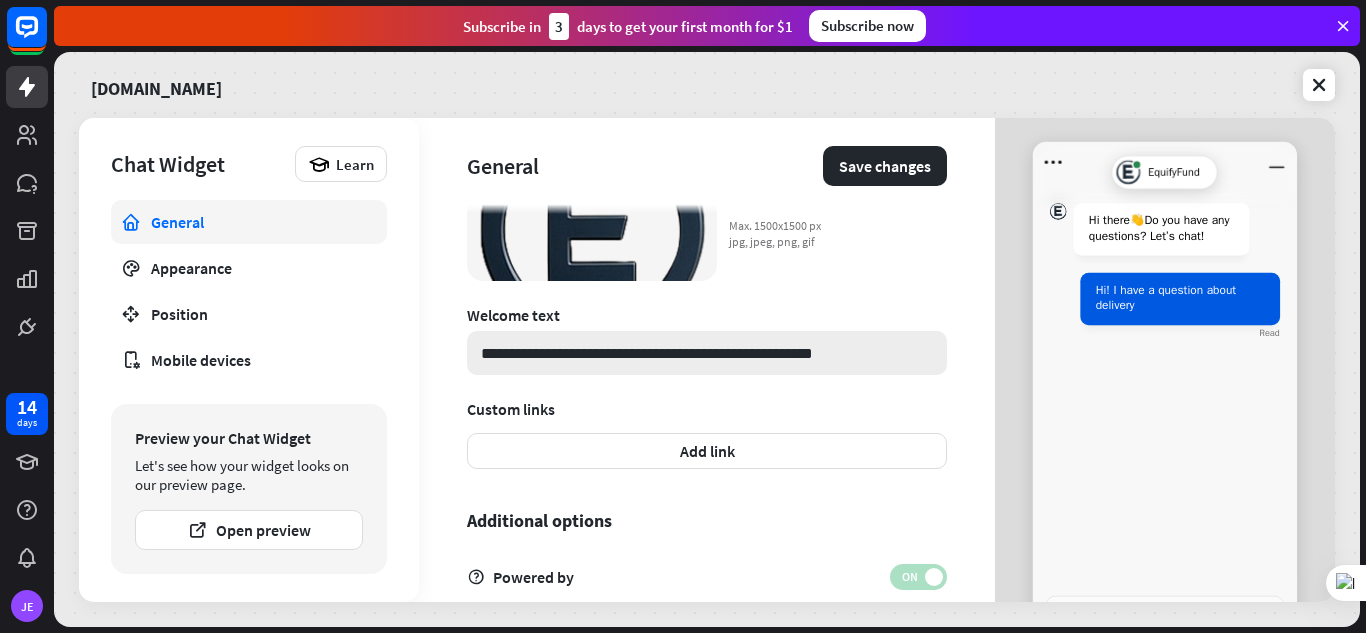 type on "*" 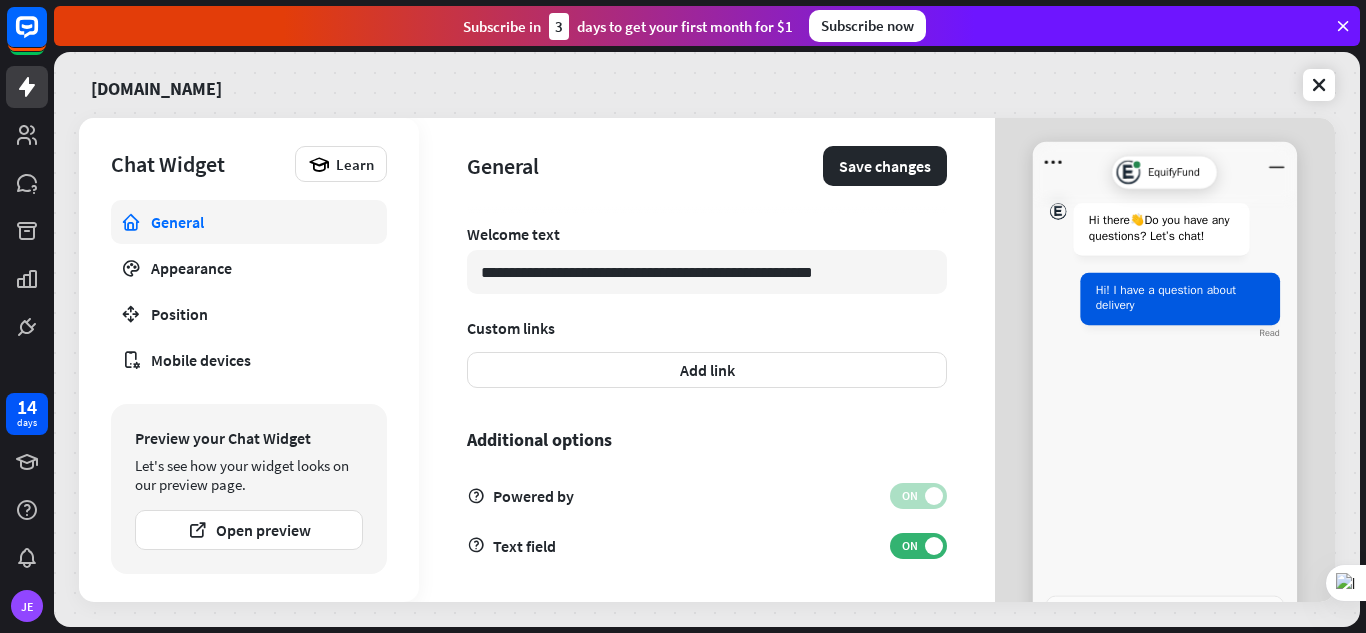 scroll, scrollTop: 684, scrollLeft: 0, axis: vertical 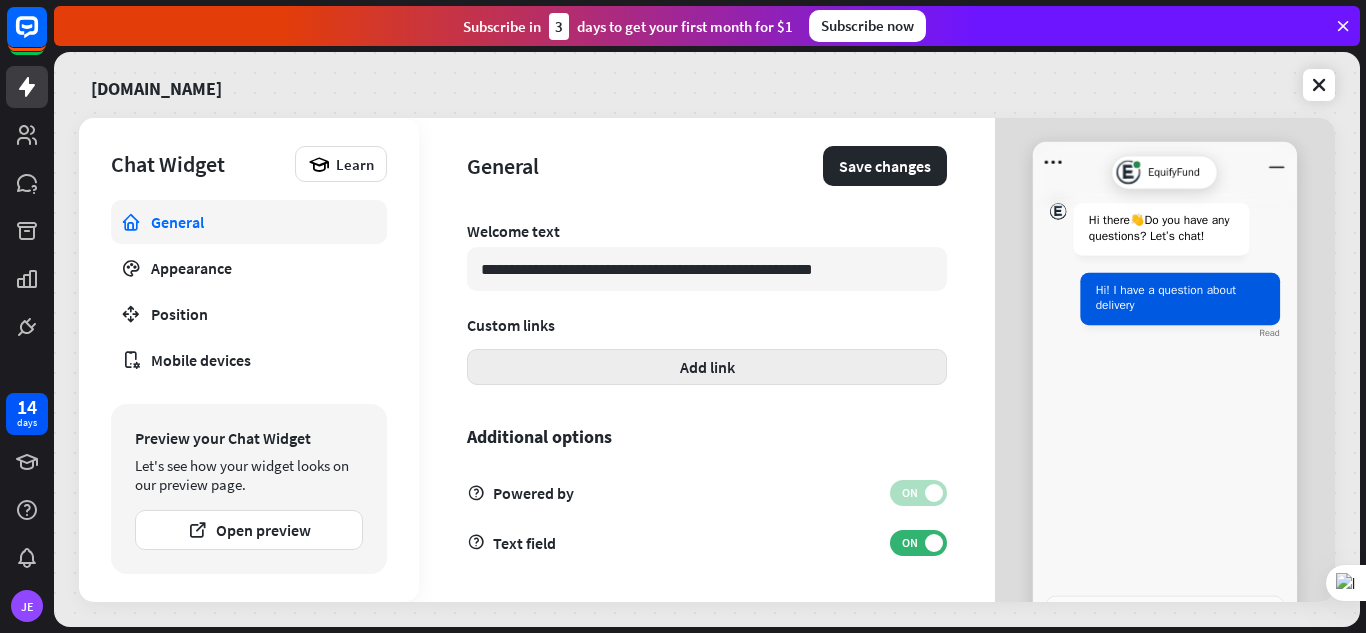 type on "**********" 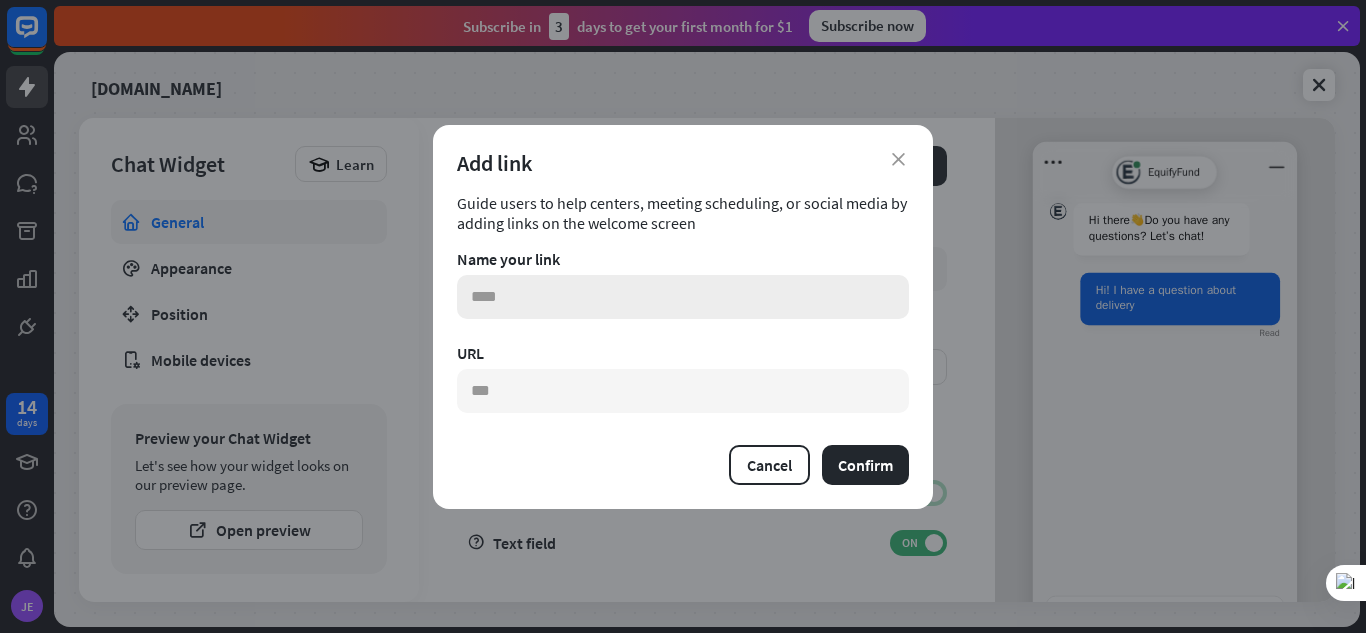click at bounding box center (683, 297) 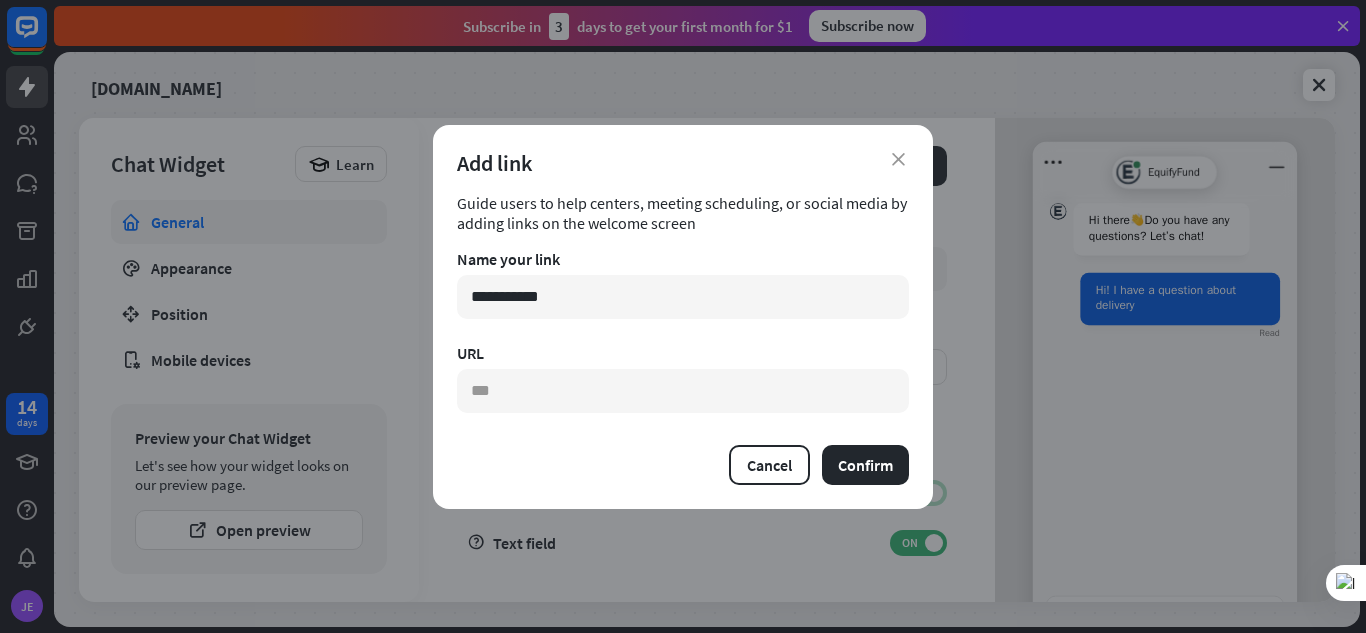 type on "**********" 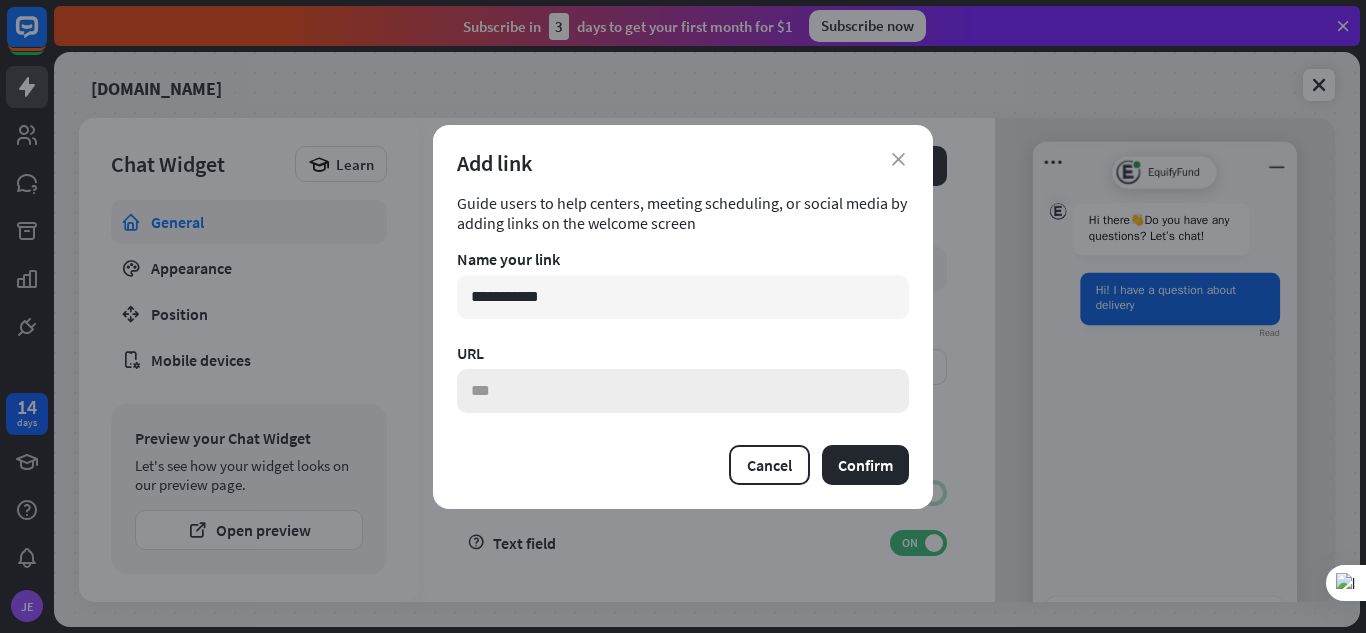 click at bounding box center [683, 391] 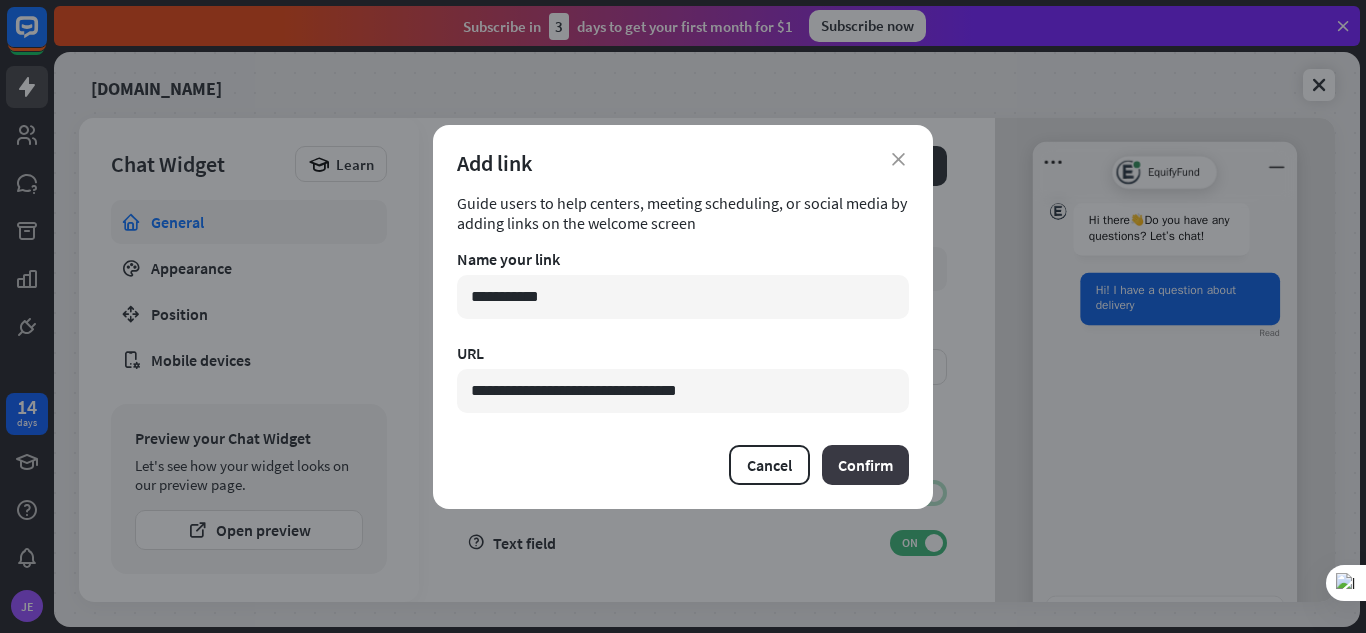 type on "**********" 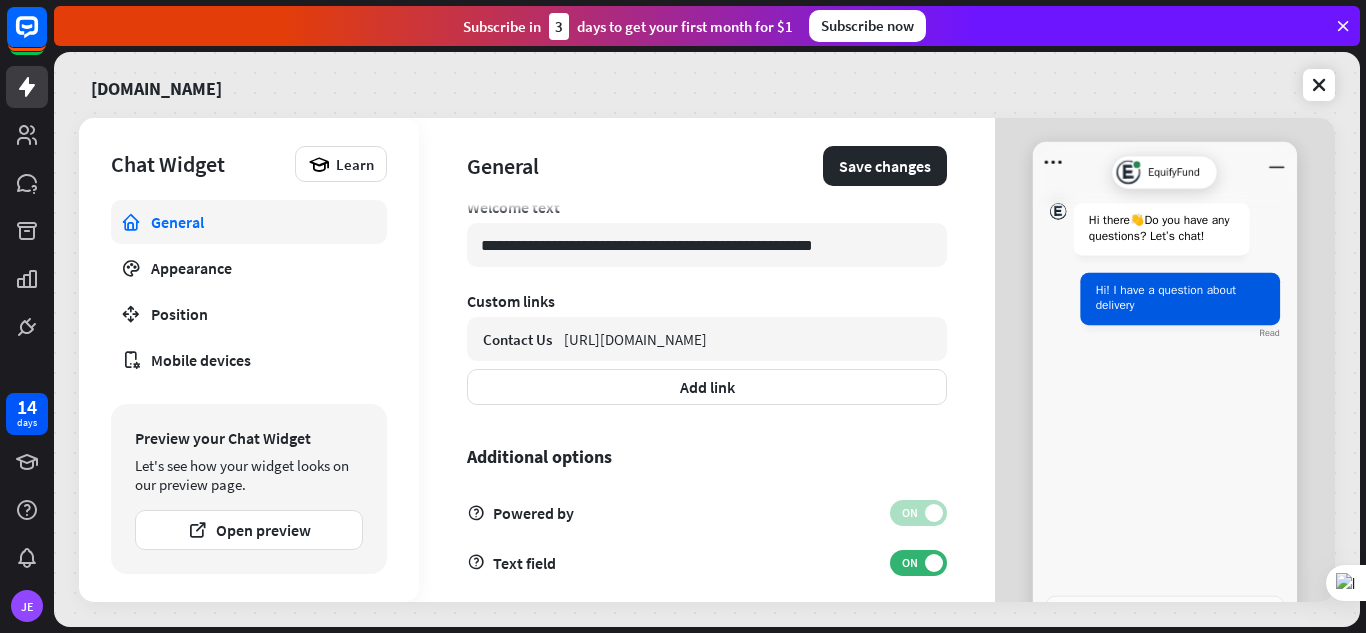 scroll, scrollTop: 728, scrollLeft: 0, axis: vertical 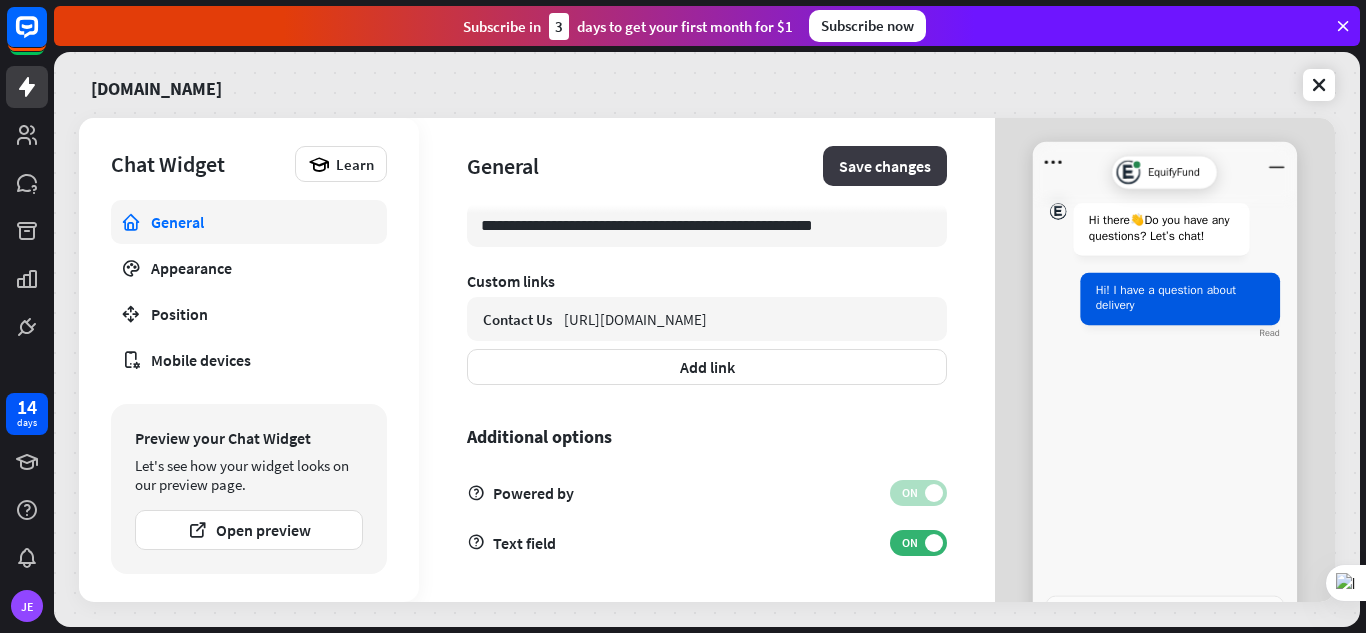 click on "Save changes" at bounding box center (885, 166) 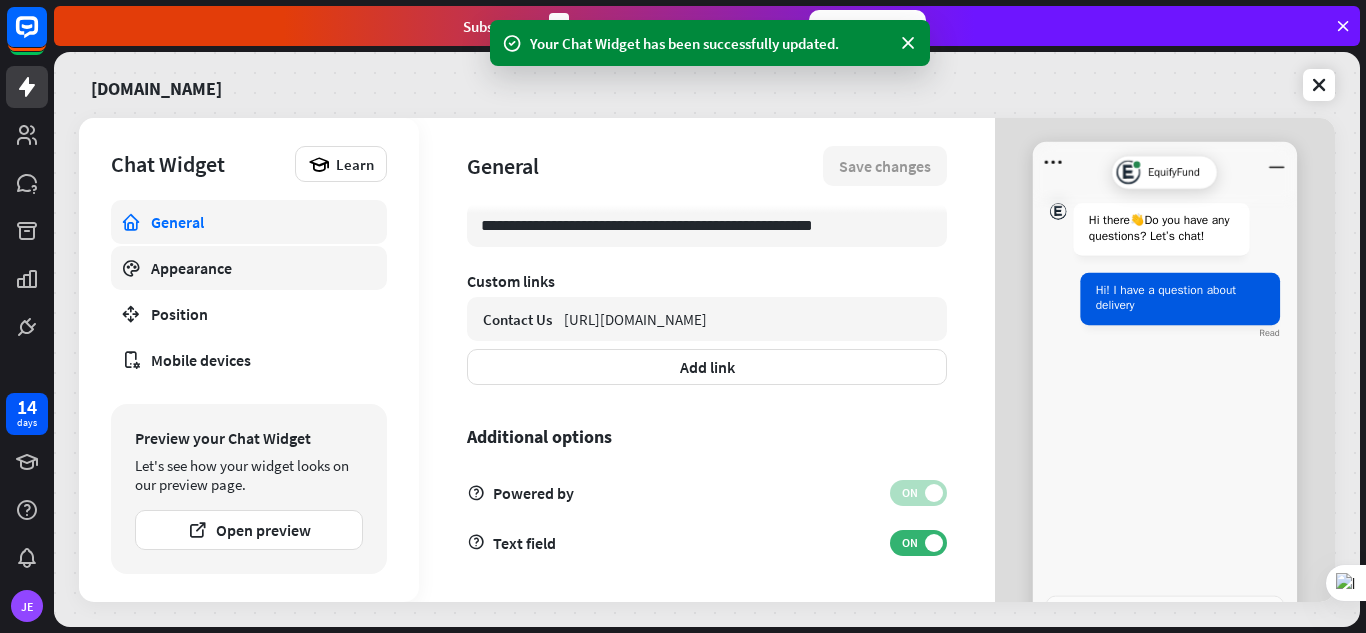 click on "Appearance" at bounding box center [249, 268] 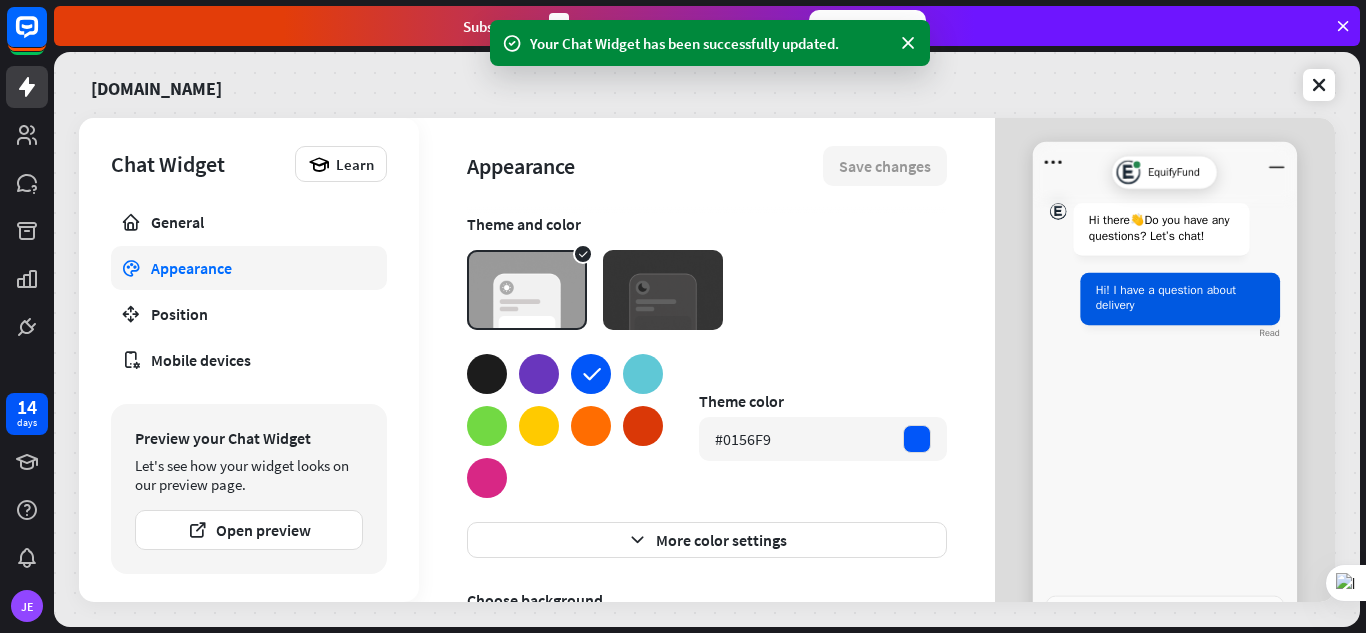scroll, scrollTop: 67, scrollLeft: 0, axis: vertical 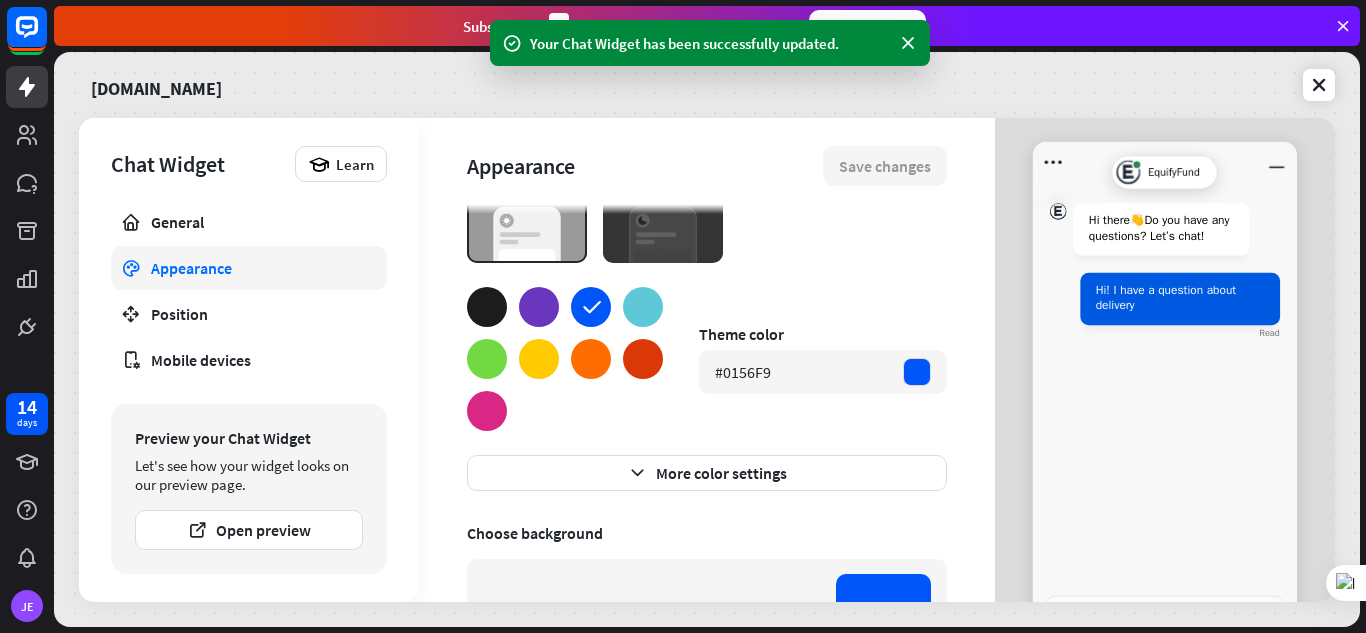 click at bounding box center (487, 411) 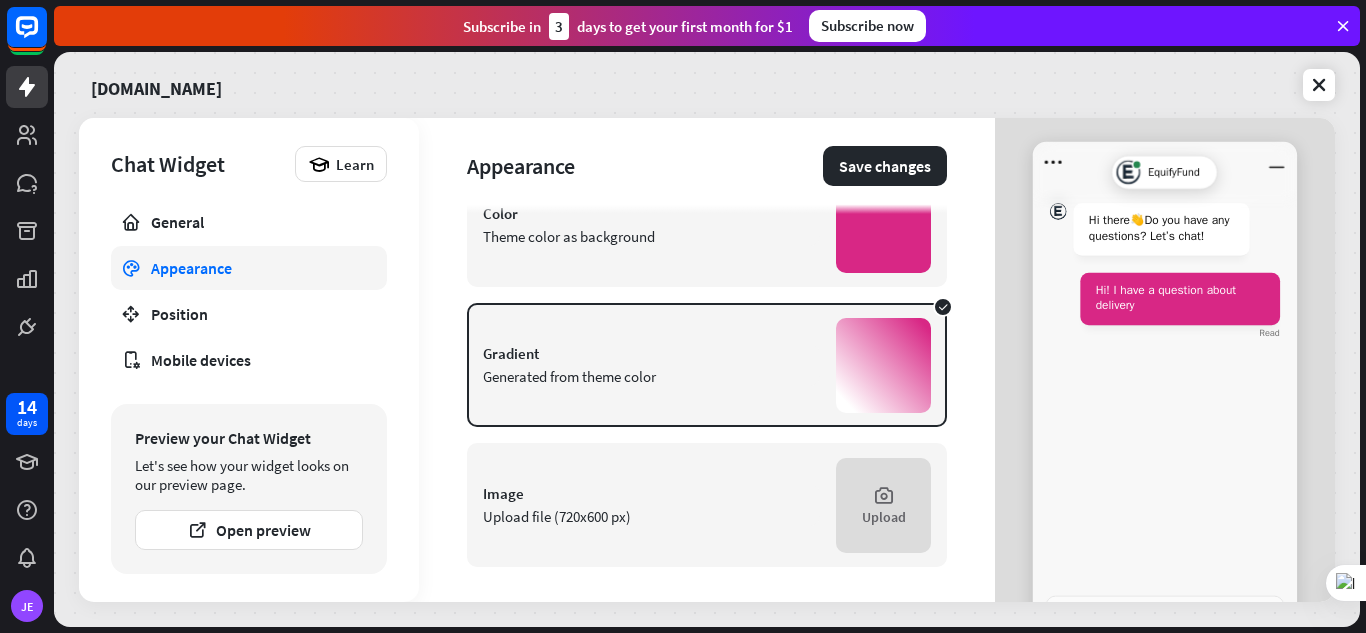scroll, scrollTop: 468, scrollLeft: 0, axis: vertical 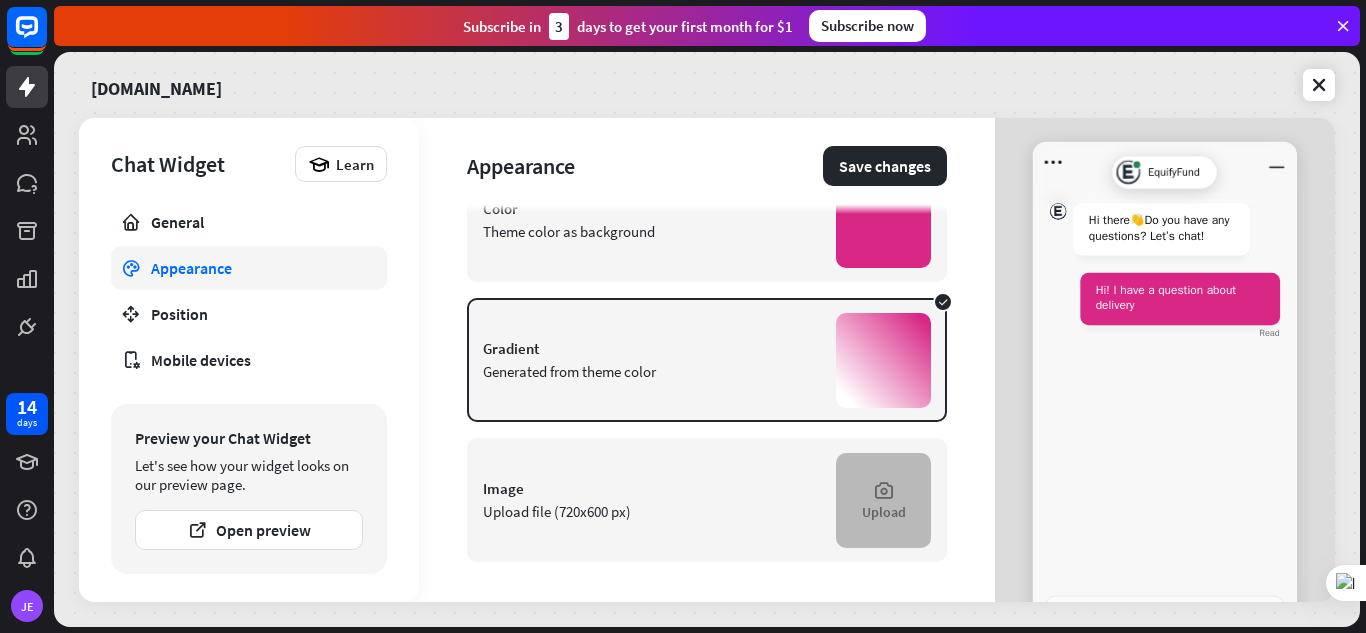 click on "Upload" at bounding box center (884, 512) 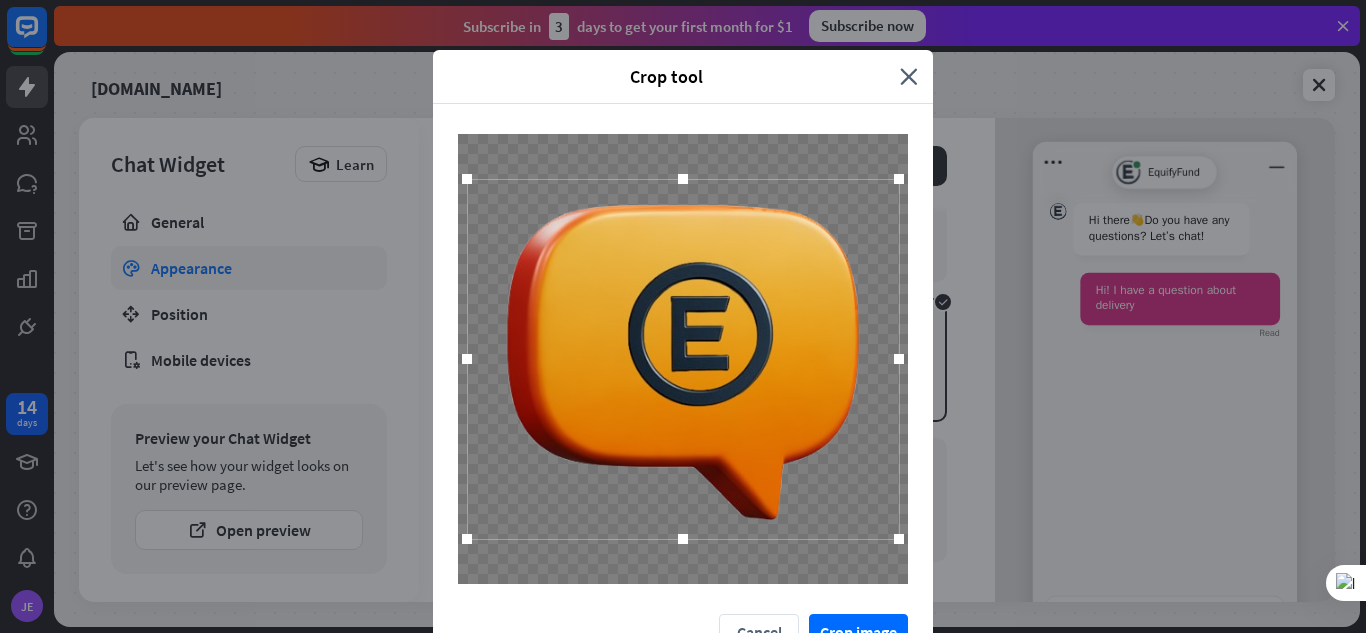 click on "Crop tool
close
Cancel   Crop image" at bounding box center [683, 316] 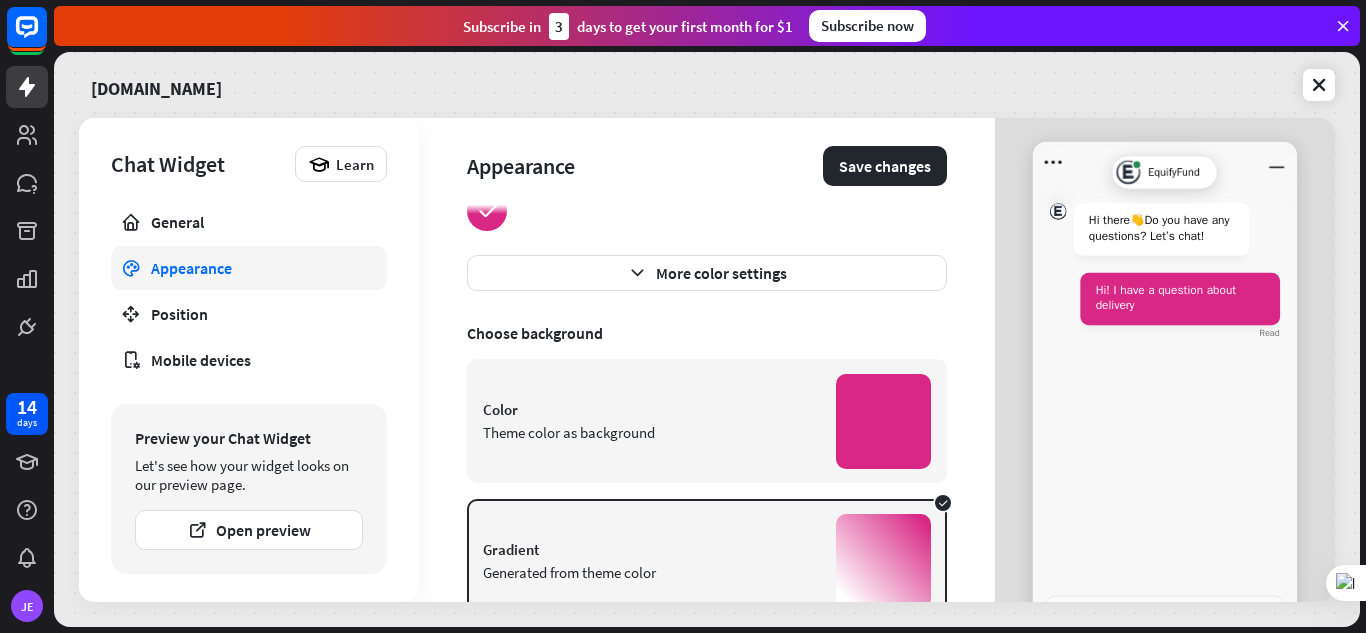 scroll, scrollTop: 468, scrollLeft: 0, axis: vertical 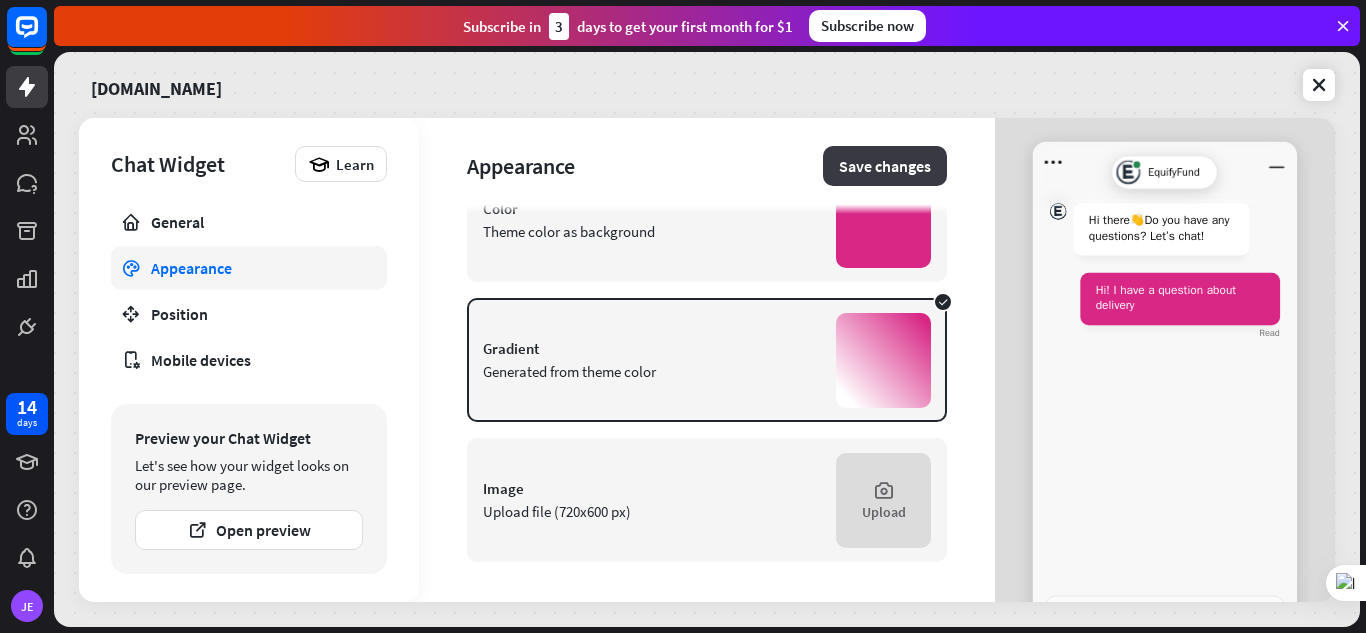 click on "Save changes" at bounding box center [885, 166] 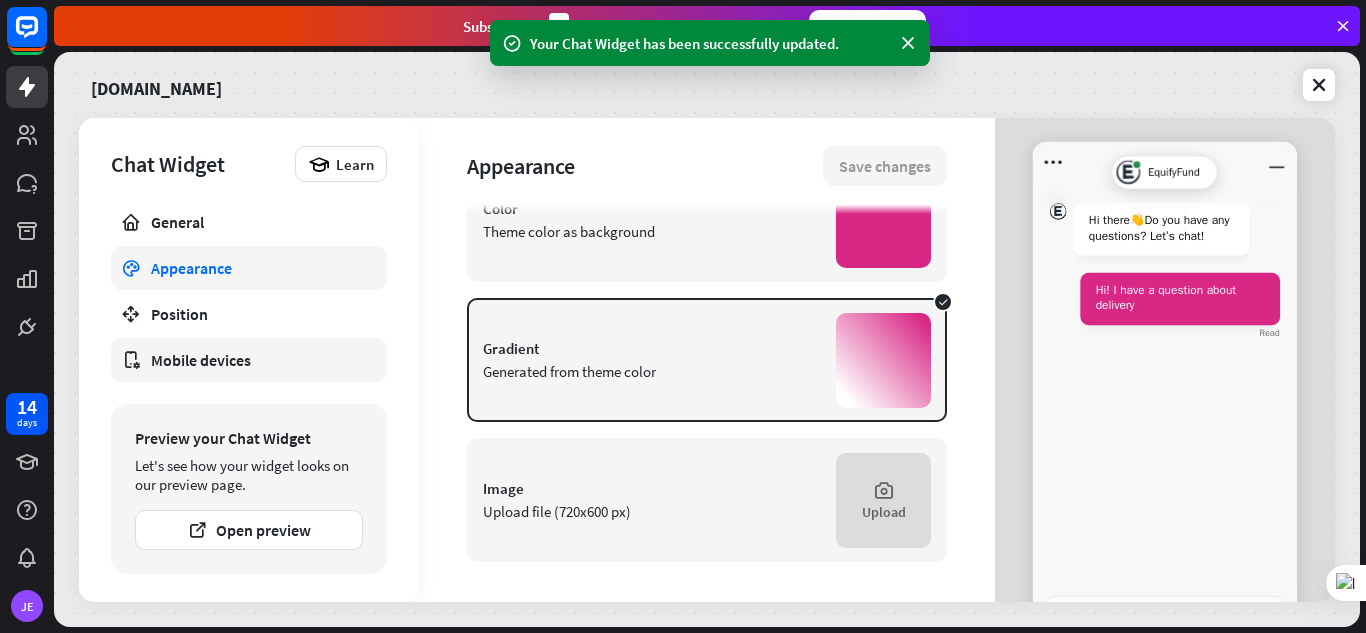 click on "Mobile devices" at bounding box center (249, 360) 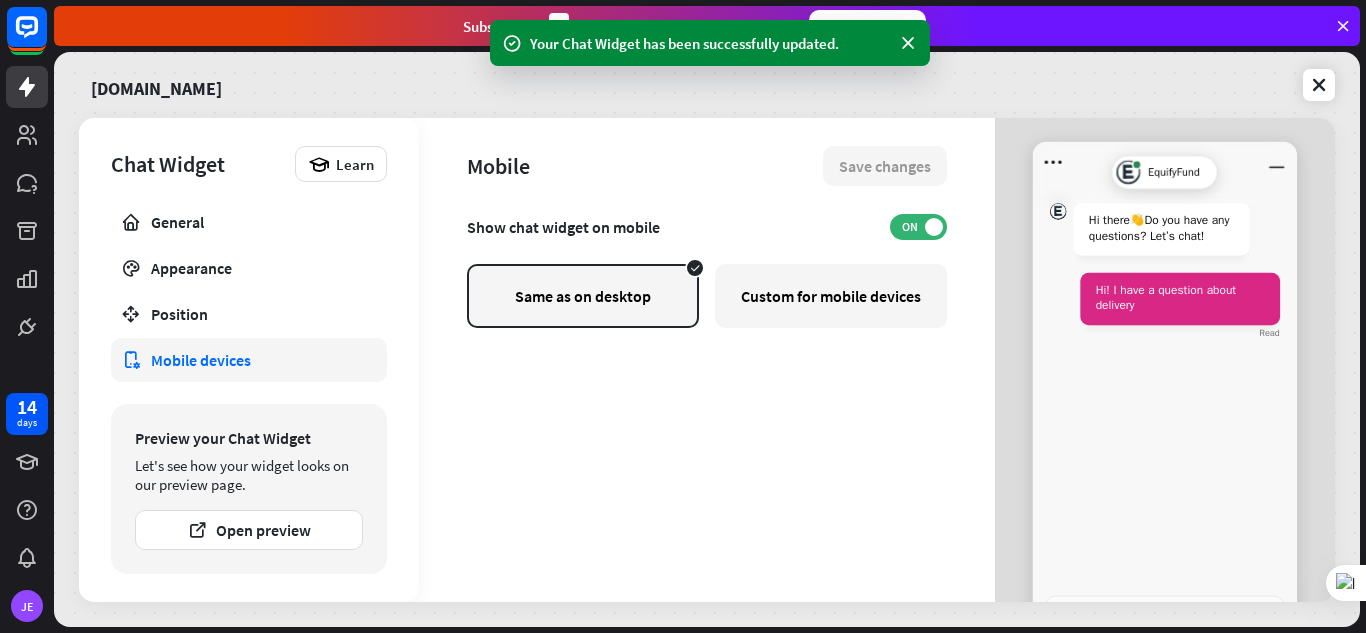 scroll, scrollTop: 0, scrollLeft: 0, axis: both 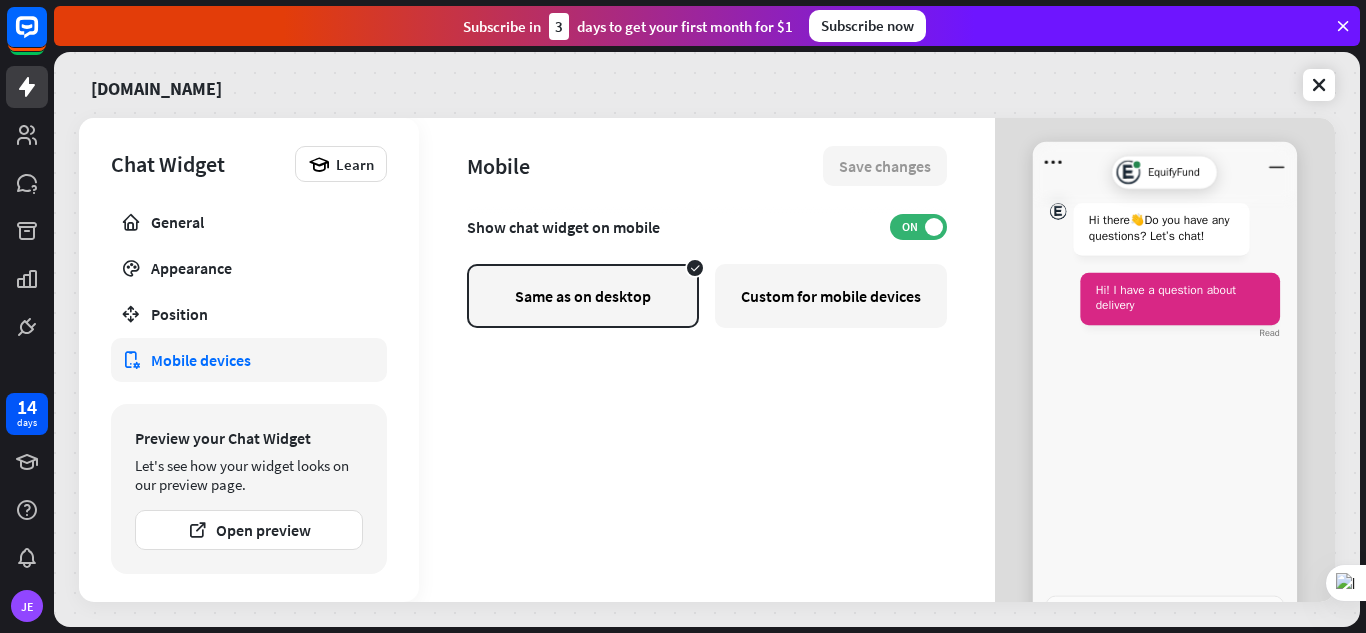 click on "Custom for mobile devices" at bounding box center [831, 296] 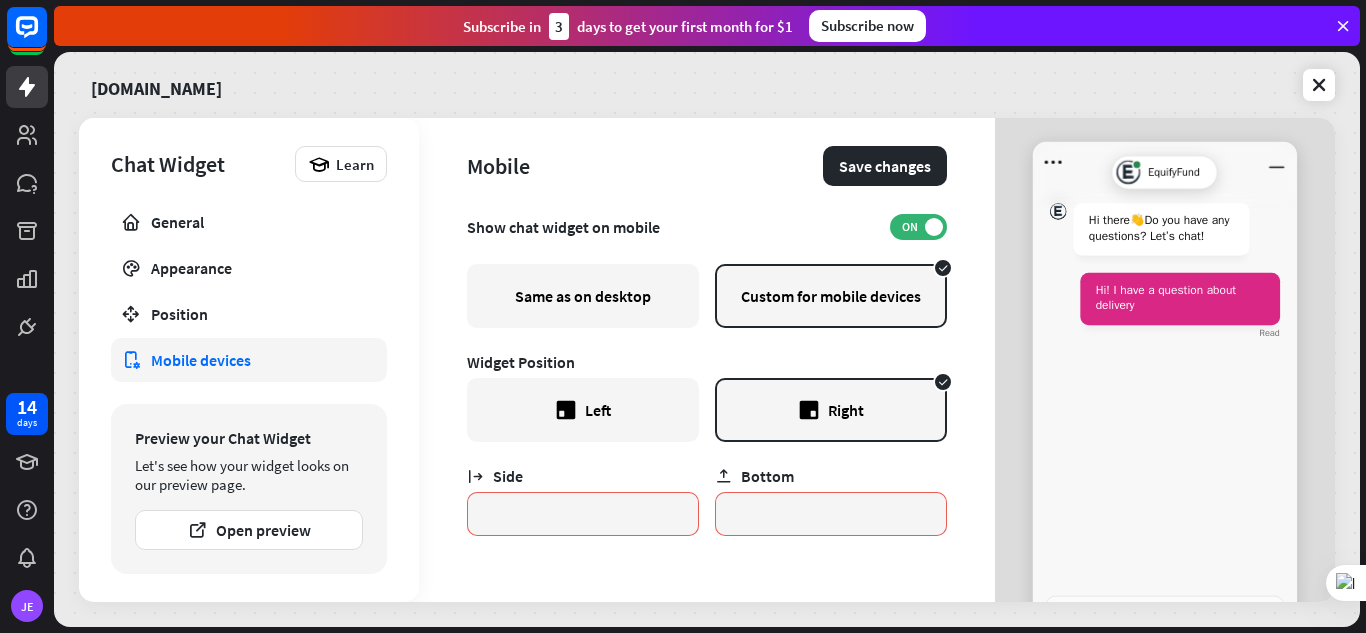 click 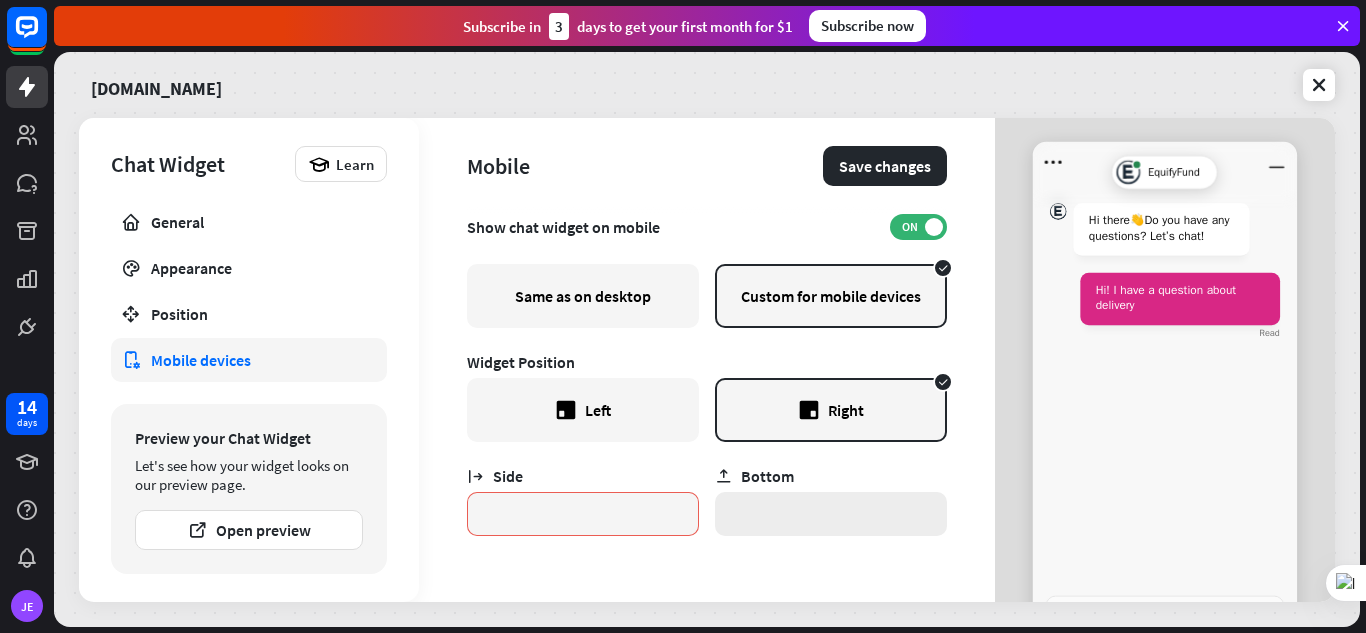 click on "*" at bounding box center (831, 514) 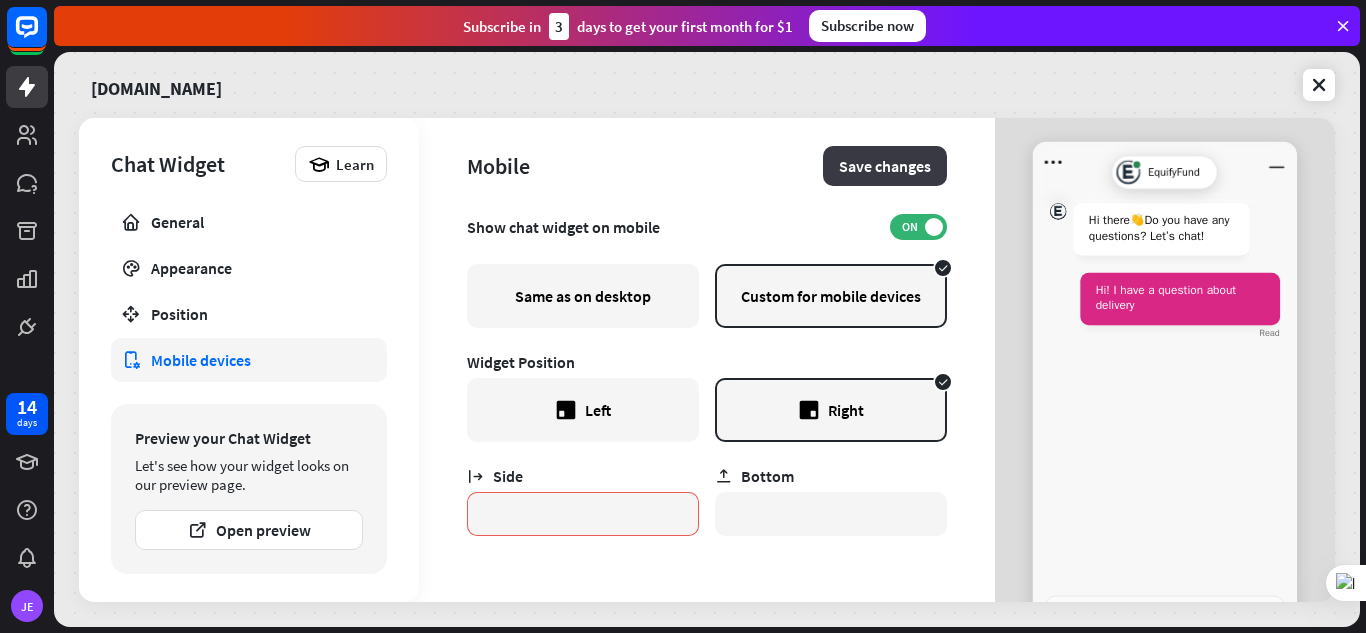 type on "**" 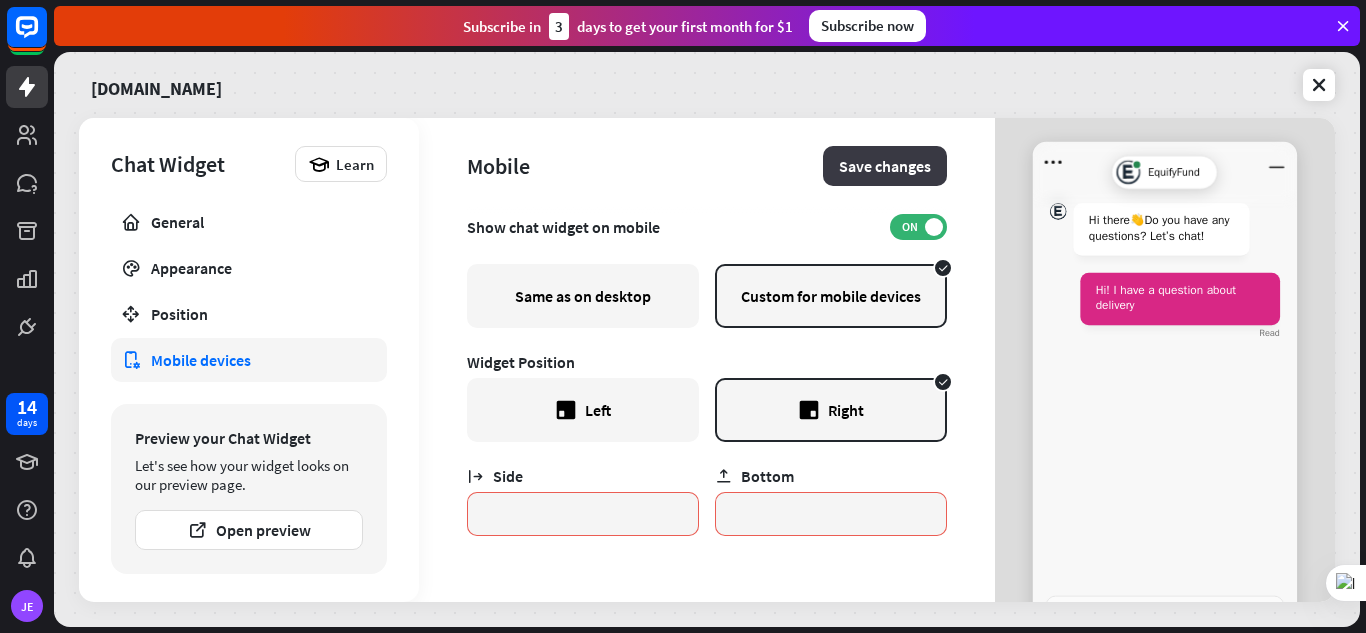click on "Save changes" at bounding box center [885, 166] 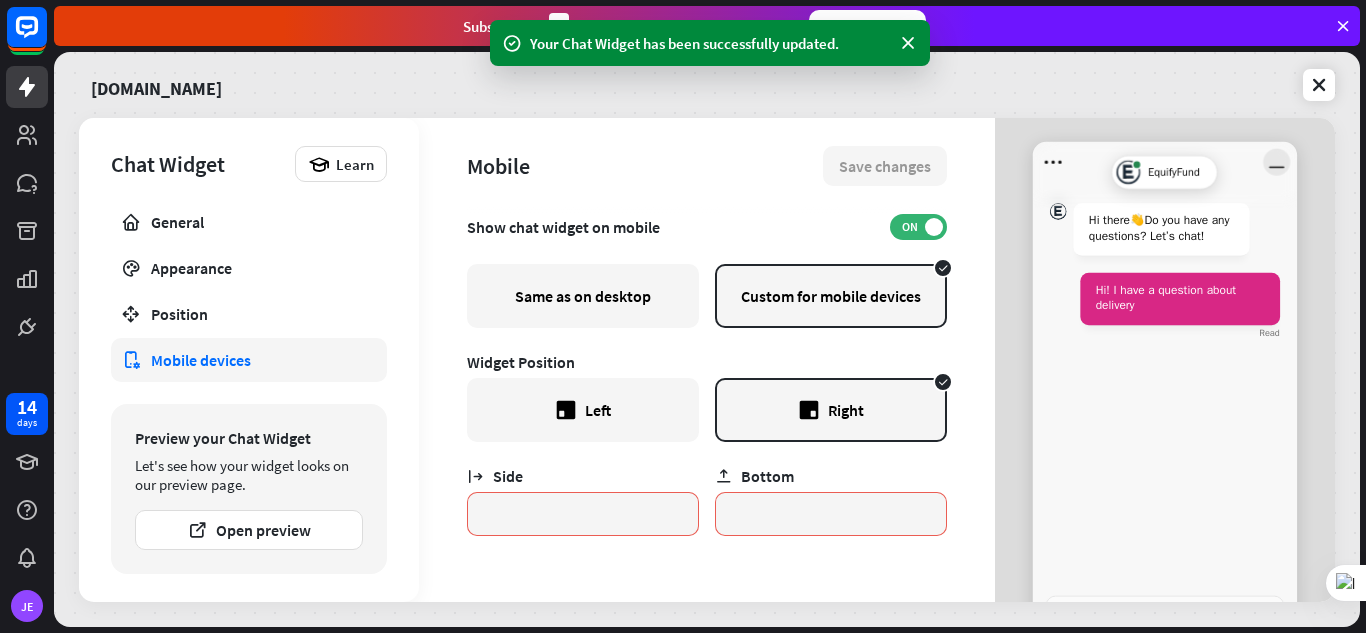 click 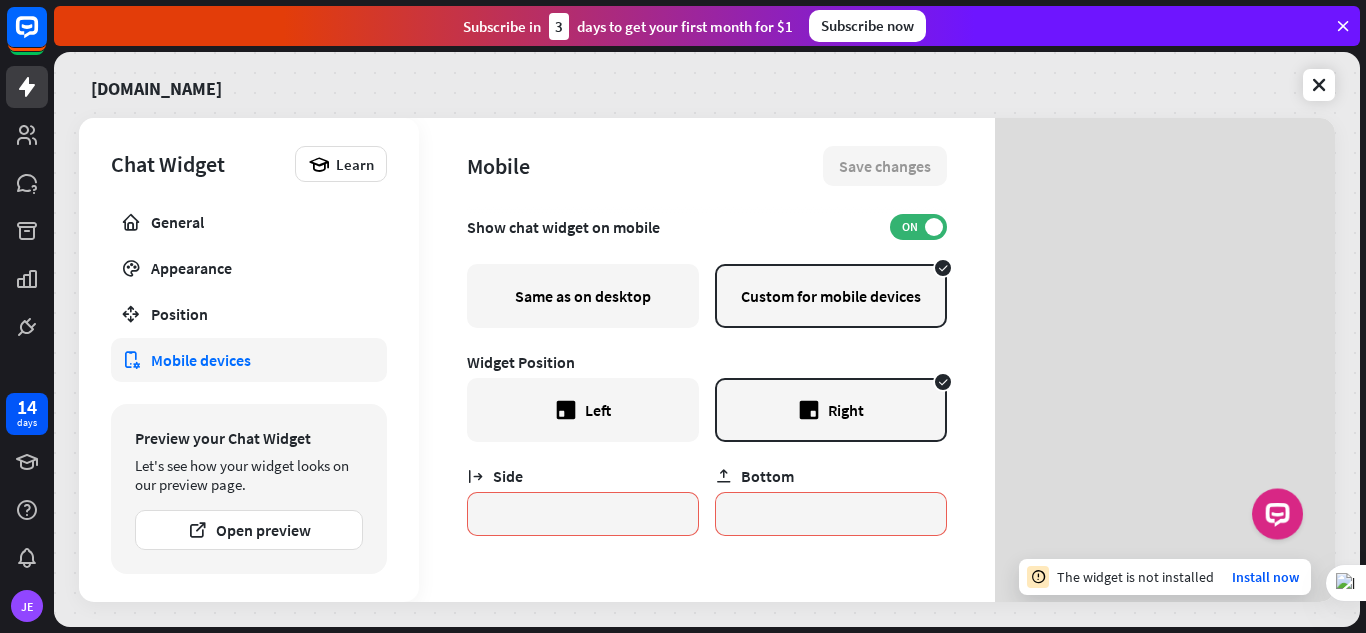 scroll, scrollTop: 136, scrollLeft: 0, axis: vertical 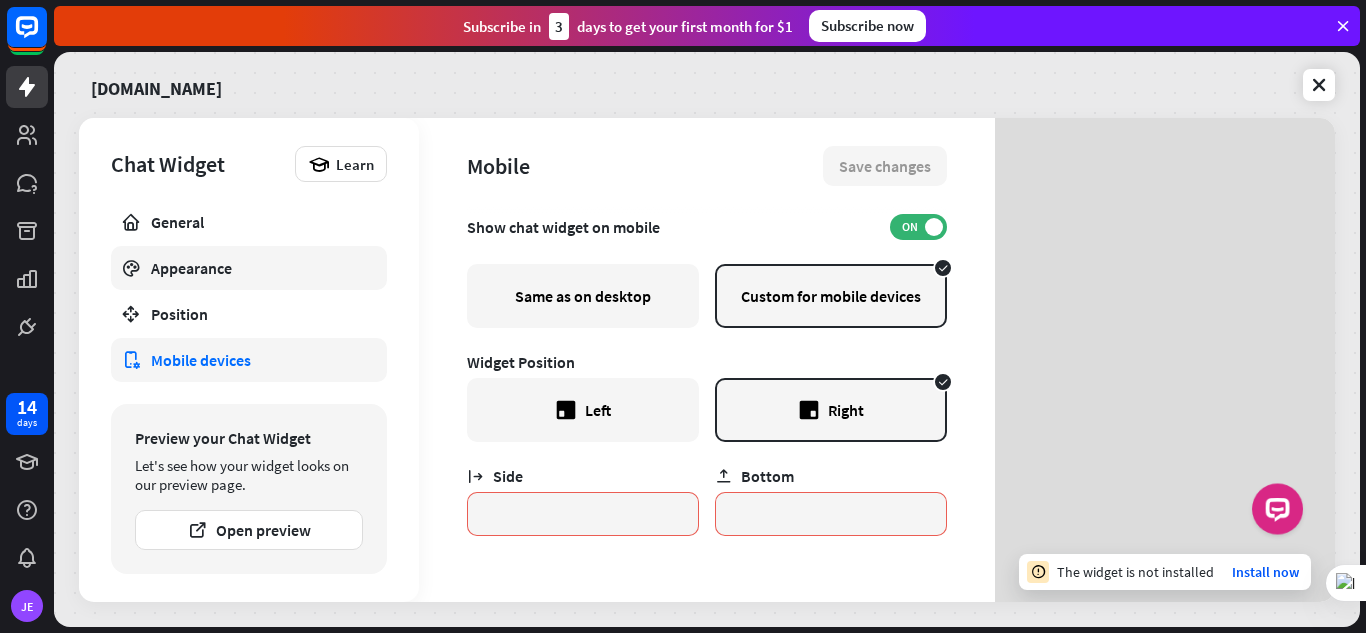 click on "Appearance" at bounding box center [249, 268] 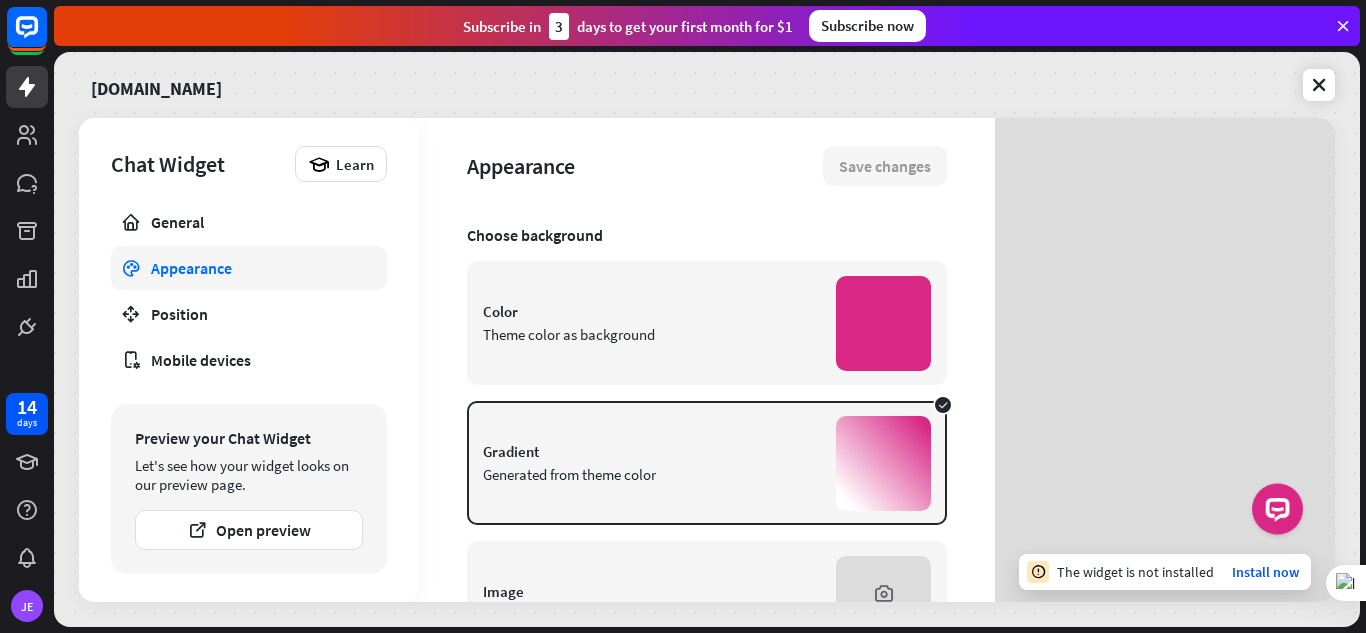scroll, scrollTop: 468, scrollLeft: 0, axis: vertical 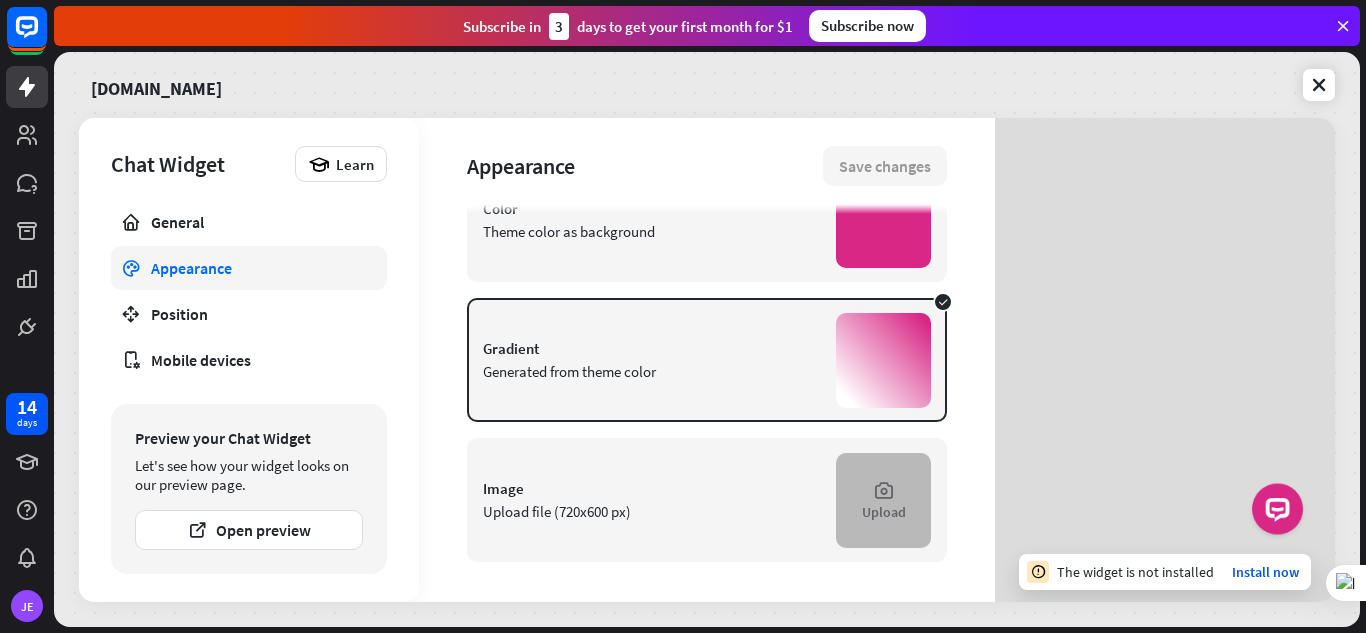 click on "Upload" at bounding box center (883, 500) 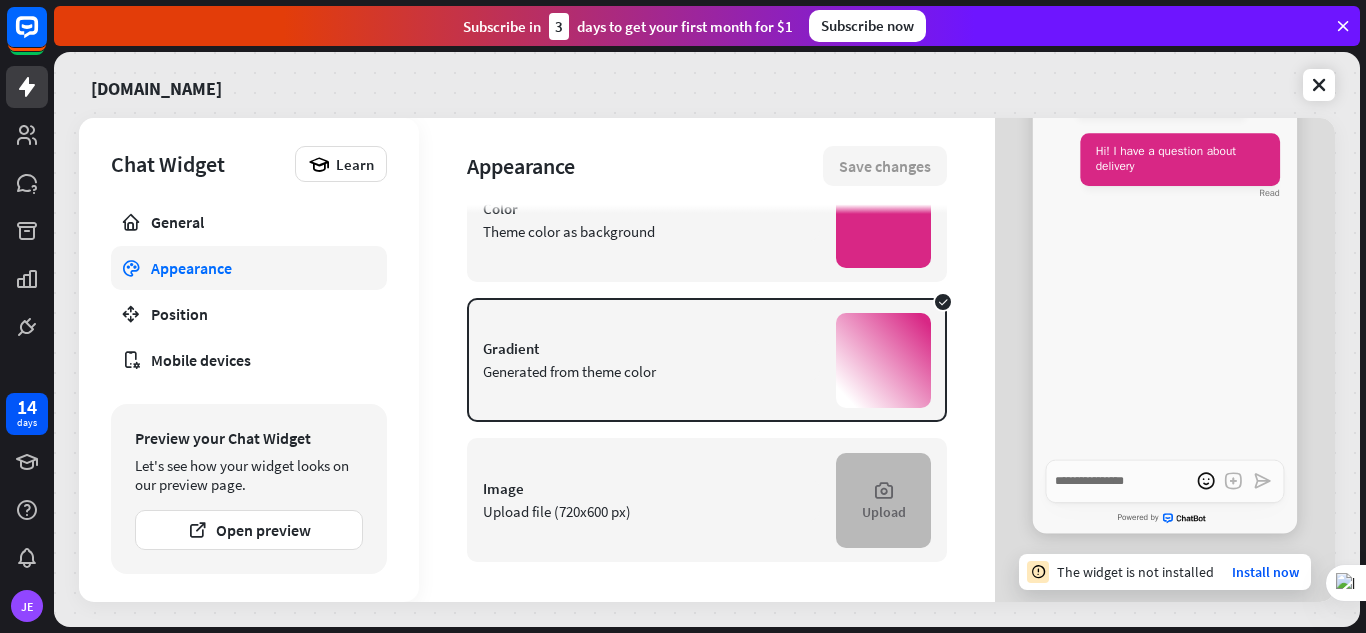 scroll, scrollTop: 0, scrollLeft: 0, axis: both 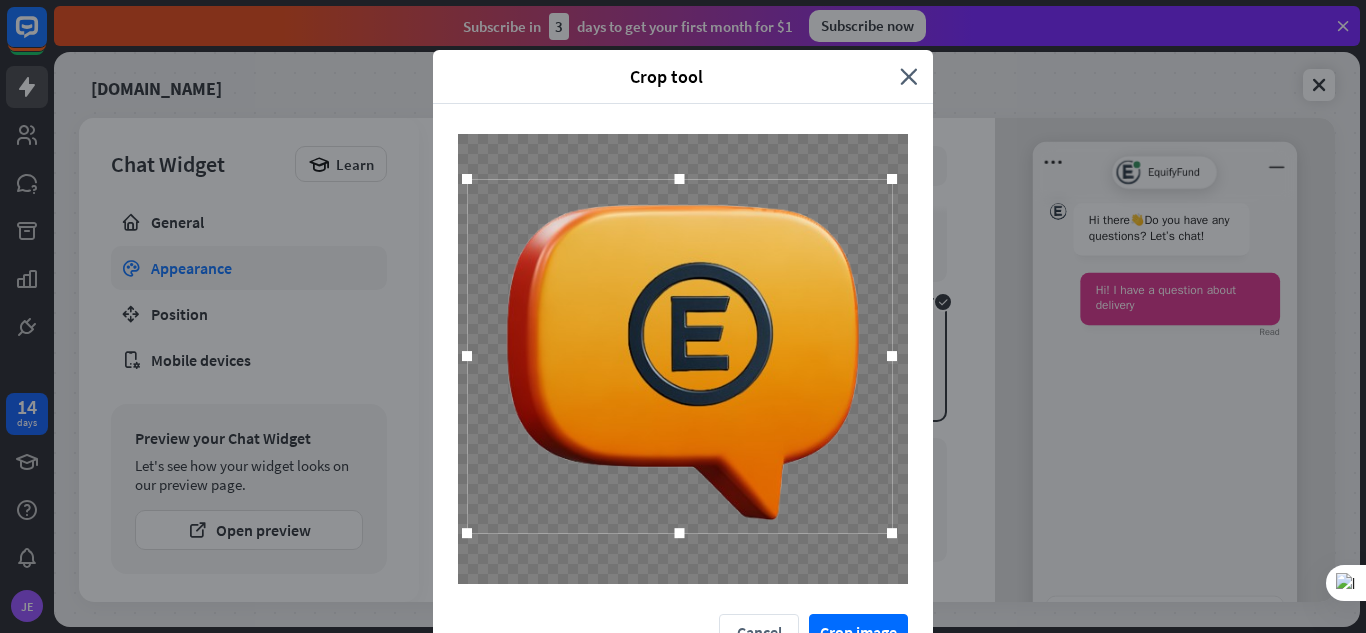 click at bounding box center [892, 533] 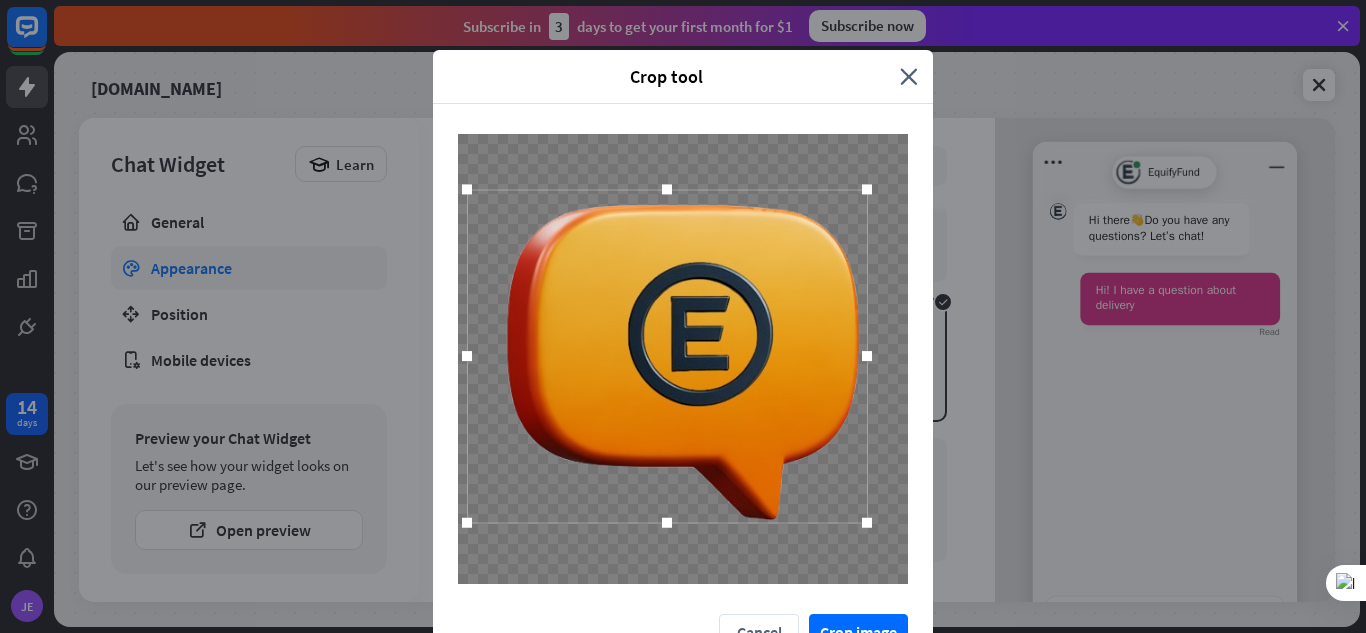 drag, startPoint x: 876, startPoint y: 347, endPoint x: 853, endPoint y: 351, distance: 23.345236 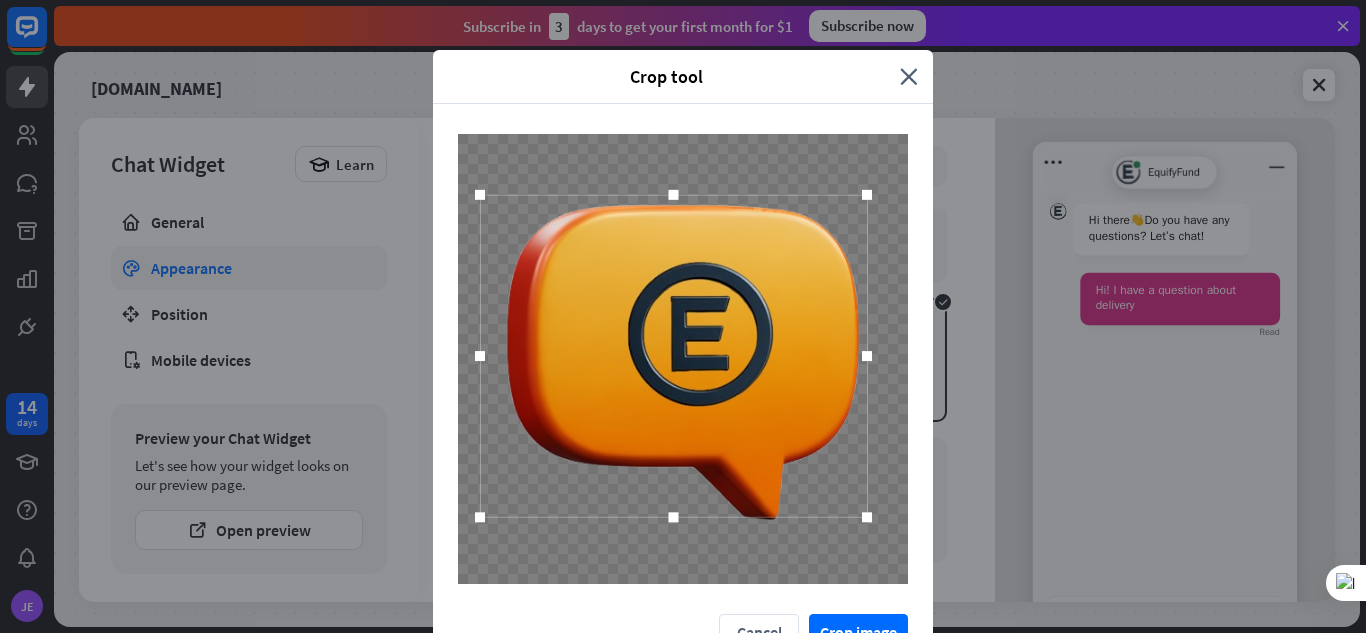 drag, startPoint x: 459, startPoint y: 353, endPoint x: 472, endPoint y: 357, distance: 13.601471 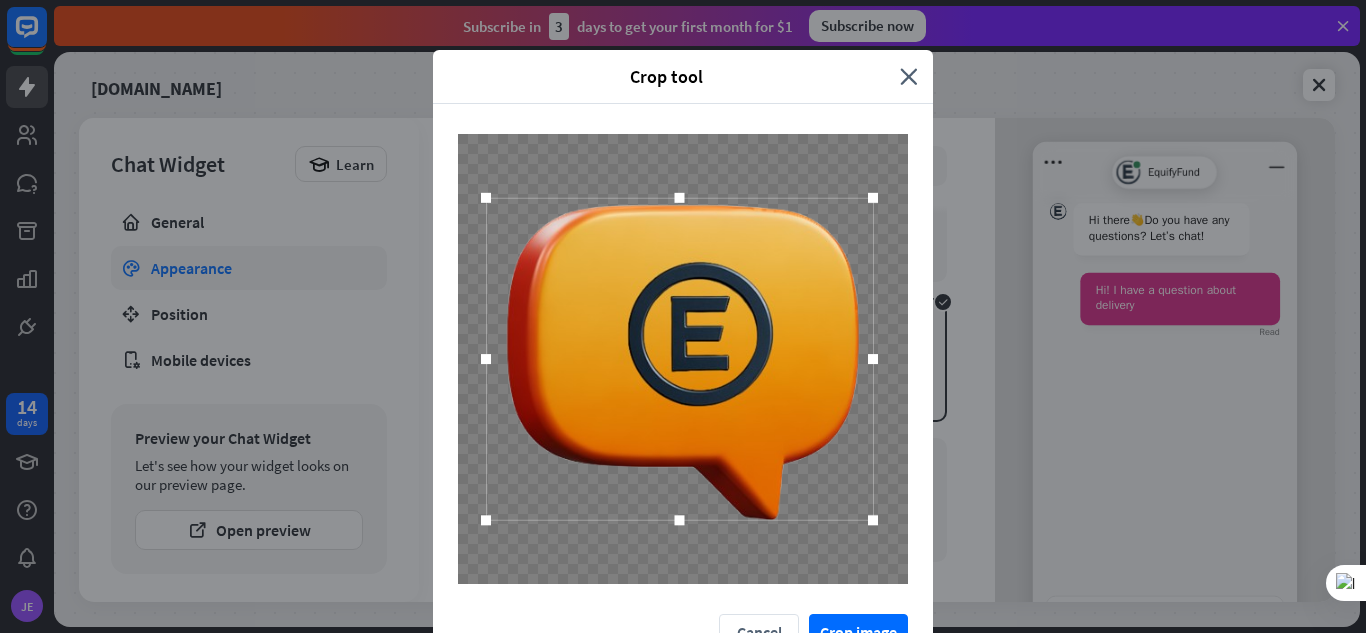 click at bounding box center [679, 359] 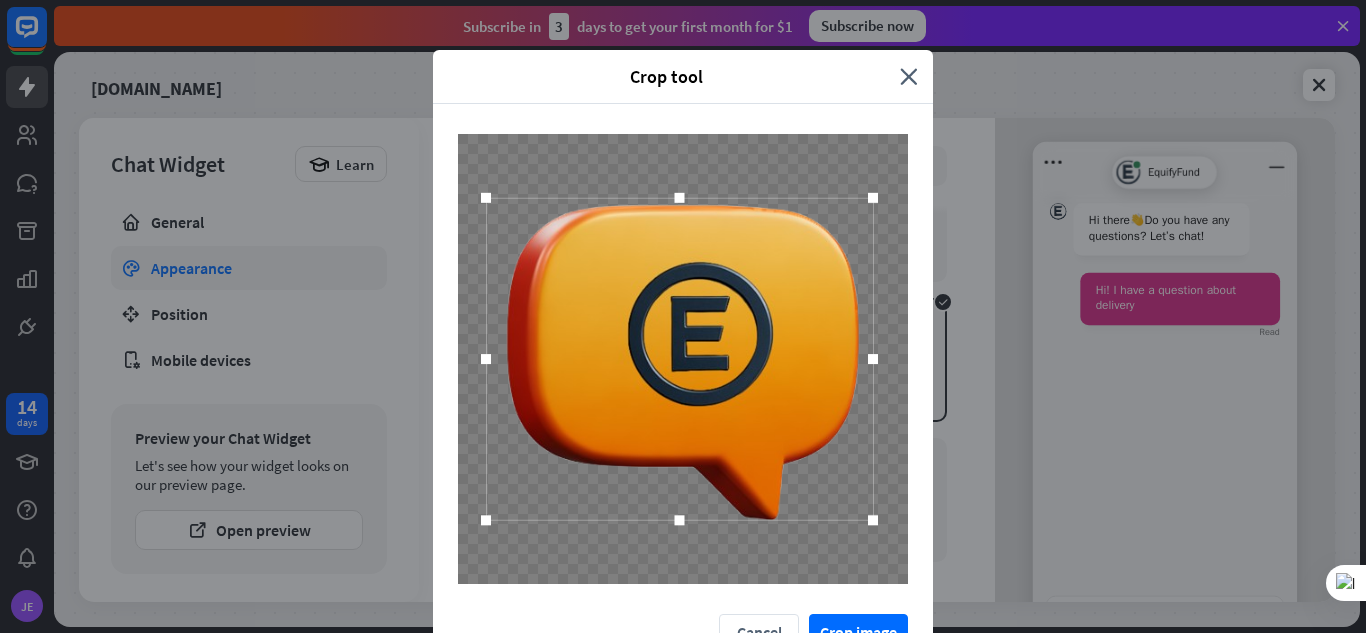 click on "Crop tool
close
Cancel   Crop image" at bounding box center [683, 316] 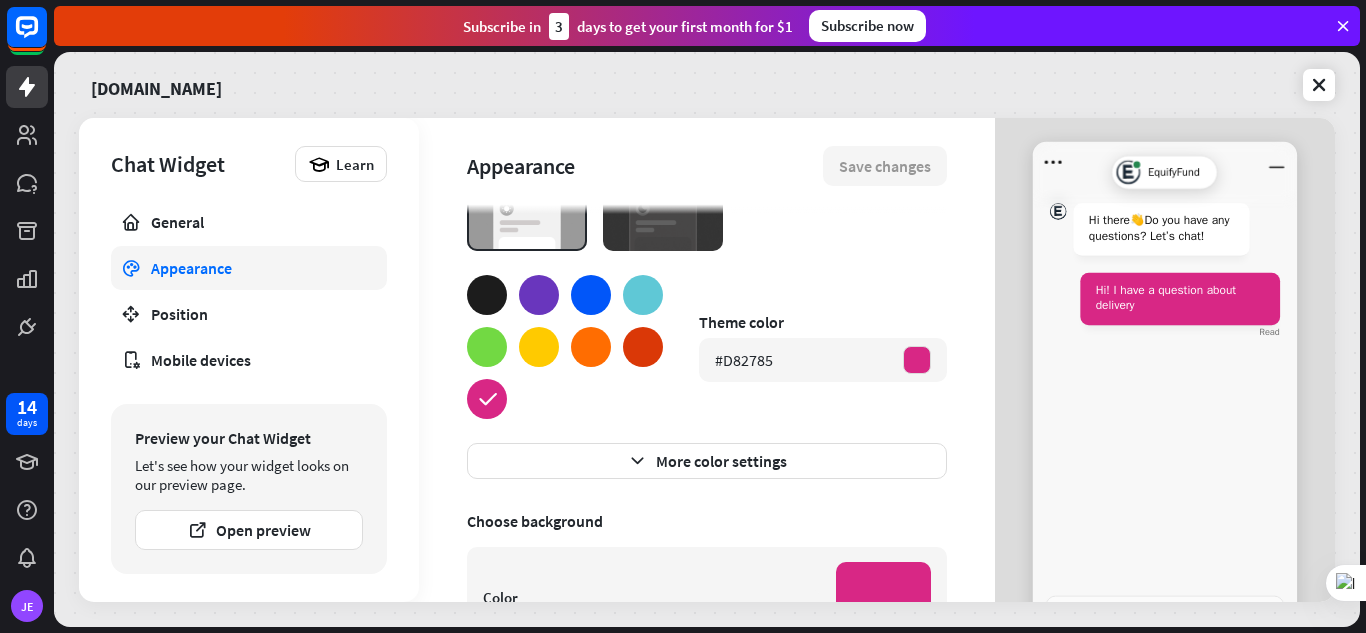 scroll, scrollTop: 0, scrollLeft: 0, axis: both 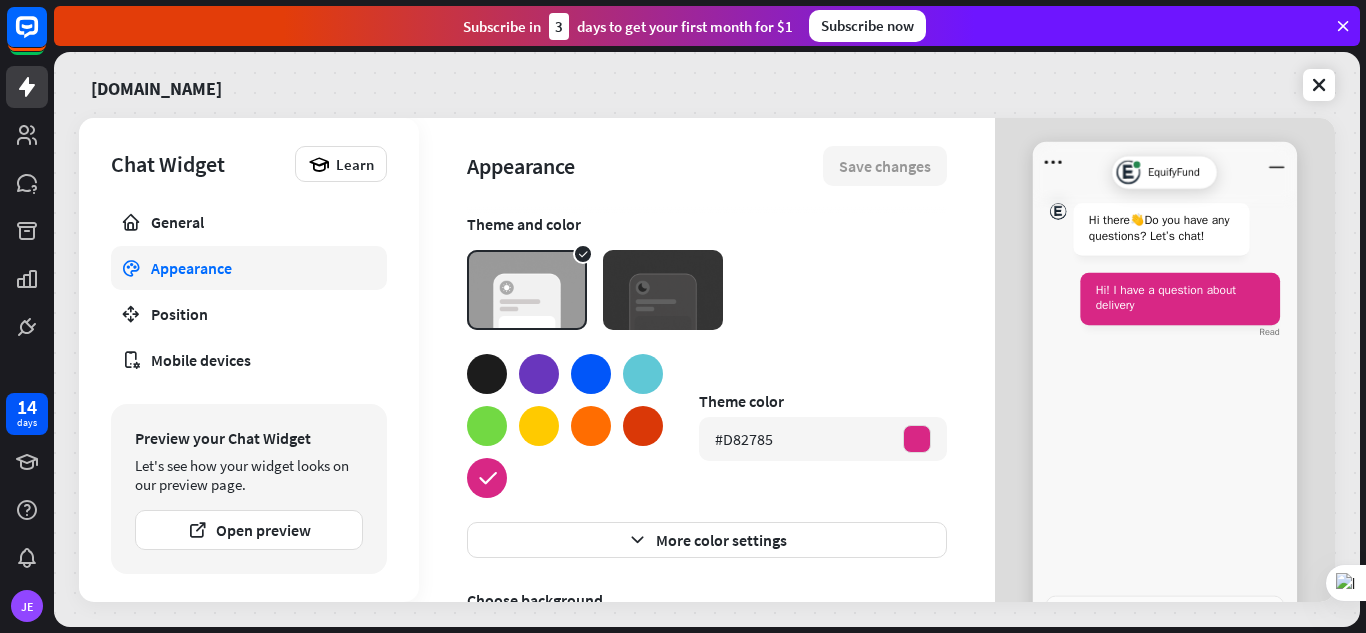click at bounding box center [663, 290] 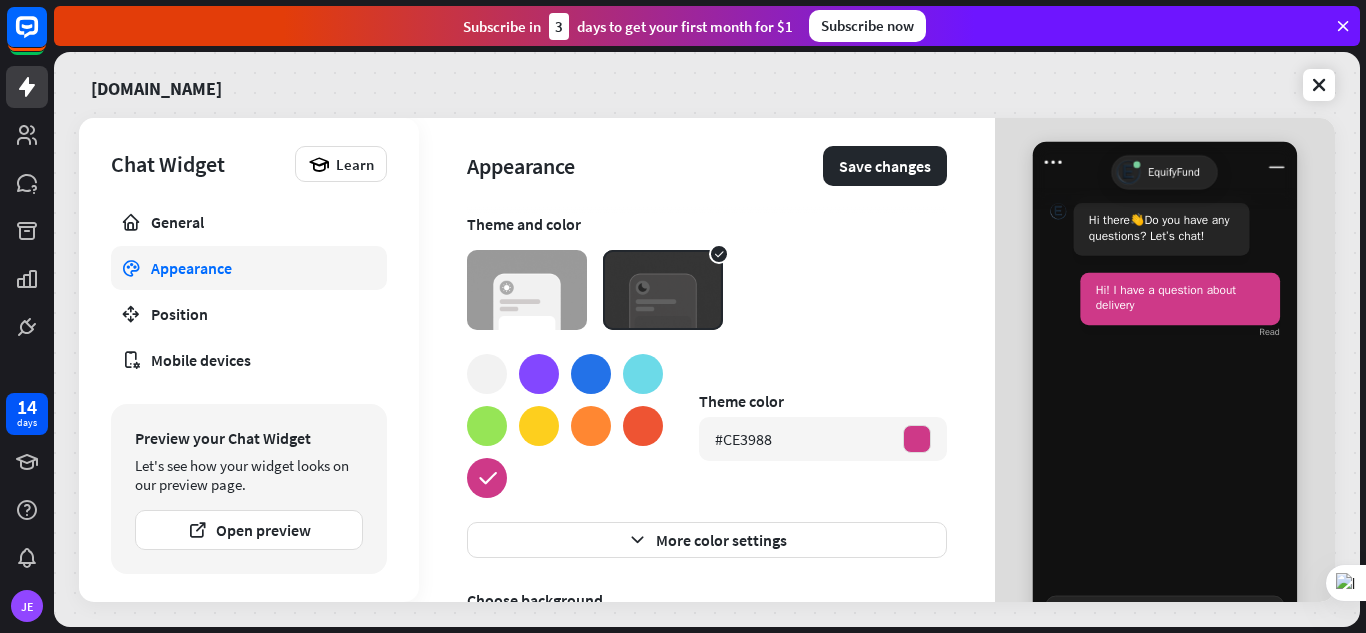 click at bounding box center [527, 290] 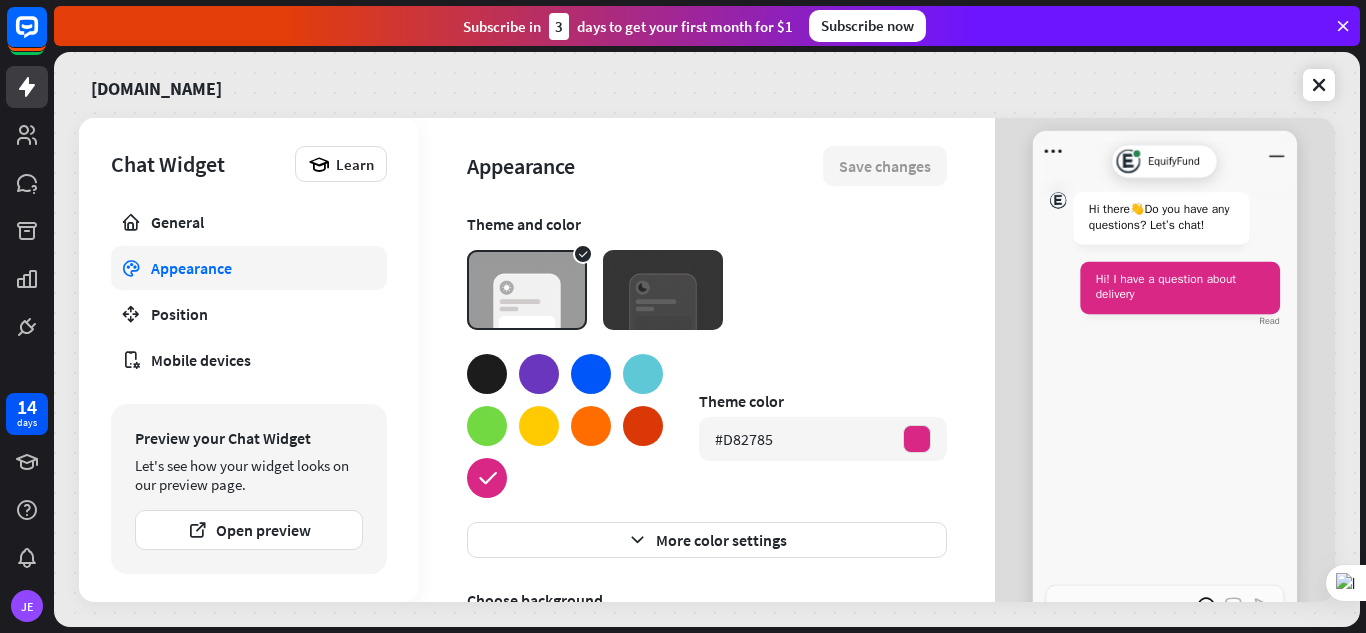 scroll, scrollTop: 0, scrollLeft: 0, axis: both 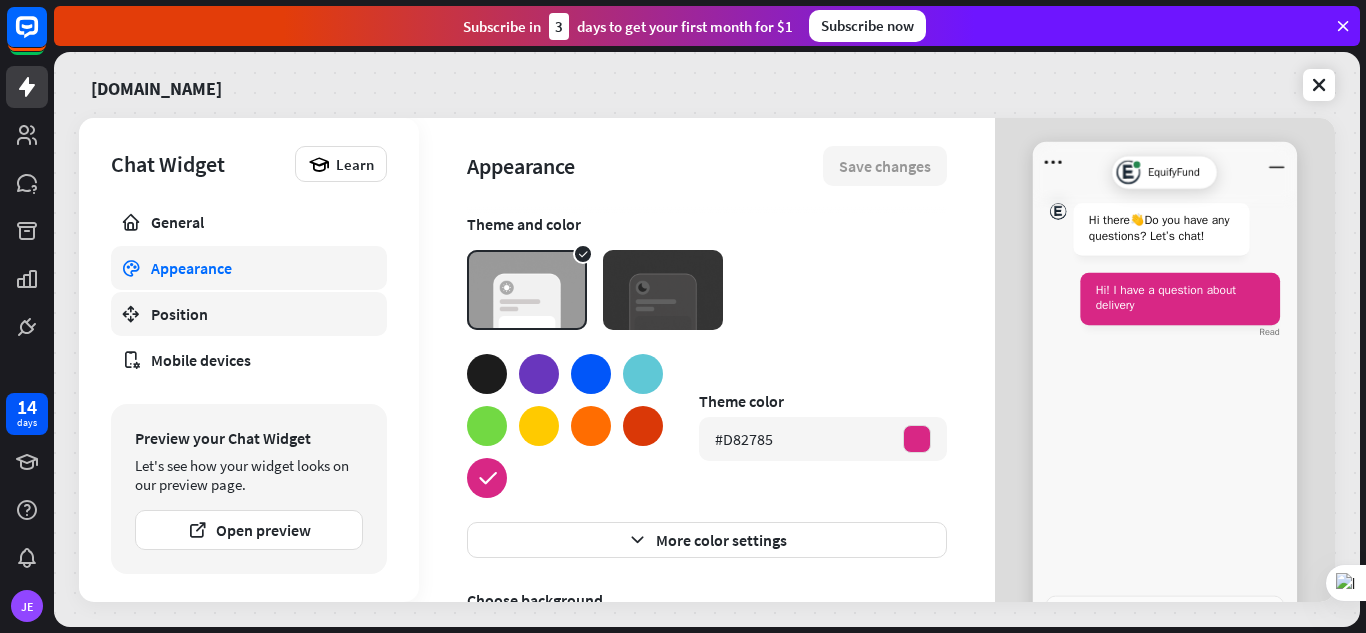click on "Position" at bounding box center (249, 314) 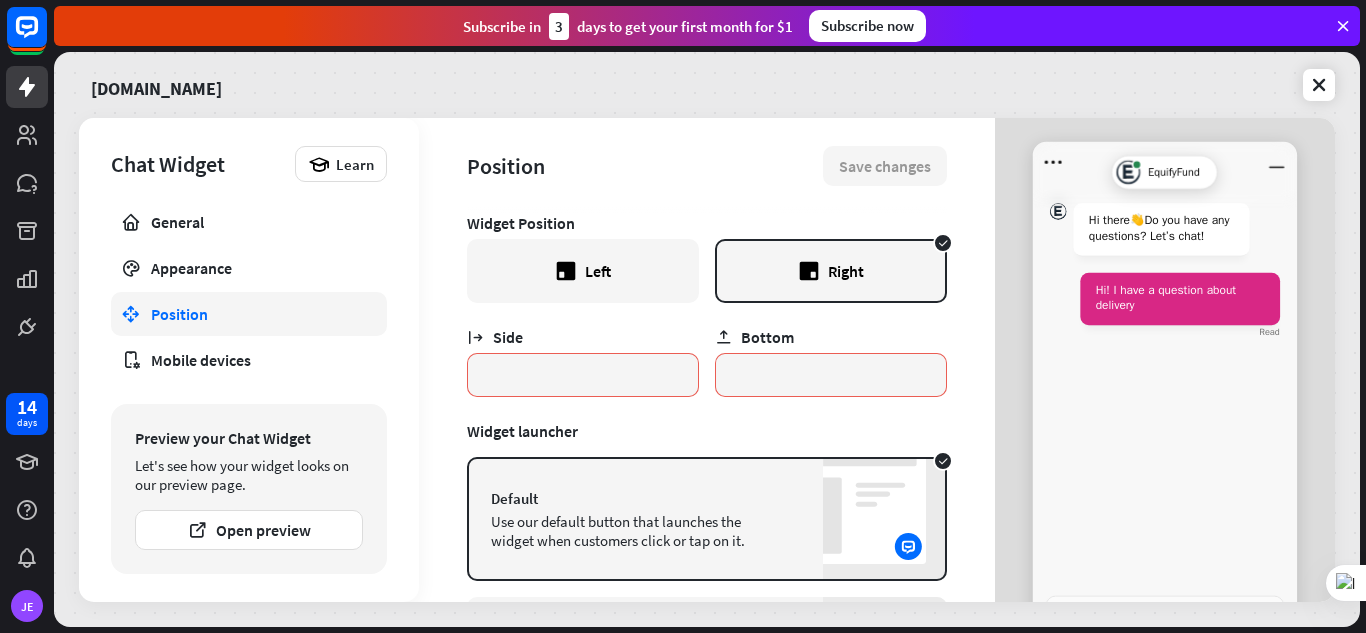 scroll, scrollTop: 0, scrollLeft: 0, axis: both 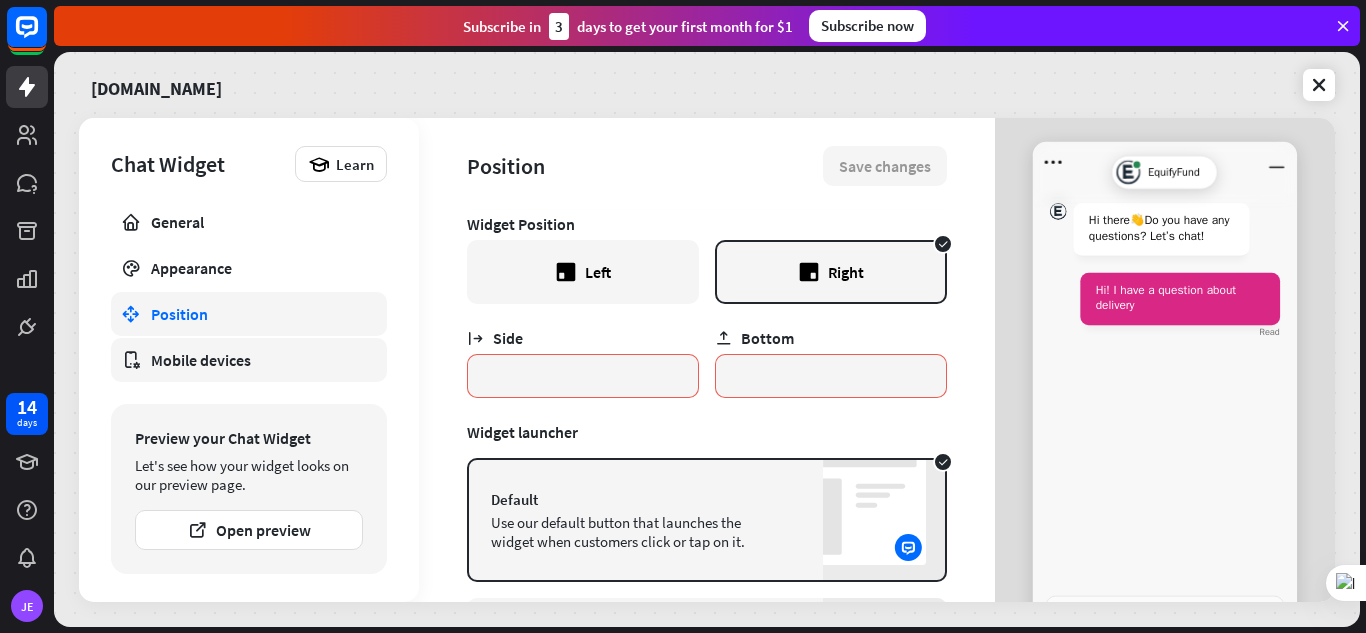 click on "Mobile devices" at bounding box center (249, 360) 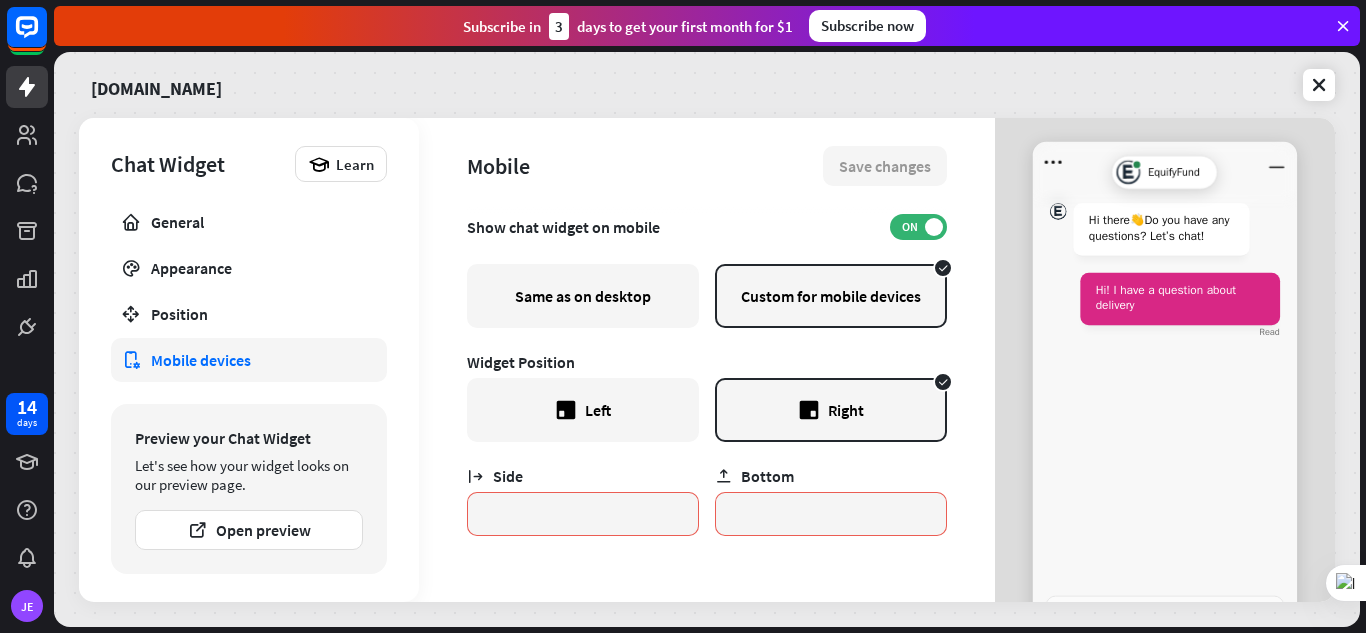 drag, startPoint x: 1262, startPoint y: 165, endPoint x: 1249, endPoint y: 197, distance: 34.539833 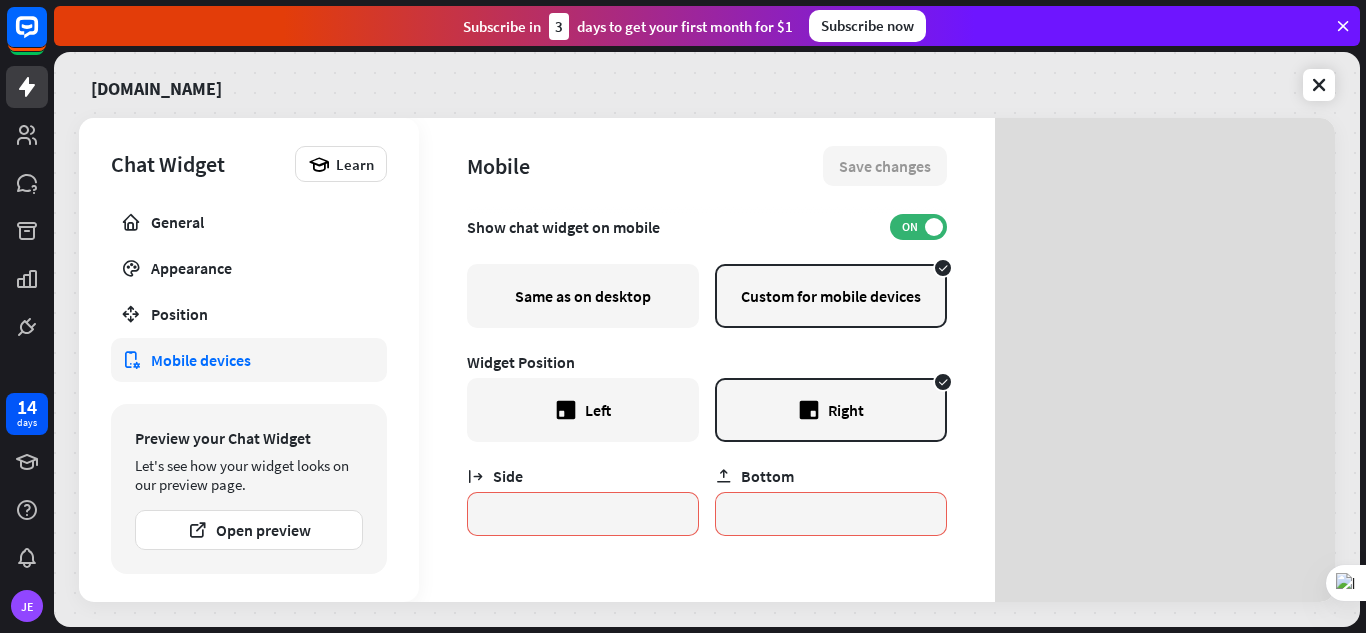 type on "*" 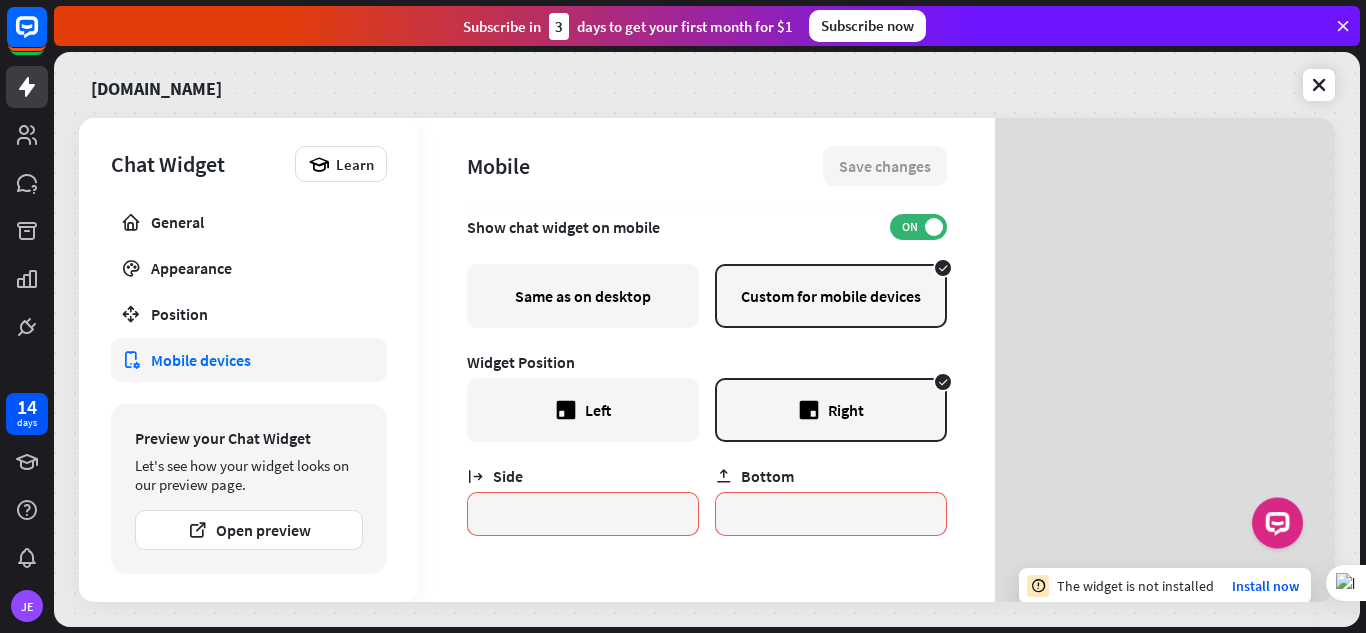 scroll, scrollTop: 136, scrollLeft: 0, axis: vertical 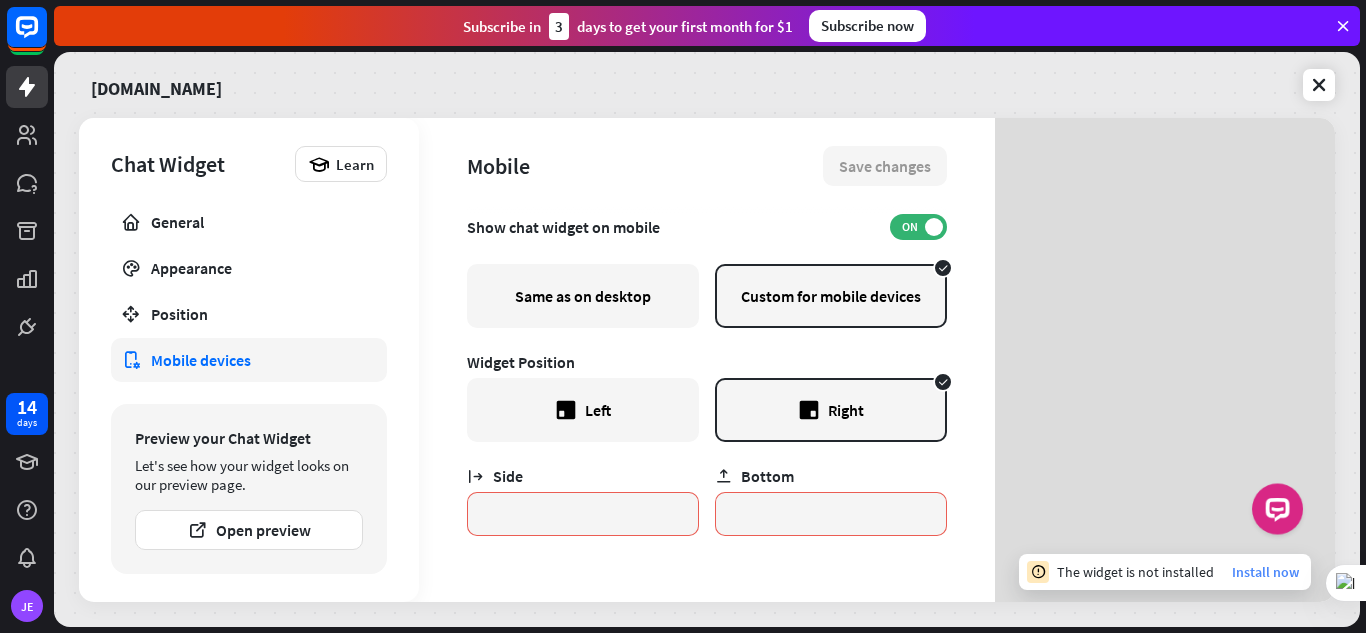 click on "Install now" at bounding box center [1265, 572] 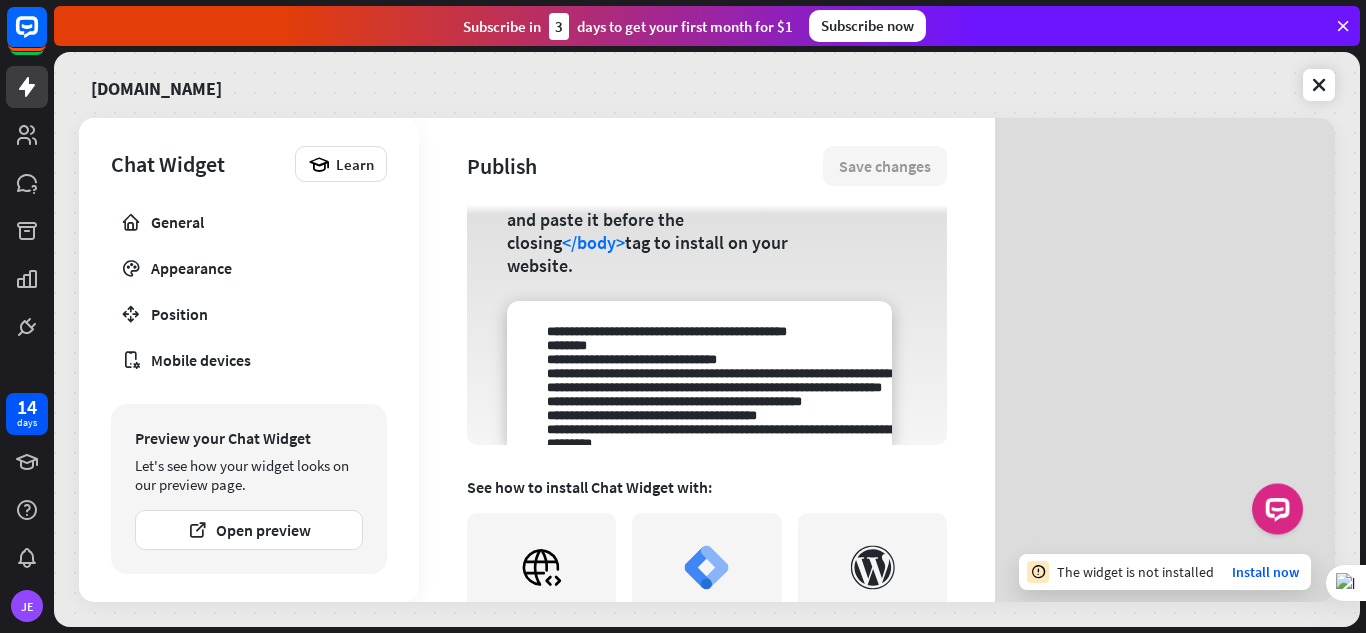 scroll, scrollTop: 200, scrollLeft: 0, axis: vertical 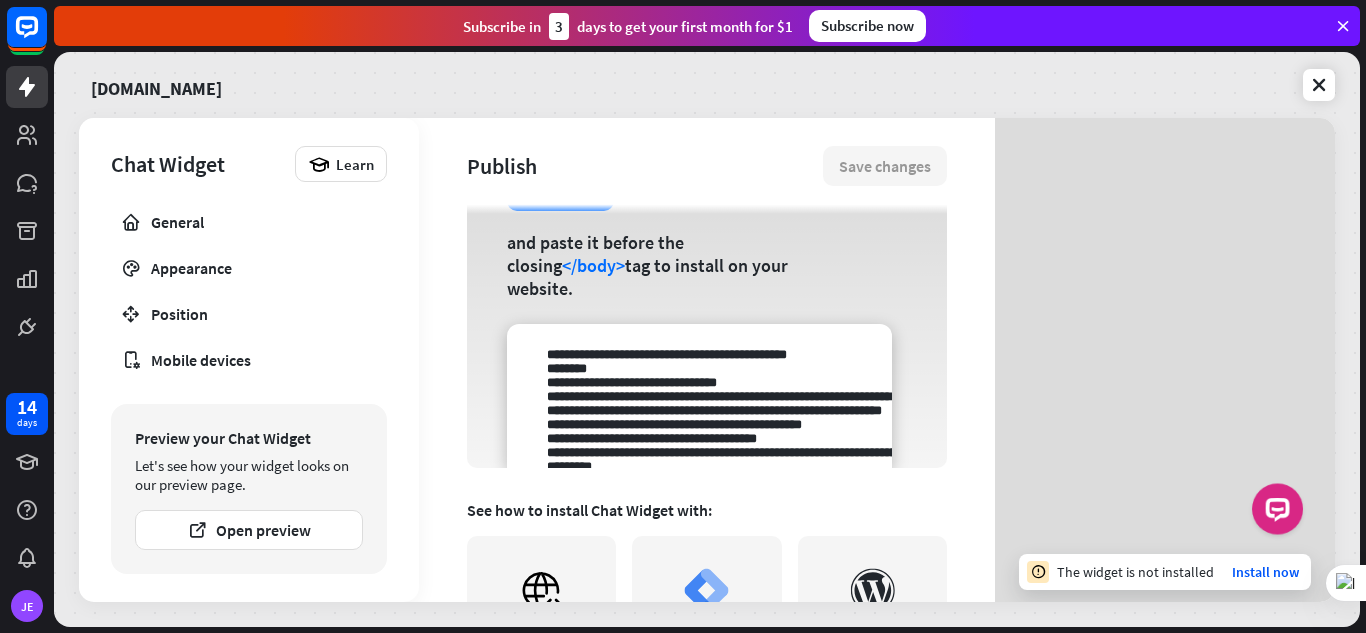 drag, startPoint x: 541, startPoint y: 353, endPoint x: 541, endPoint y: 365, distance: 12 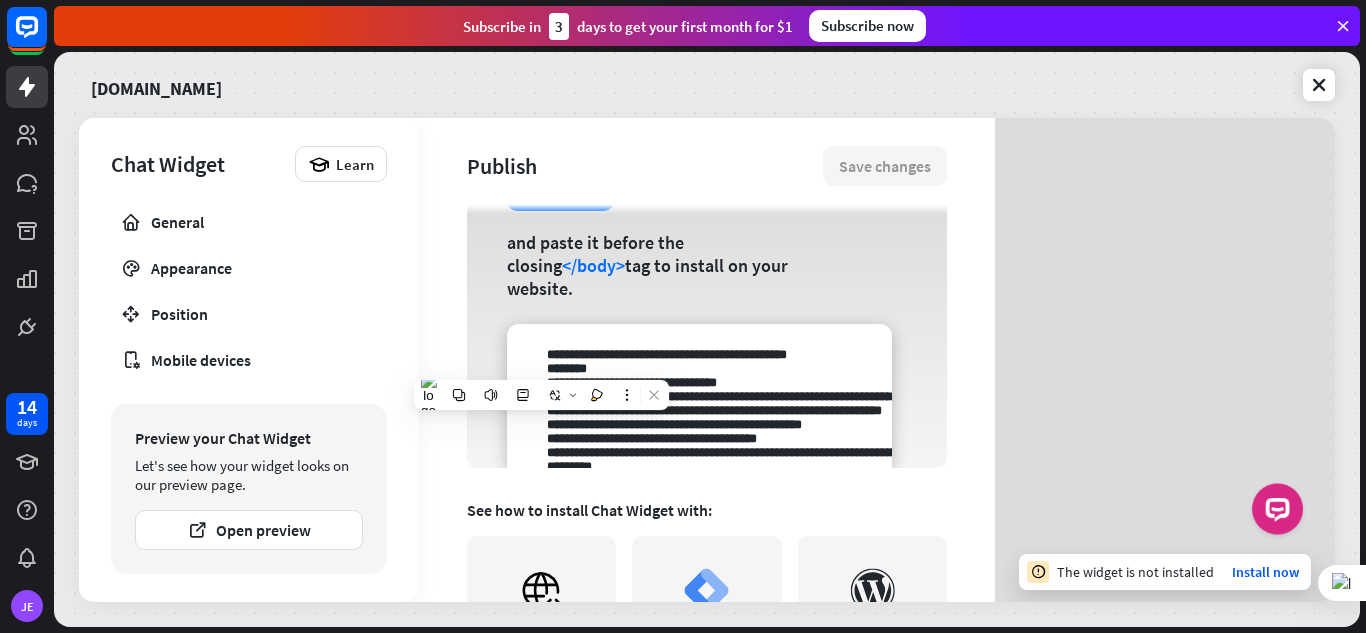 click at bounding box center [699, 396] 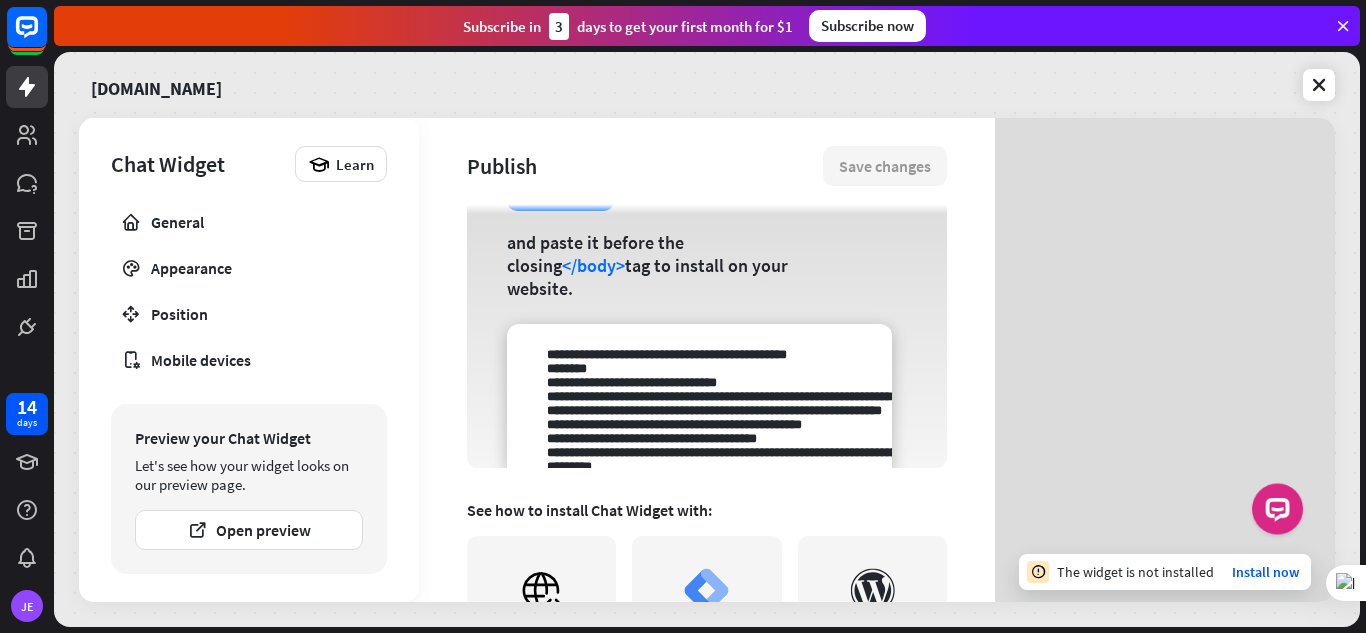 click at bounding box center (699, 396) 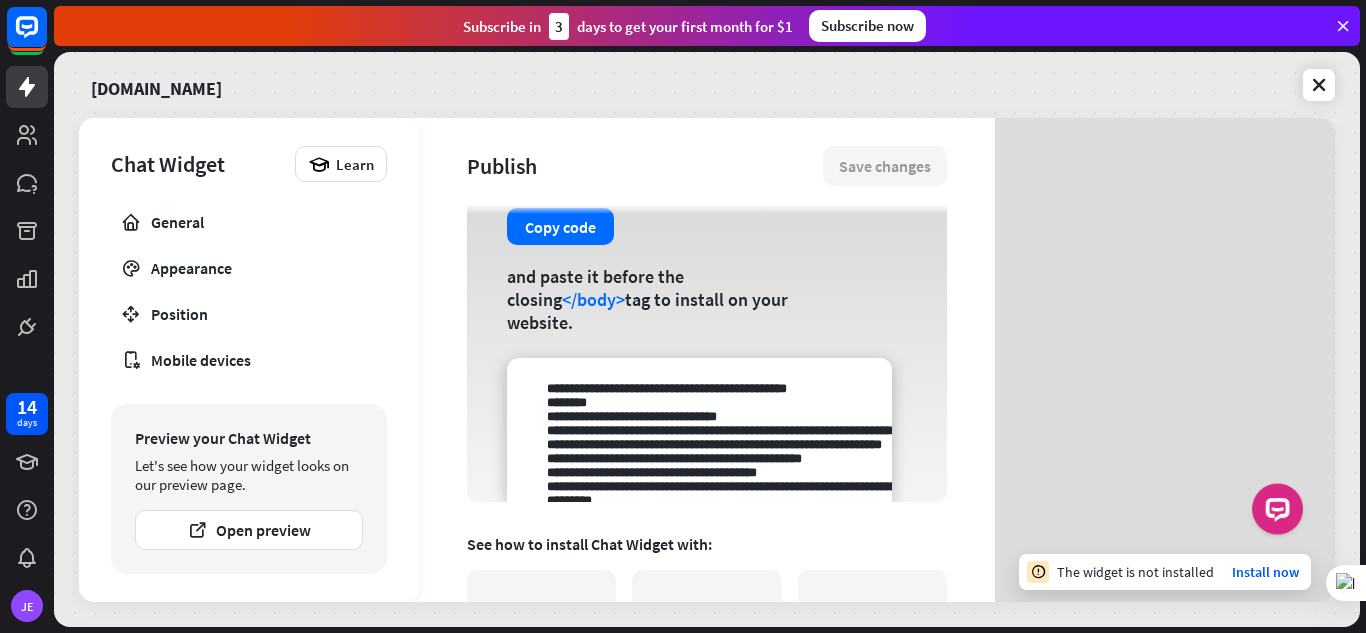 scroll, scrollTop: 133, scrollLeft: 0, axis: vertical 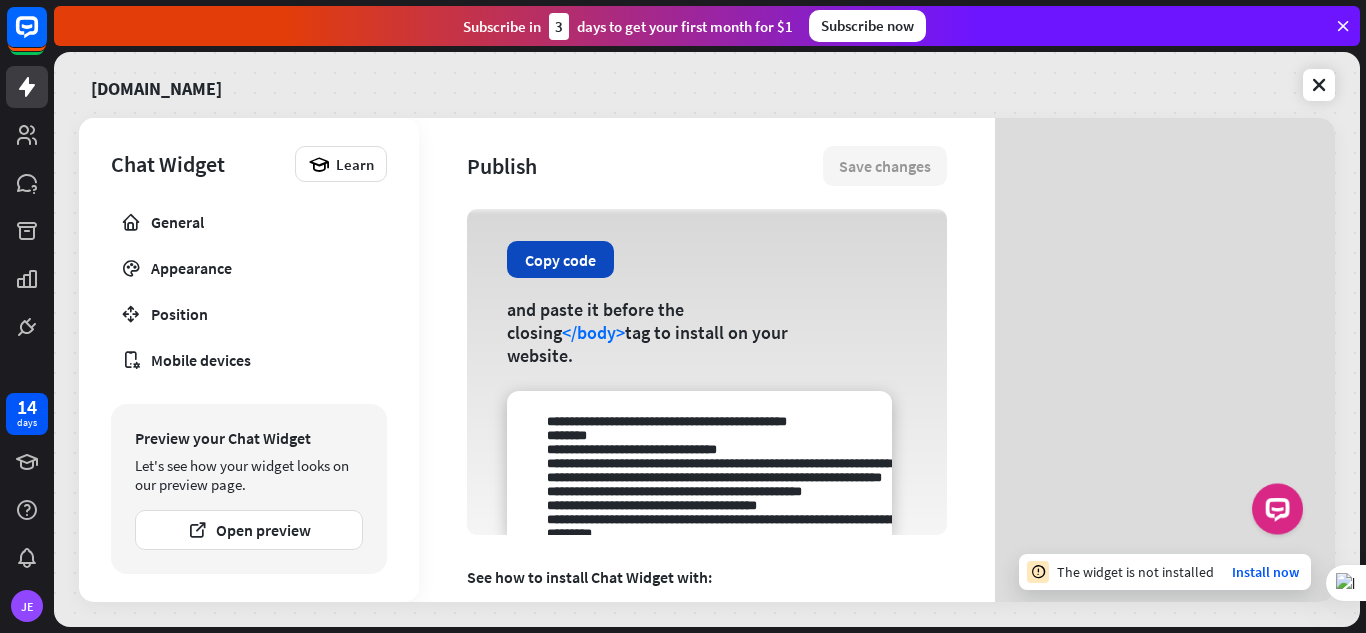 click on "Copy code" at bounding box center (560, 259) 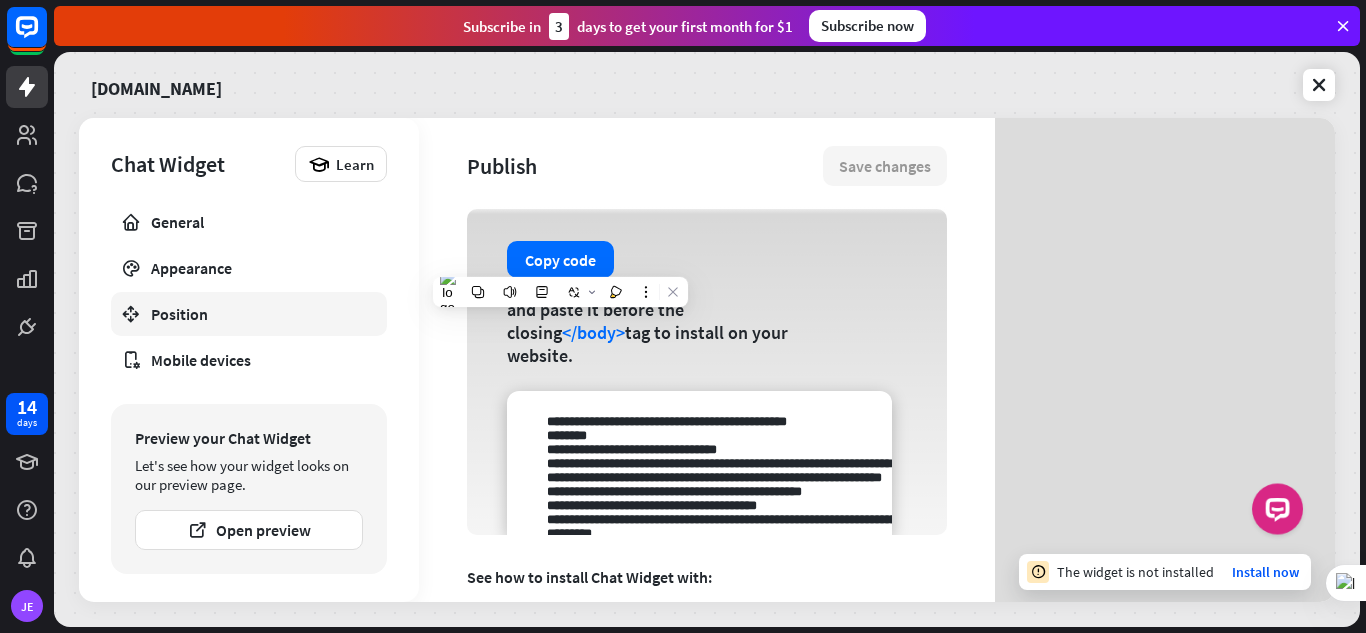 click on "Position" at bounding box center [249, 314] 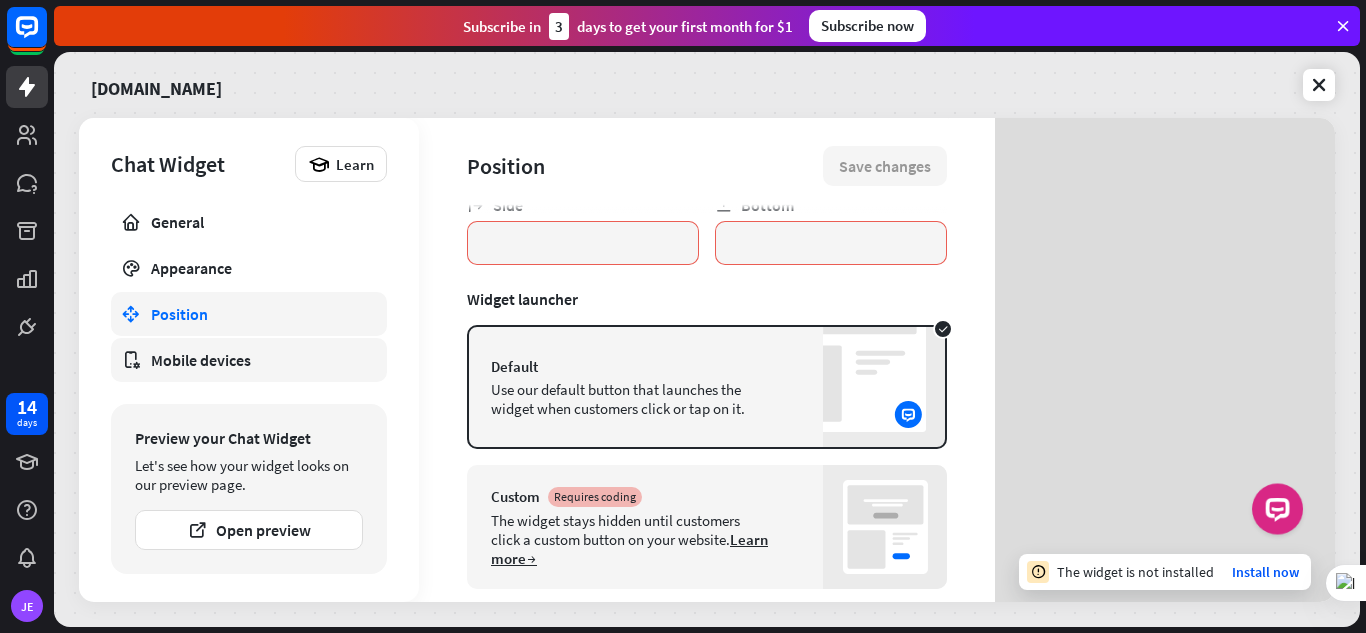 scroll, scrollTop: 0, scrollLeft: 0, axis: both 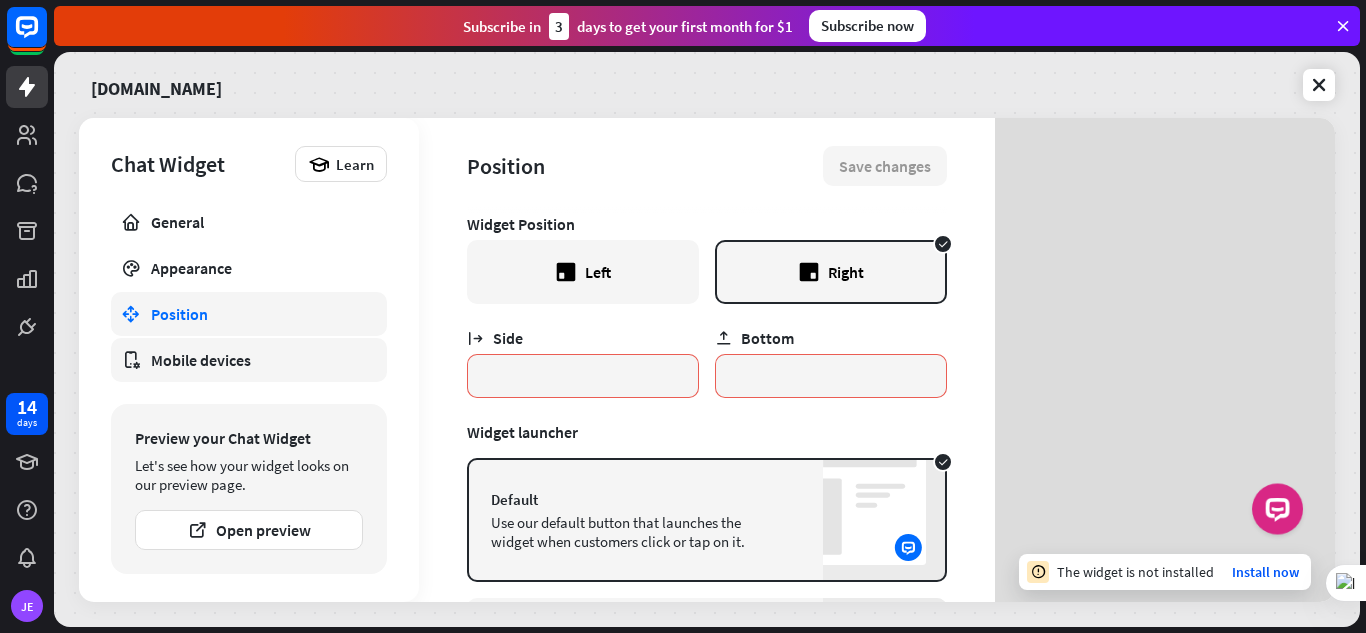 click on "Mobile devices" at bounding box center (249, 360) 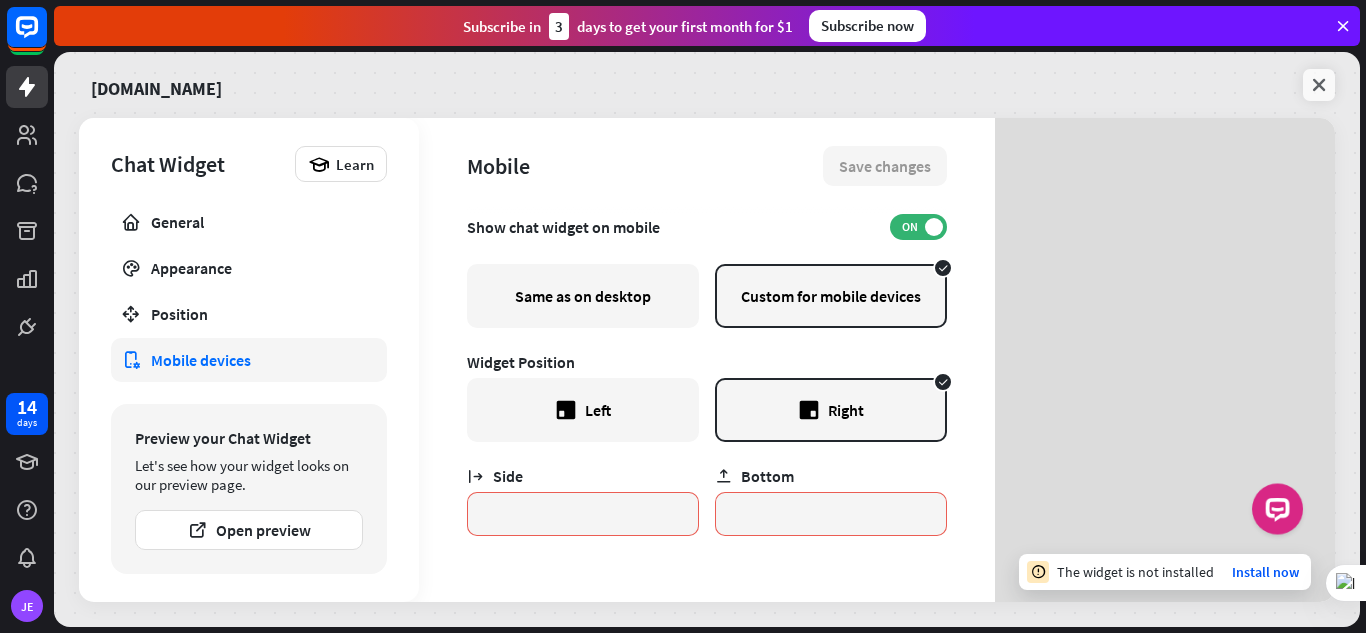 click at bounding box center (1319, 85) 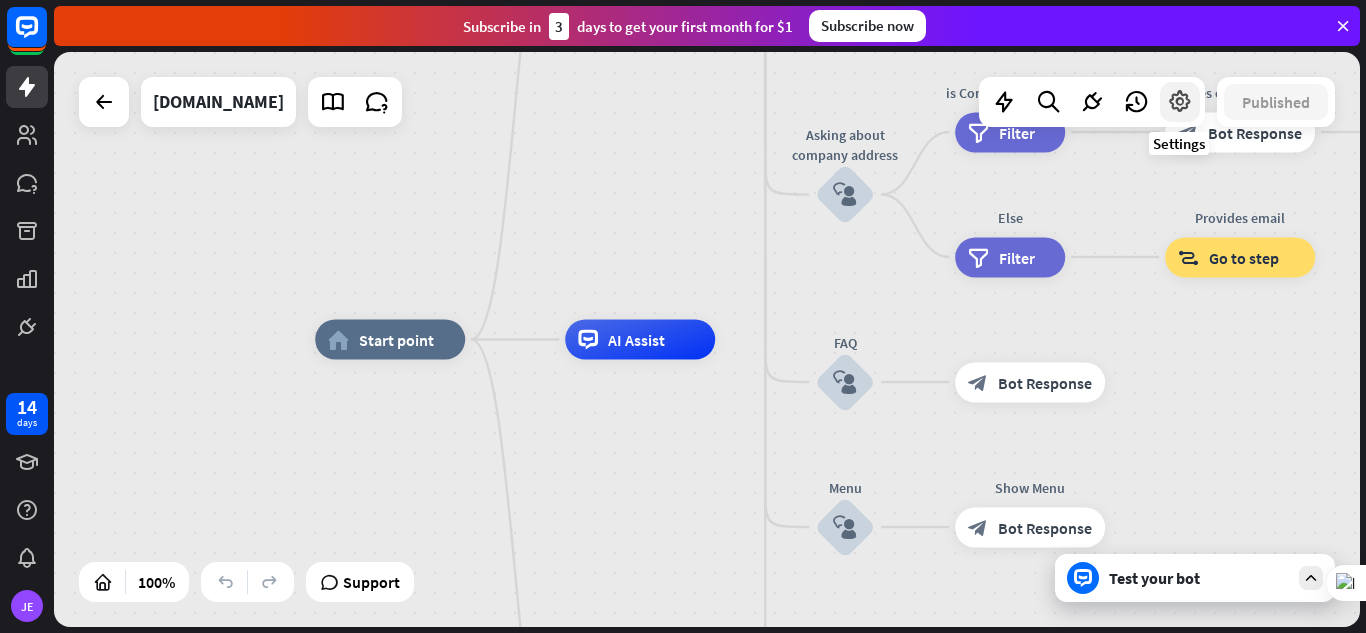 click at bounding box center [1180, 102] 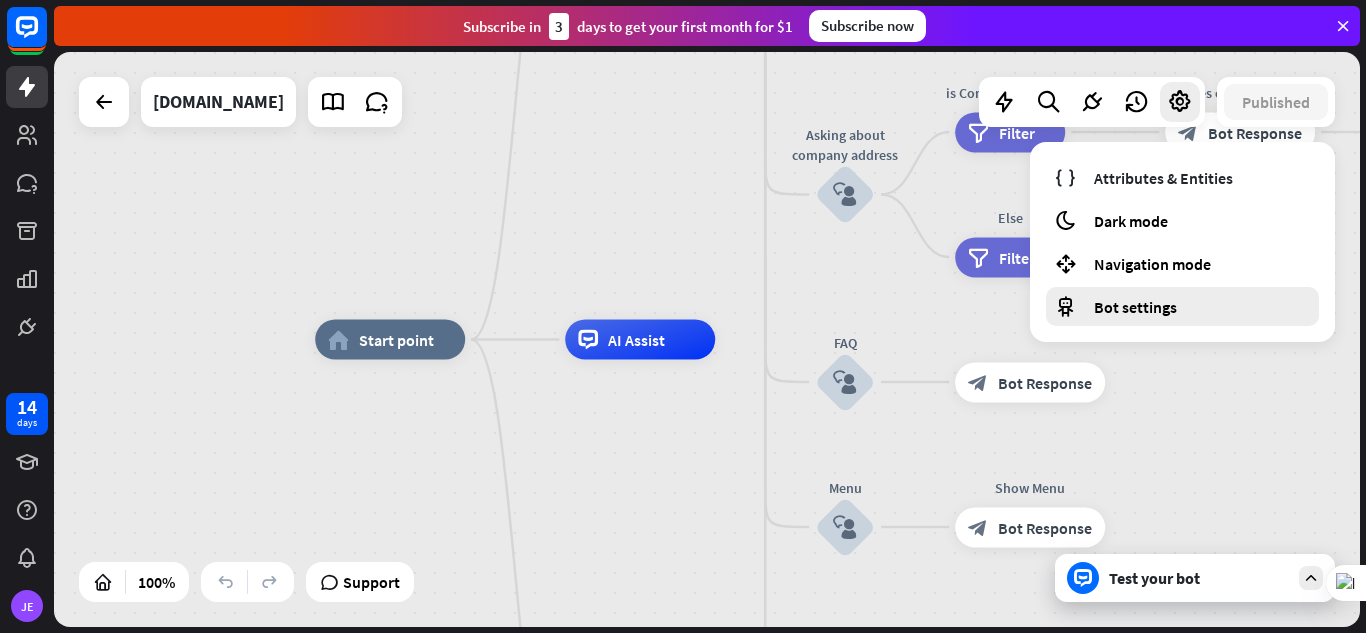 click on "Bot settings" at bounding box center (1135, 307) 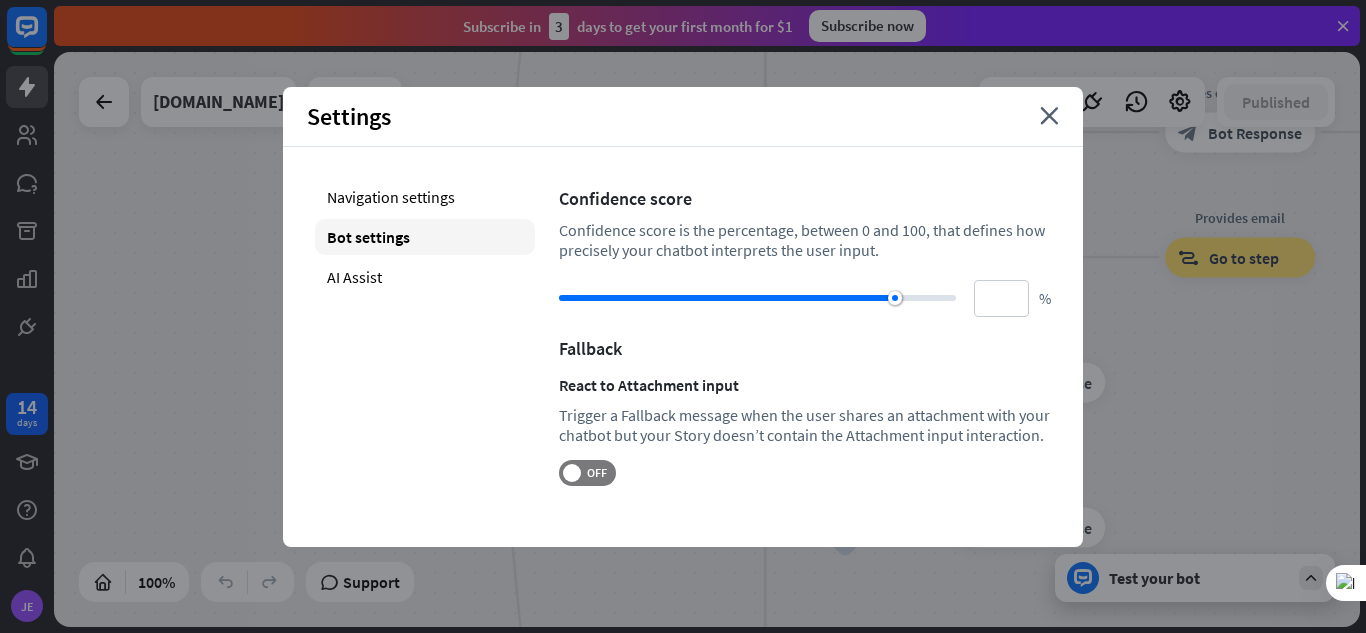 drag, startPoint x: 822, startPoint y: 297, endPoint x: 895, endPoint y: 297, distance: 73 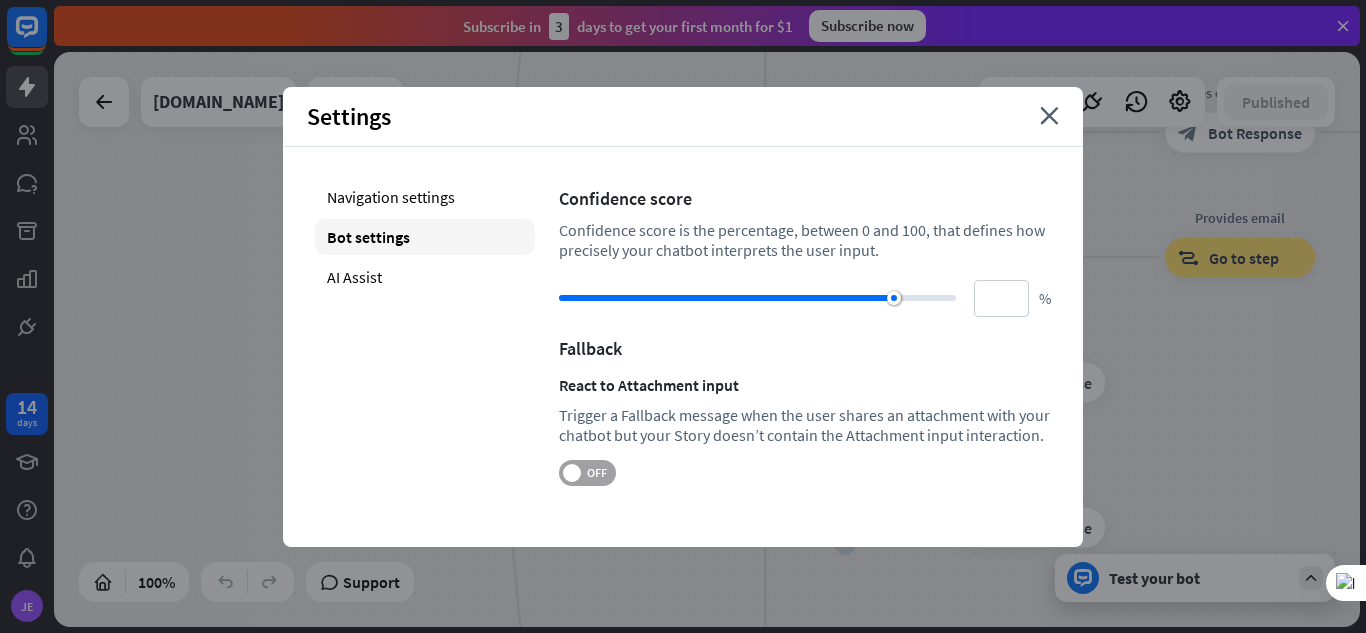 click on "OFF" at bounding box center (596, 473) 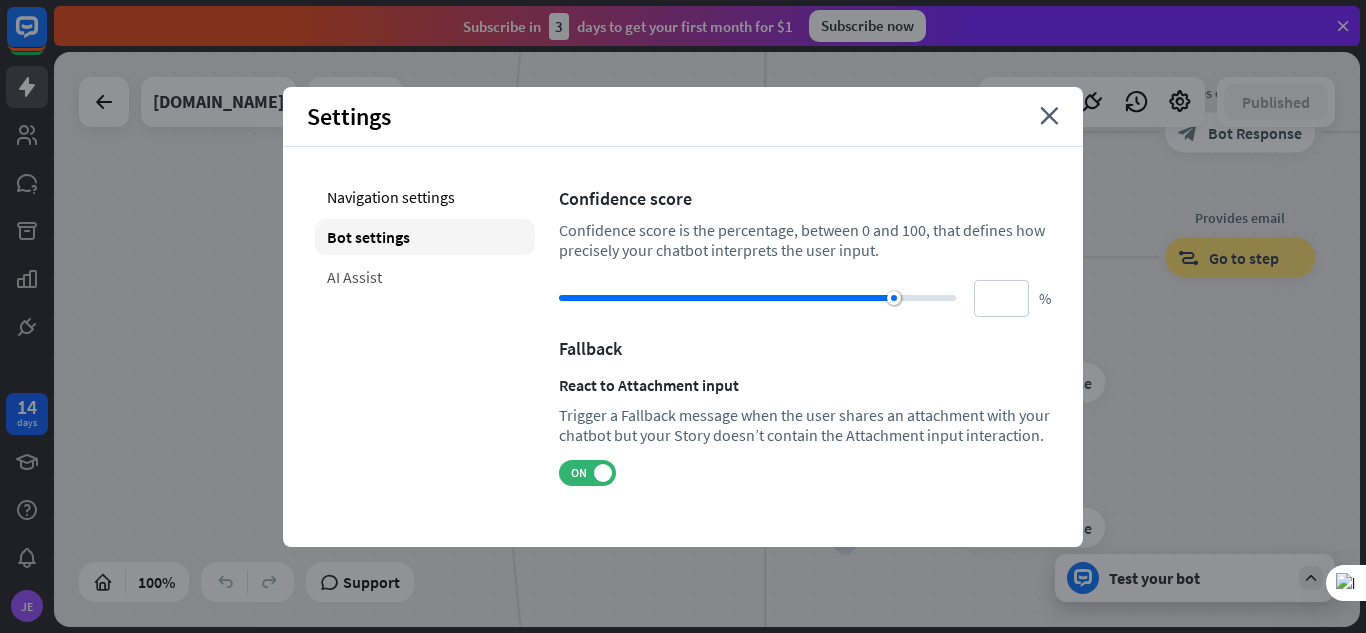 click on "AI Assist" at bounding box center (425, 277) 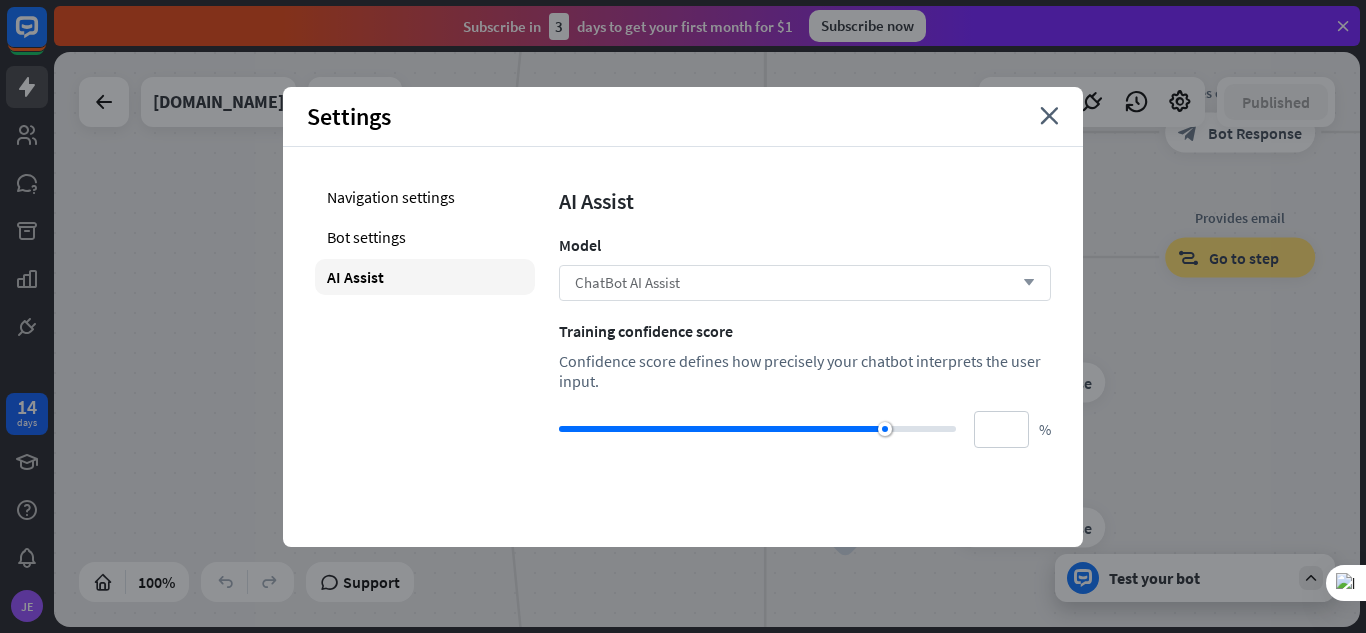 click on "ChatBot AI Assist
arrow_down" at bounding box center (805, 283) 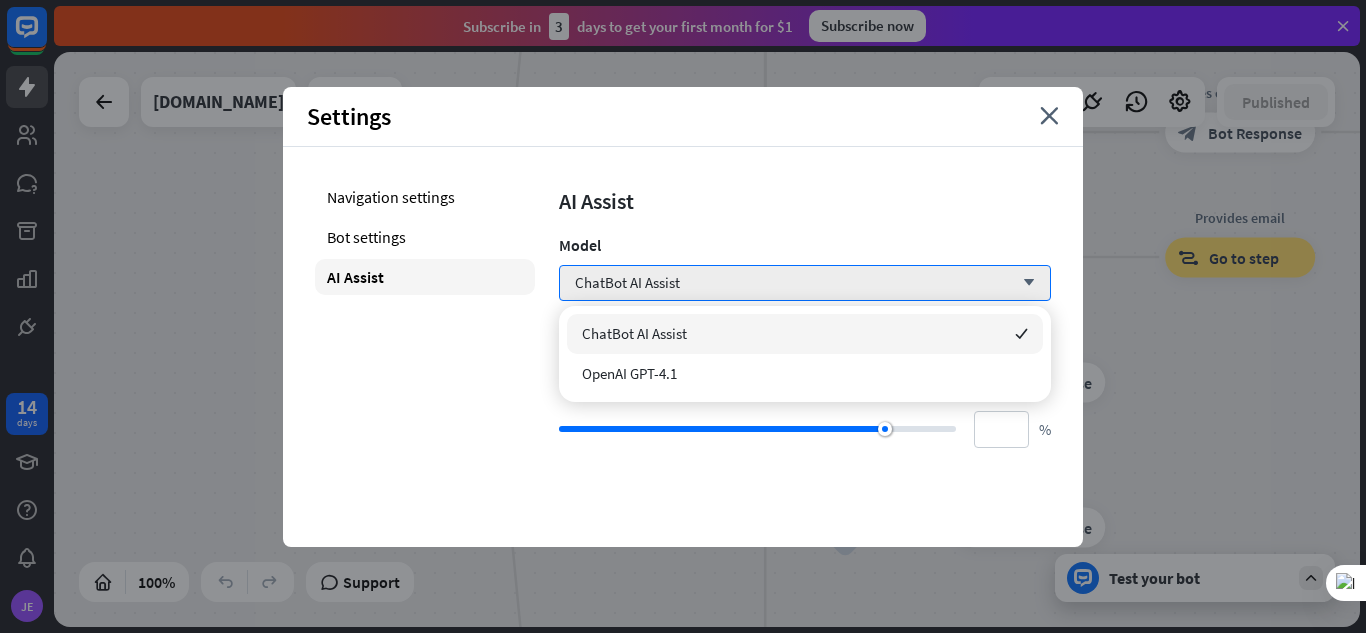 click on "Navigation settings
Bot settings
AI Assist" at bounding box center (425, 313) 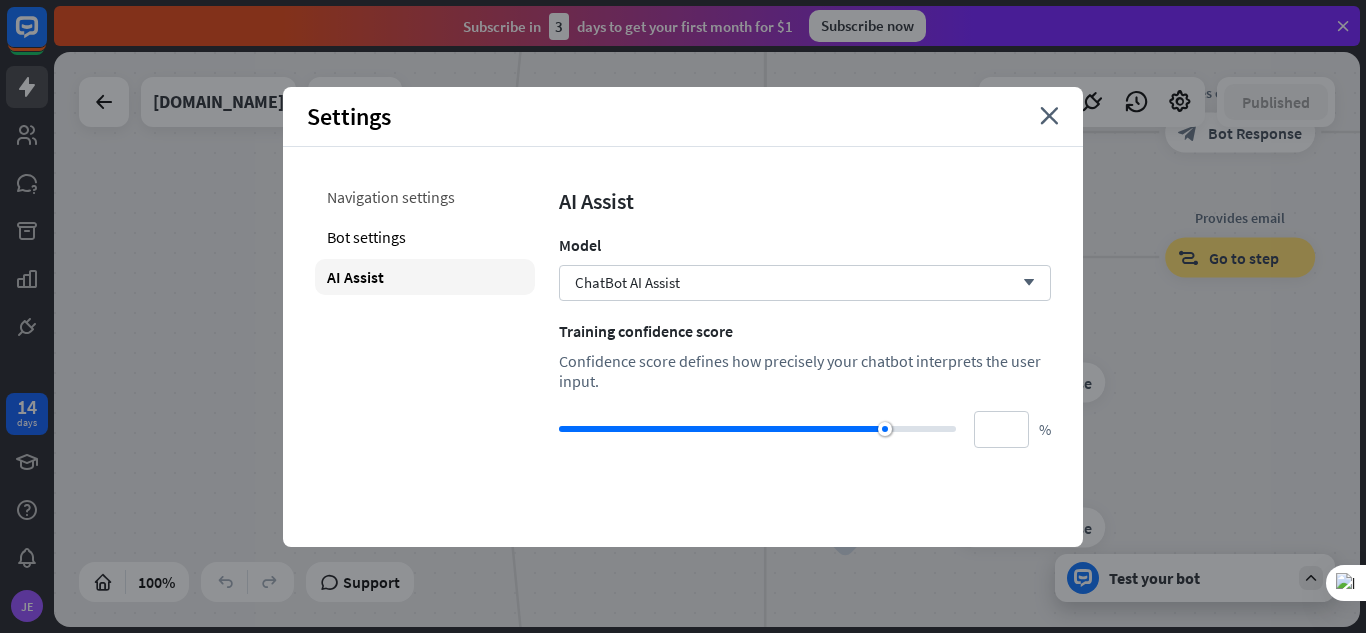 click on "Navigation settings" at bounding box center [425, 197] 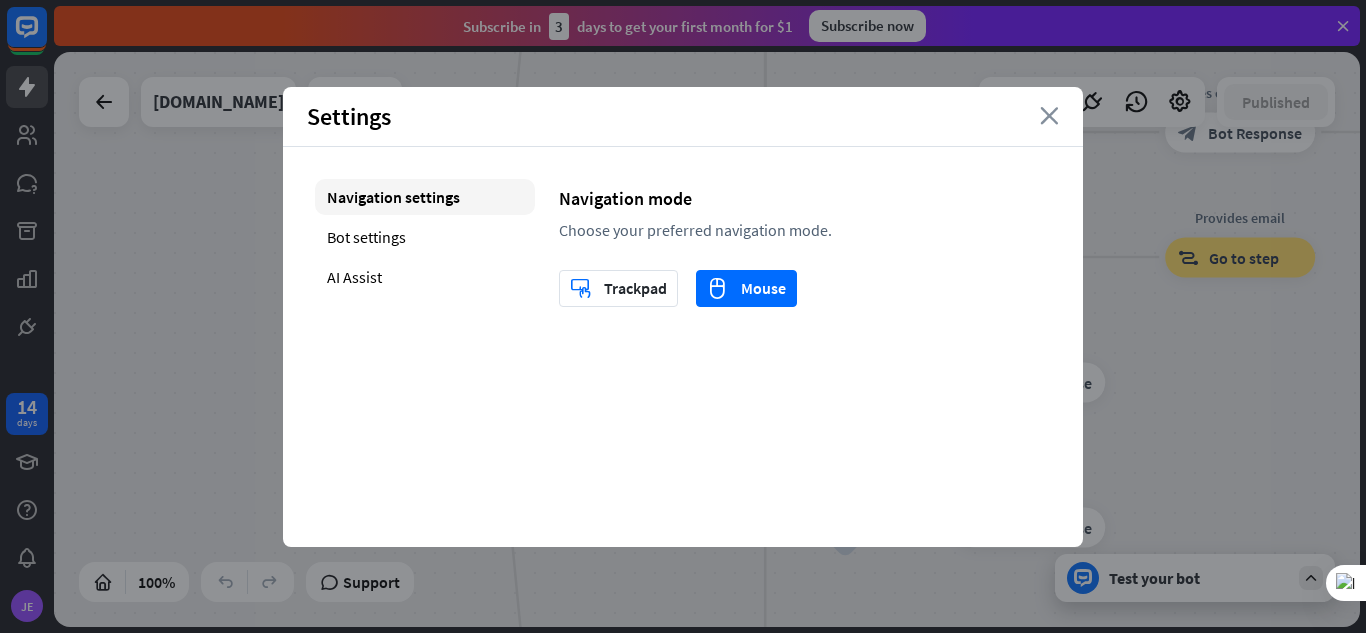 click on "close" at bounding box center (1049, 116) 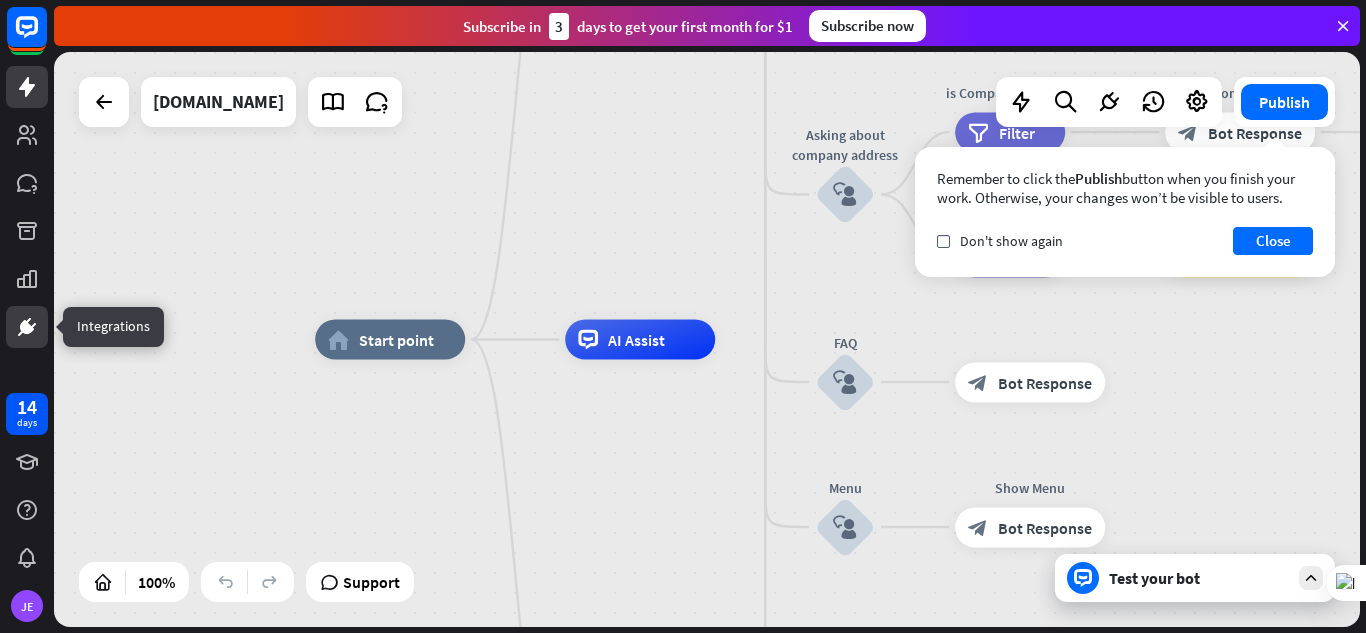 click at bounding box center (27, 327) 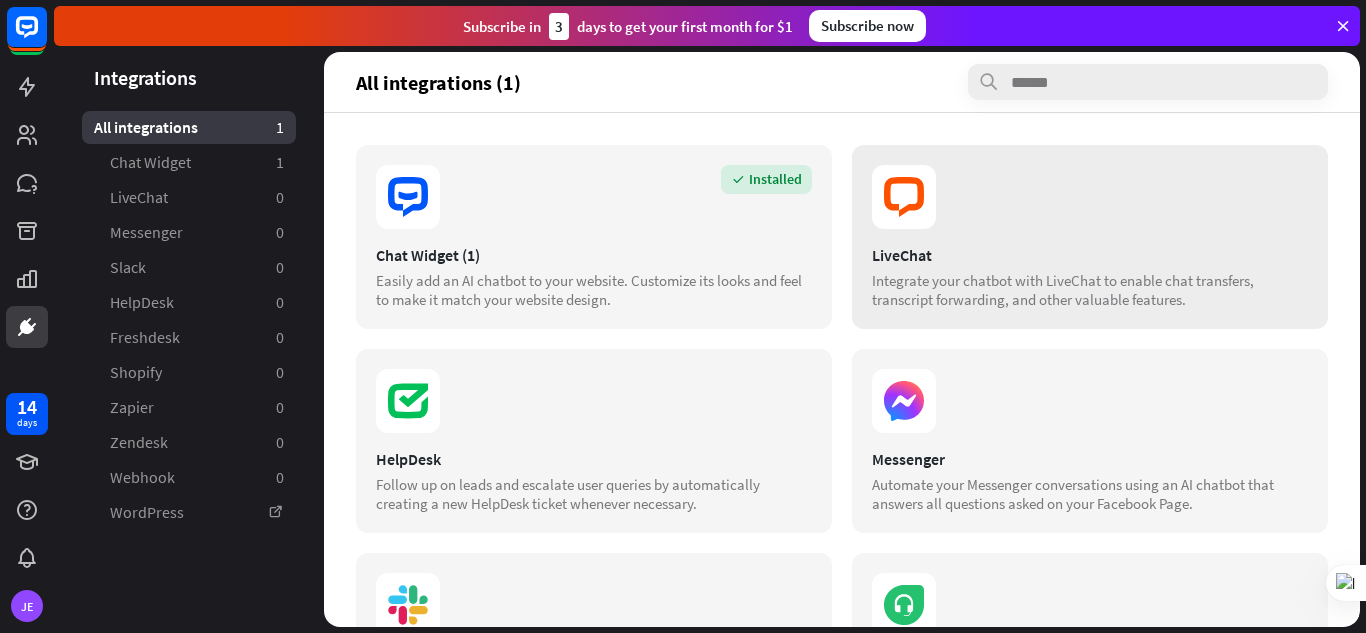 click on "Integrate your chatbot with LiveChat to enable chat transfers, transcript forwarding, and other valuable features." at bounding box center (1090, 290) 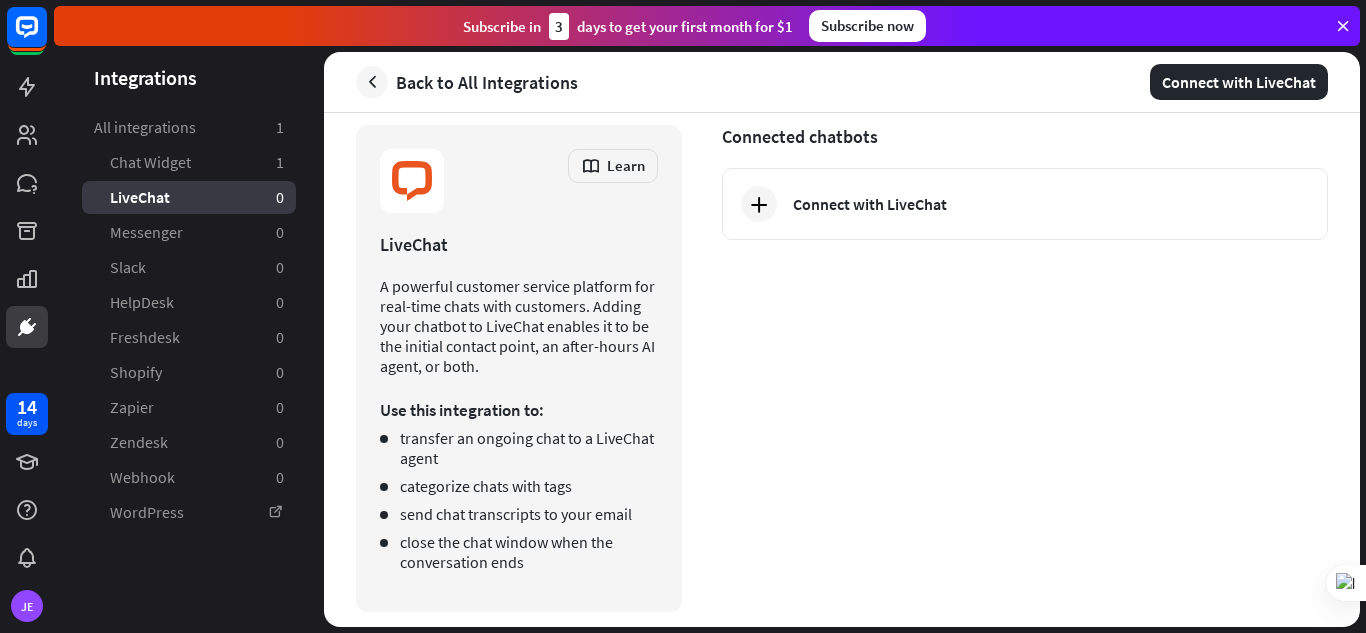 scroll, scrollTop: 37, scrollLeft: 0, axis: vertical 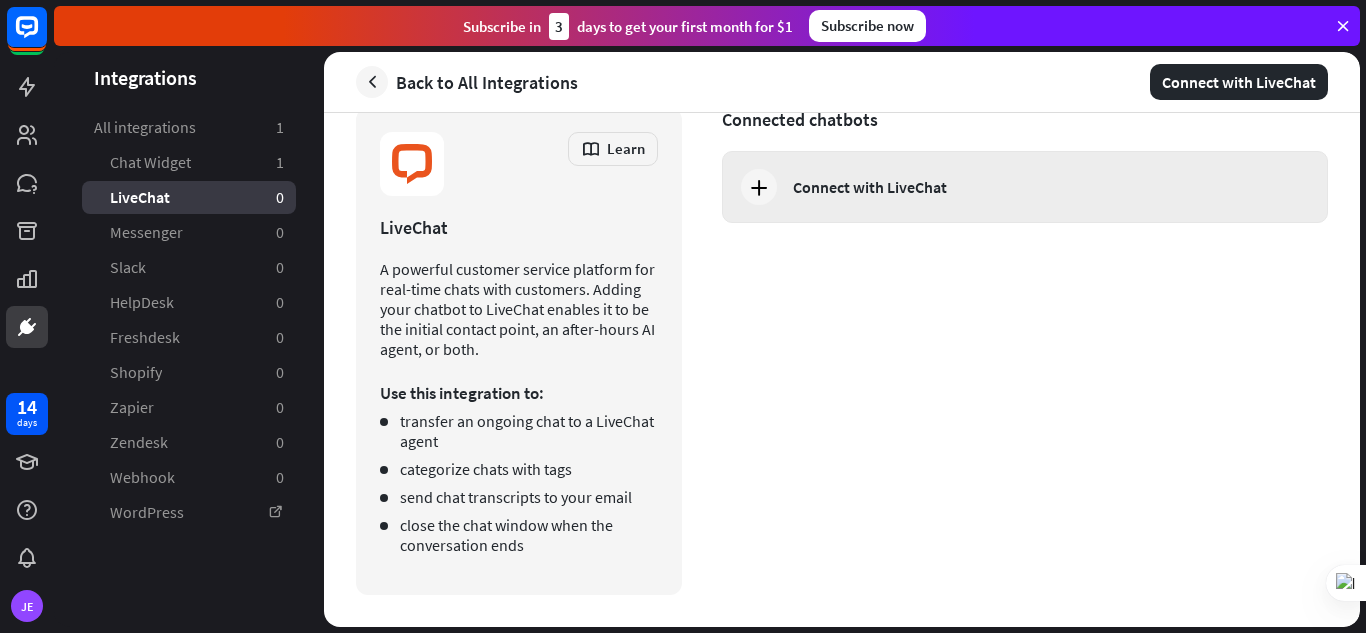 click on "Connect with LiveChat" at bounding box center [1025, 187] 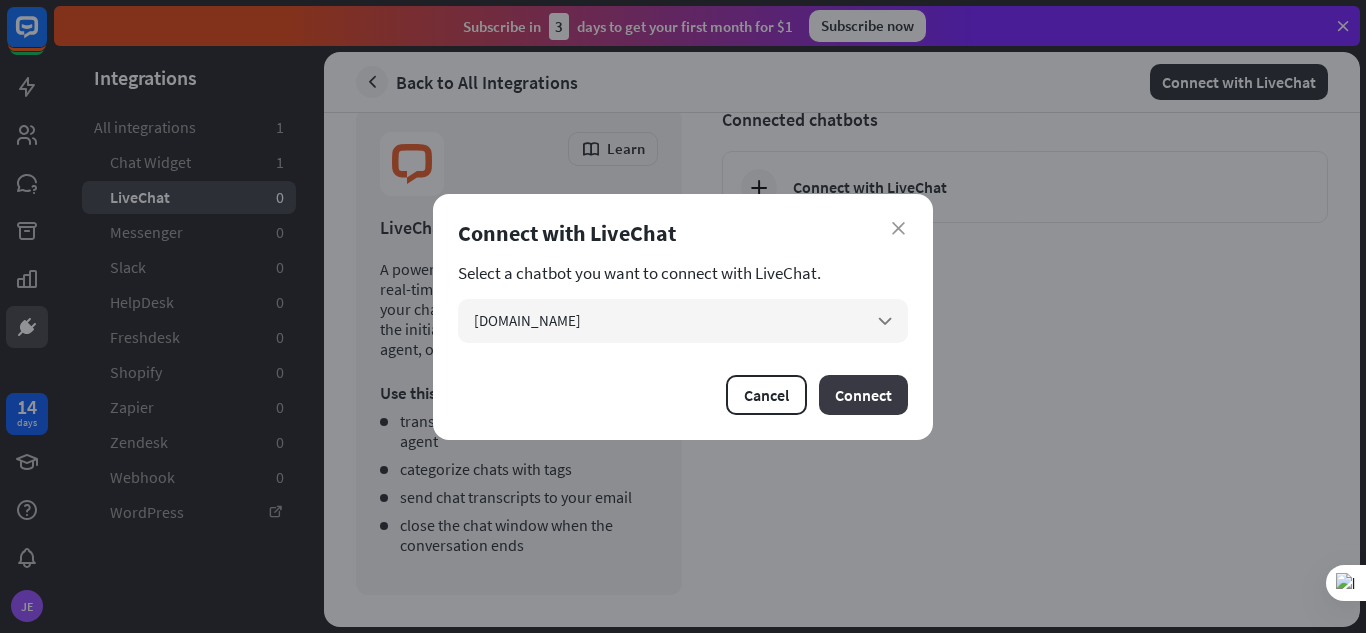 click on "Connect" at bounding box center [863, 395] 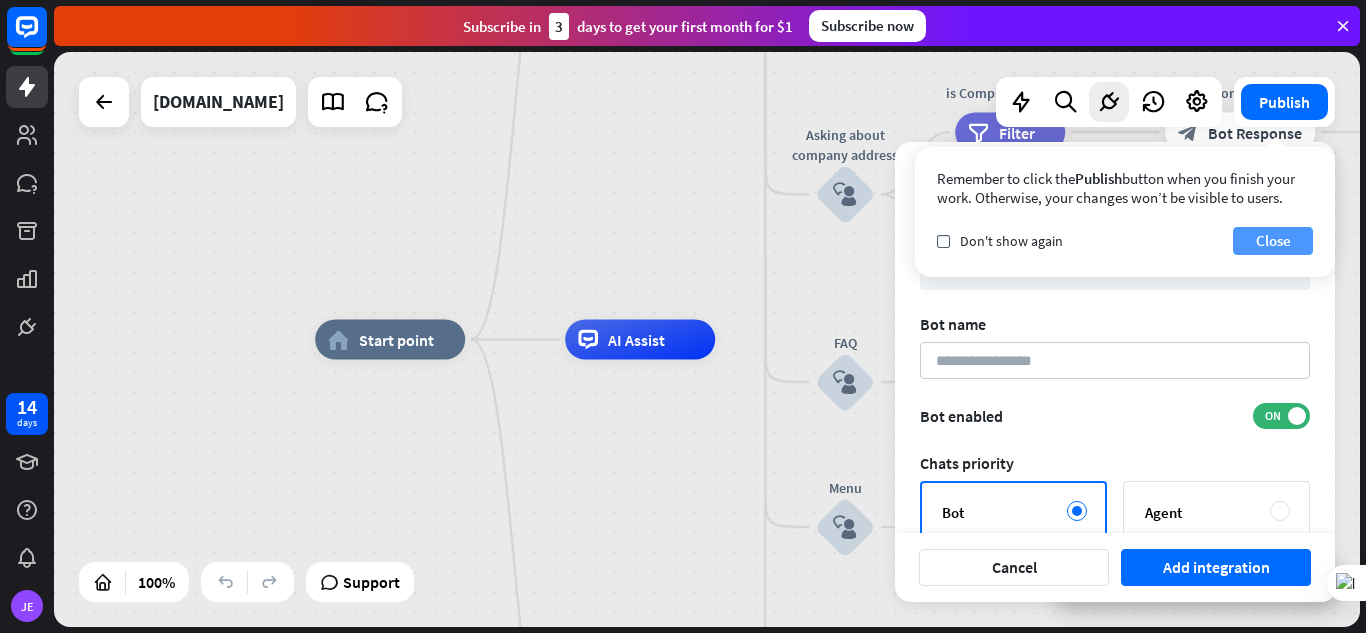 click on "Close" at bounding box center [1273, 241] 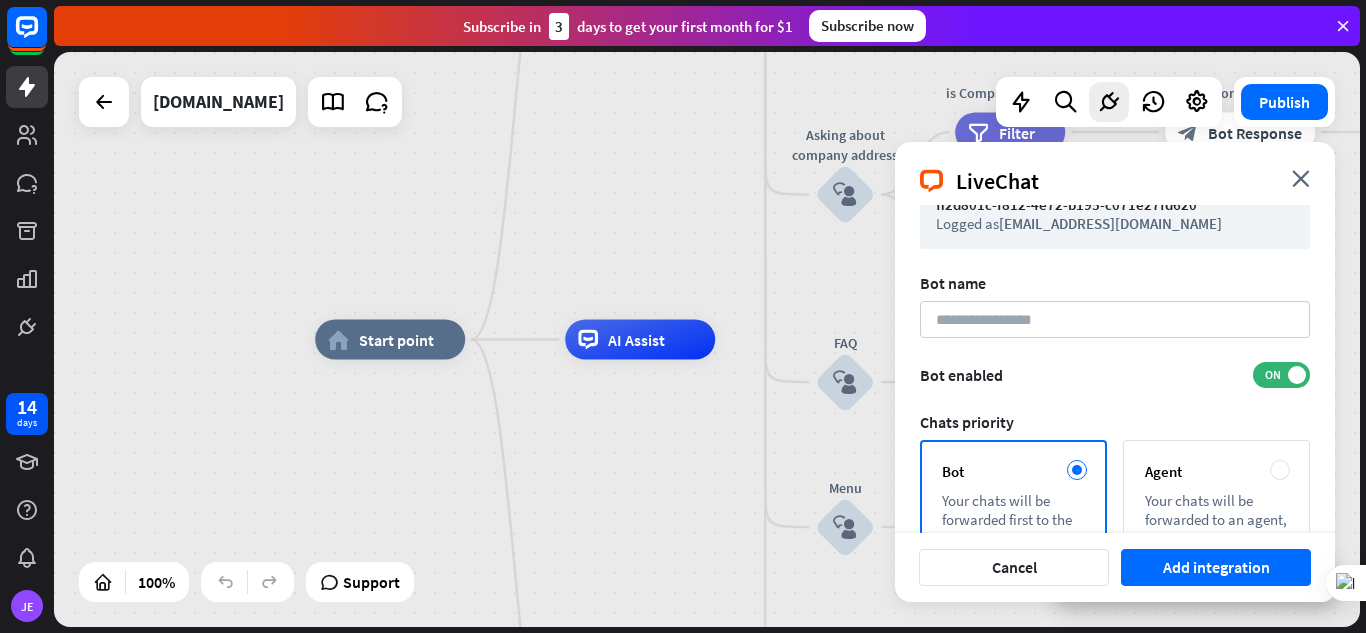 scroll, scrollTop: 0, scrollLeft: 0, axis: both 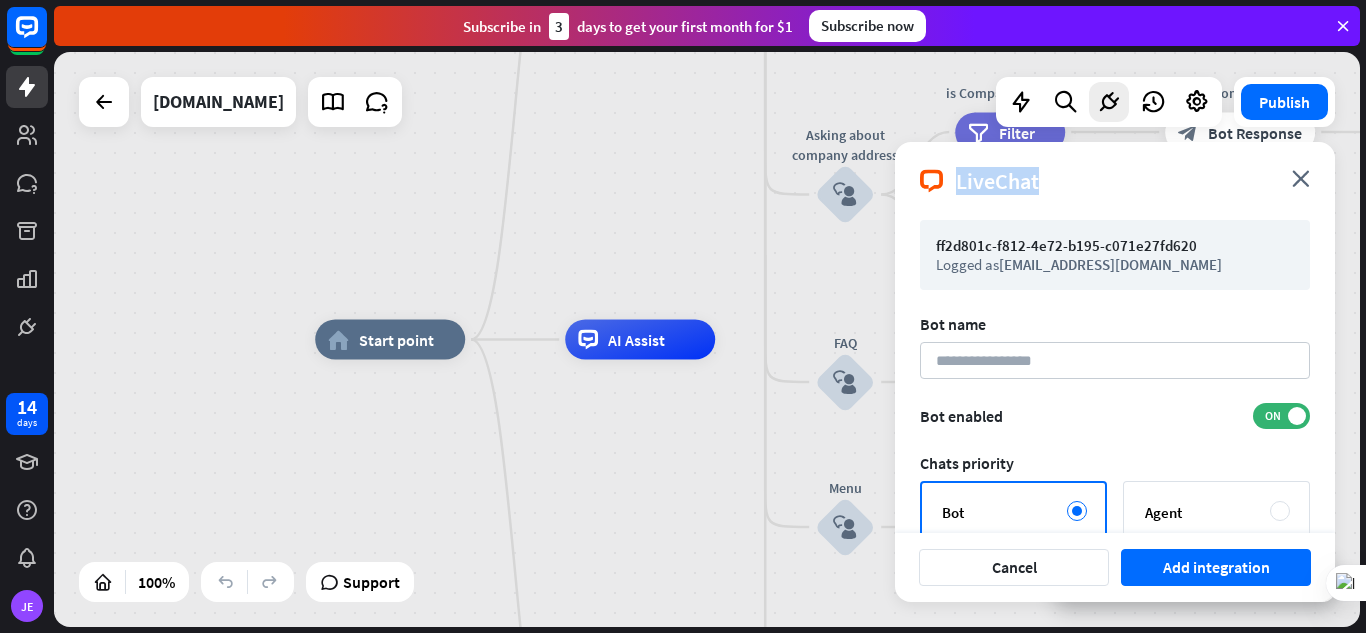 drag, startPoint x: 1037, startPoint y: 181, endPoint x: 957, endPoint y: 188, distance: 80.305664 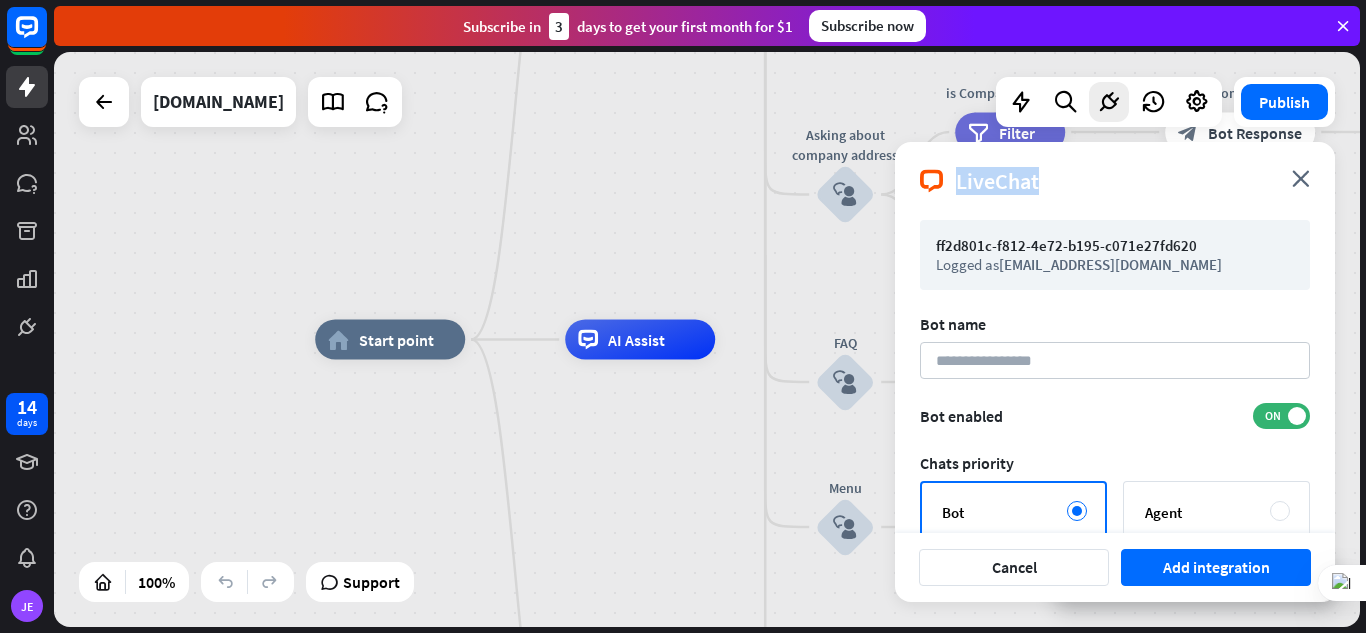 copy on "LiveChat" 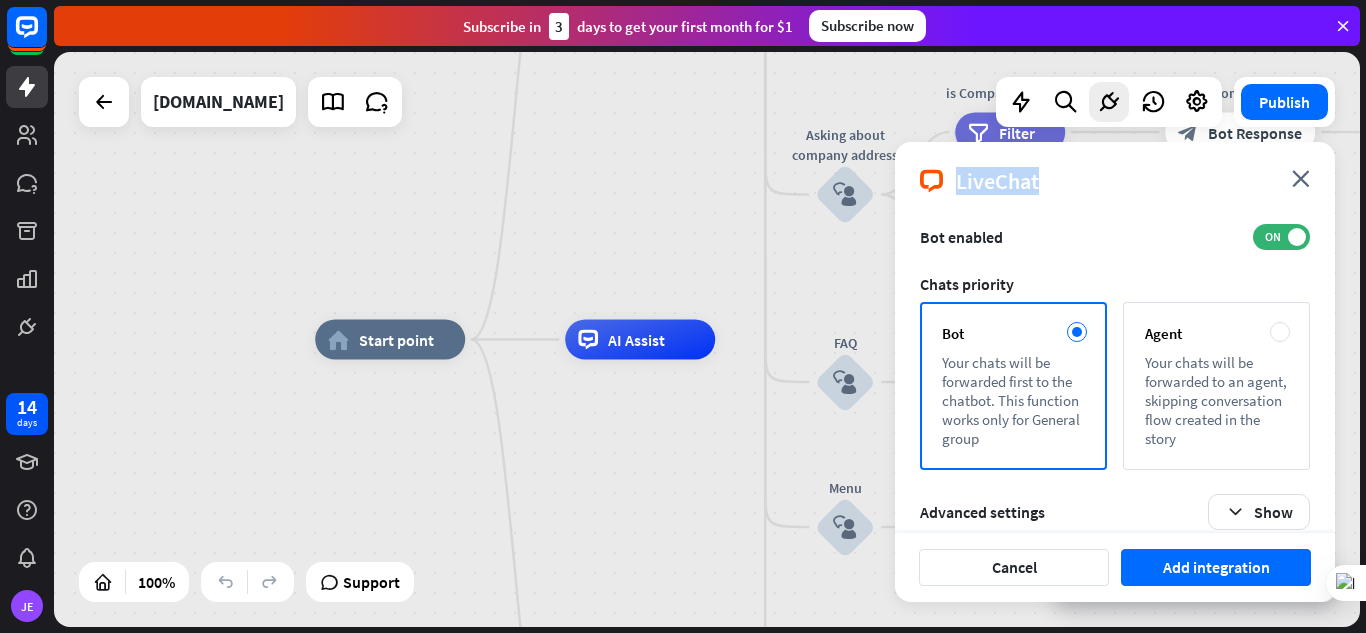 scroll, scrollTop: 201, scrollLeft: 0, axis: vertical 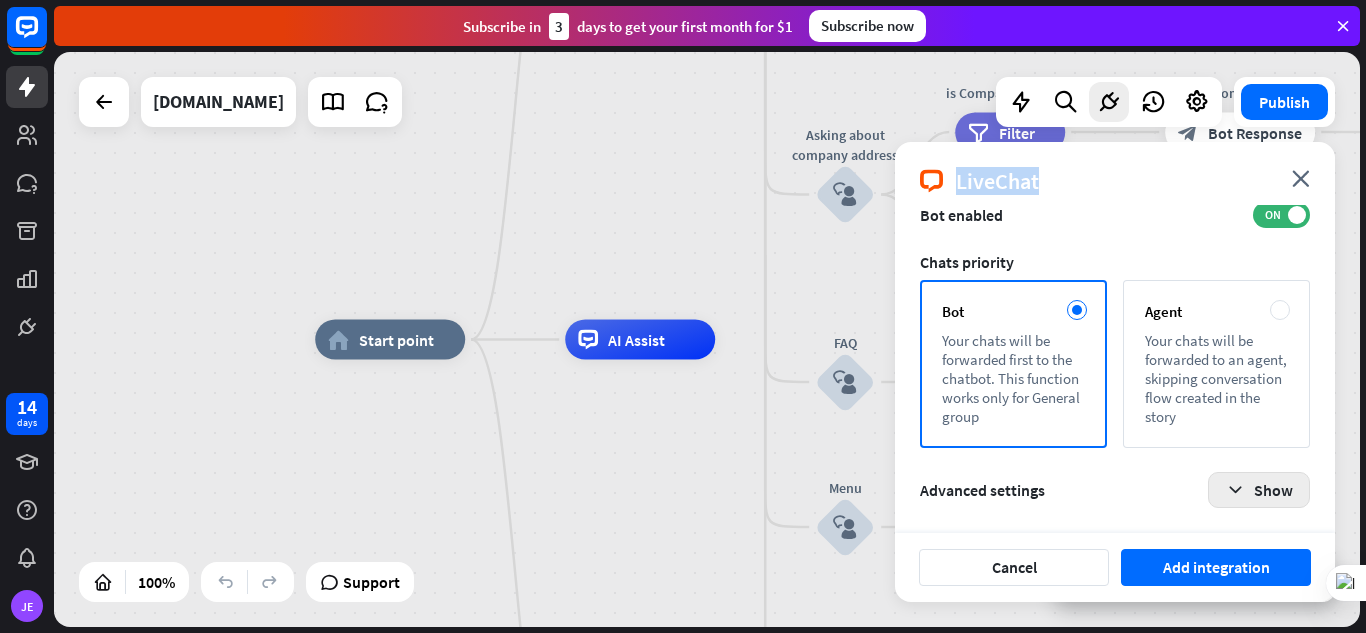 click at bounding box center (1235, 490) 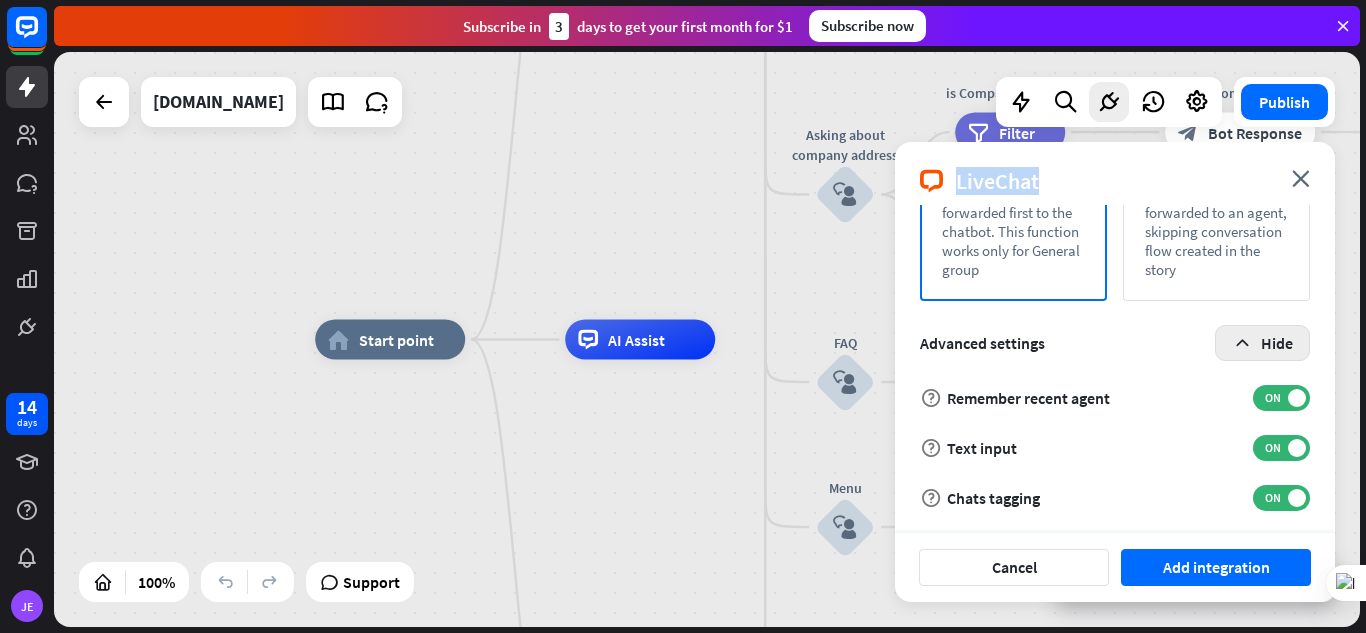 scroll, scrollTop: 351, scrollLeft: 0, axis: vertical 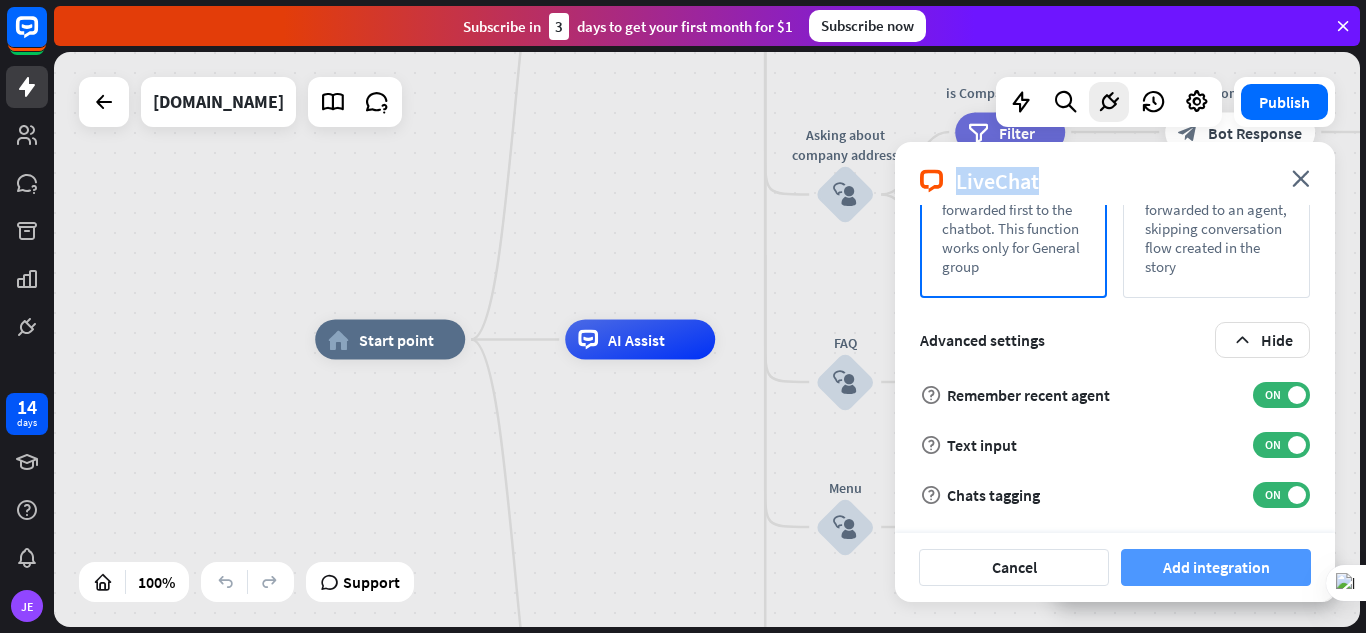 click on "Add integration" at bounding box center (1216, 567) 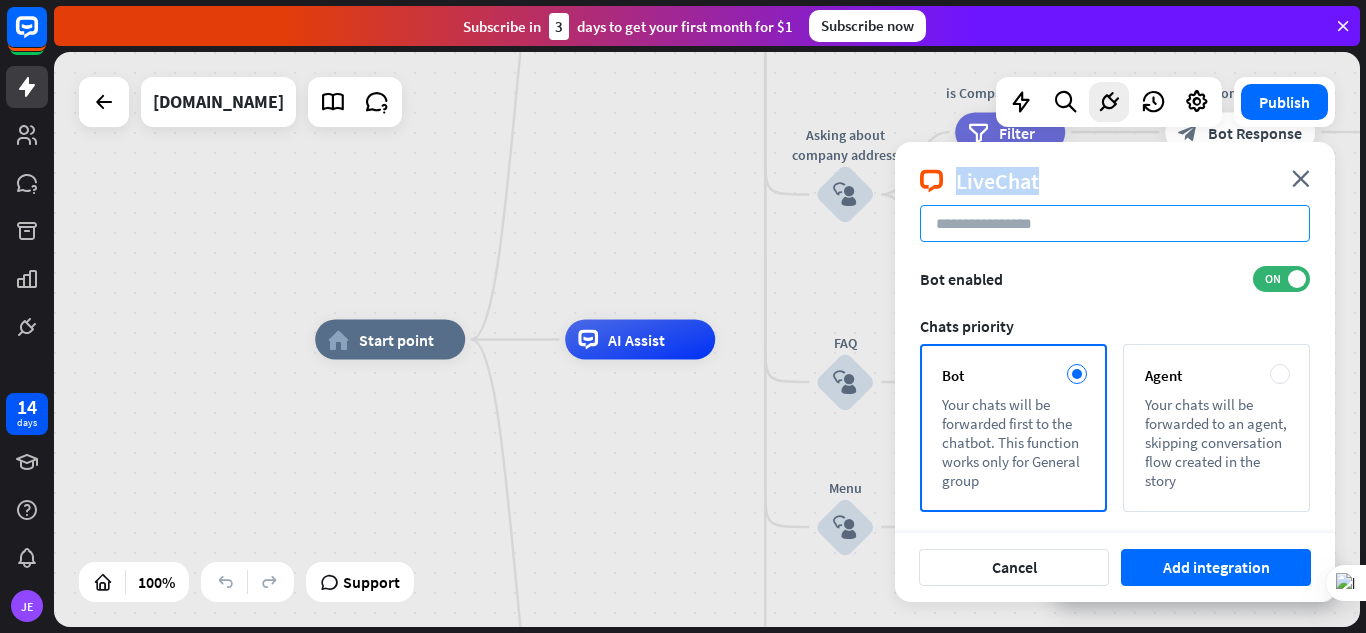 click at bounding box center [1115, 223] 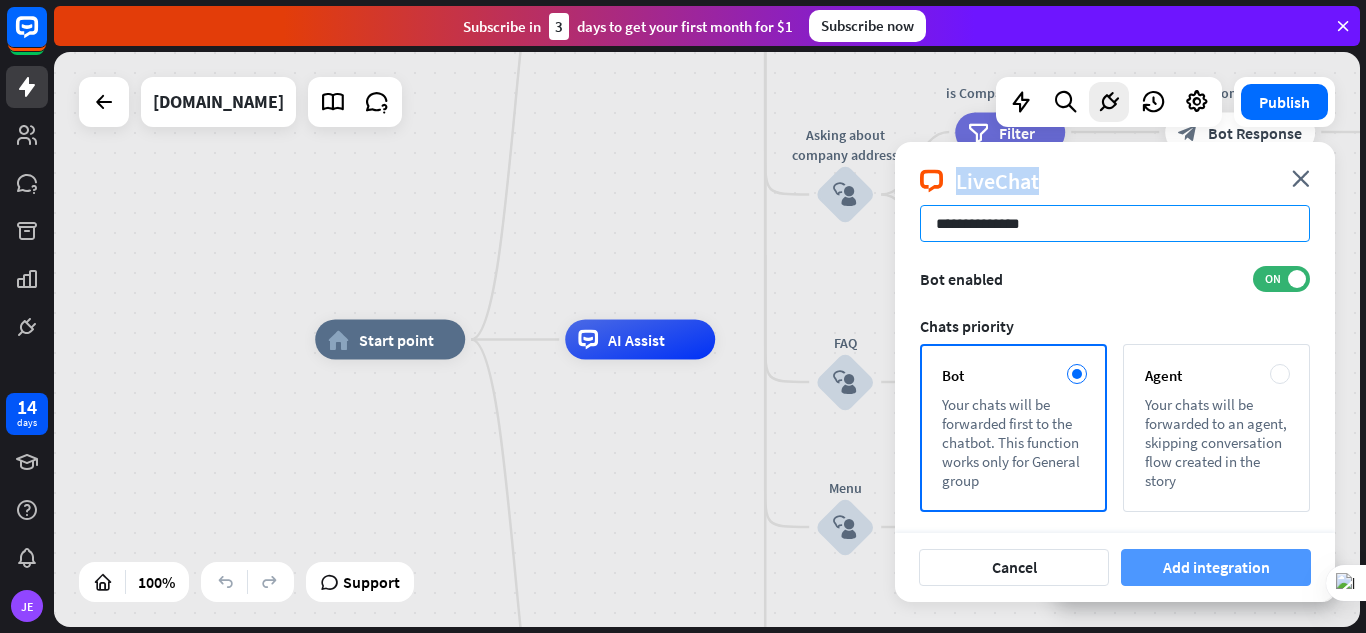 type on "**********" 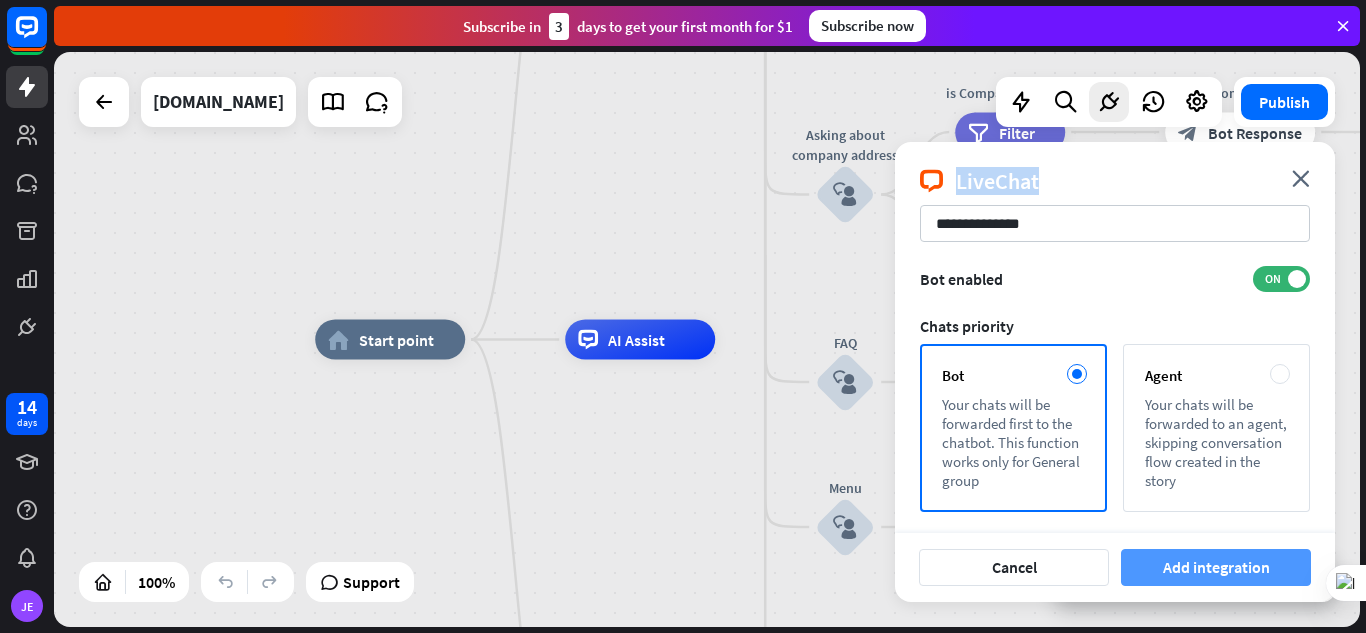 click on "Add integration" at bounding box center (1216, 567) 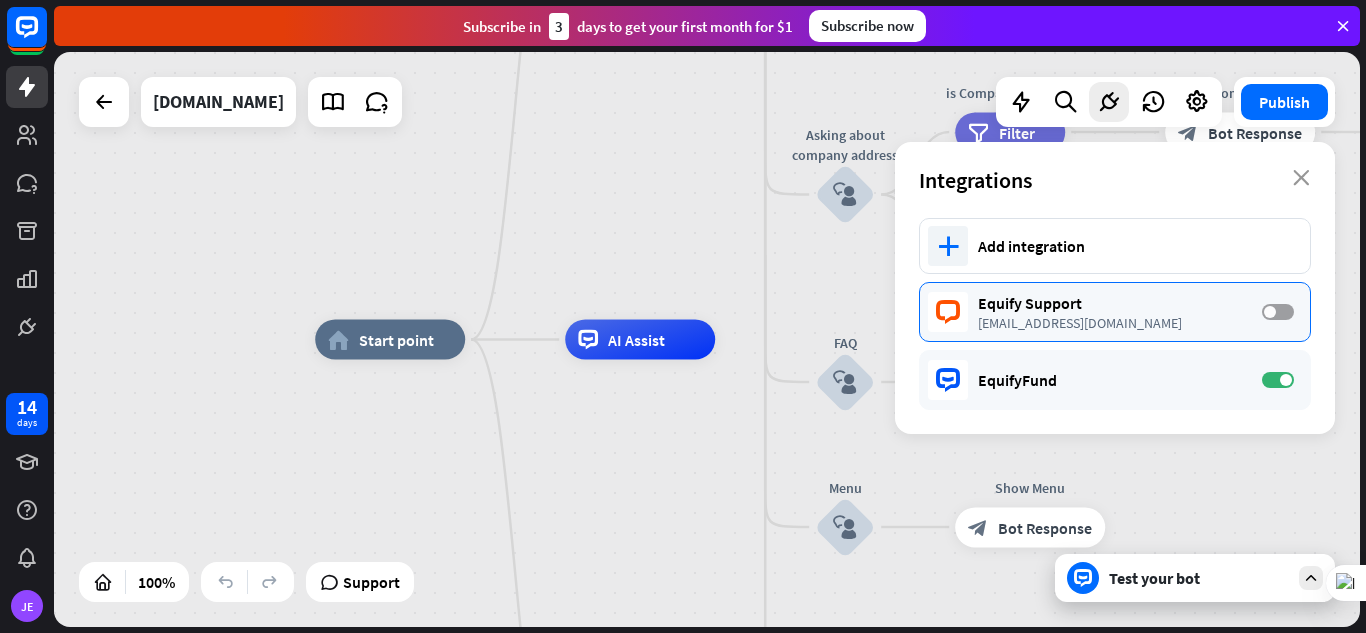 click at bounding box center [1270, 312] 